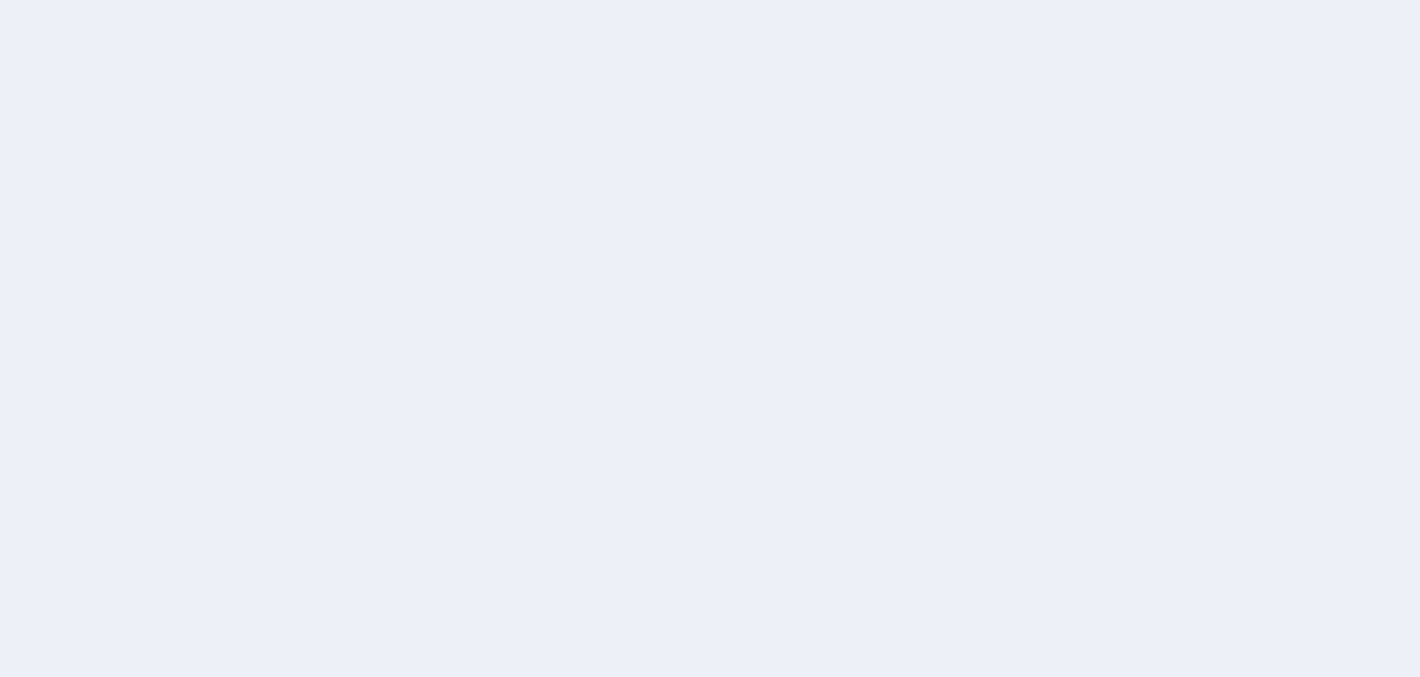 scroll, scrollTop: 0, scrollLeft: 0, axis: both 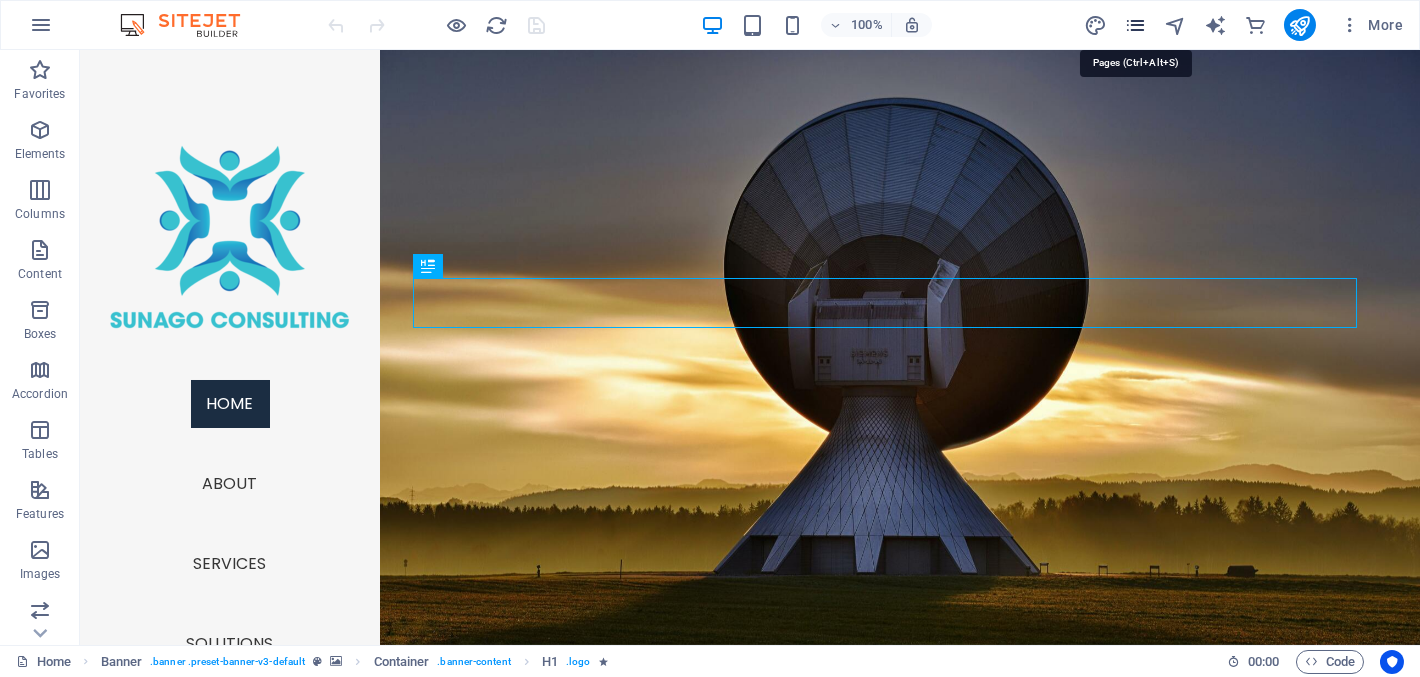 click at bounding box center [1135, 25] 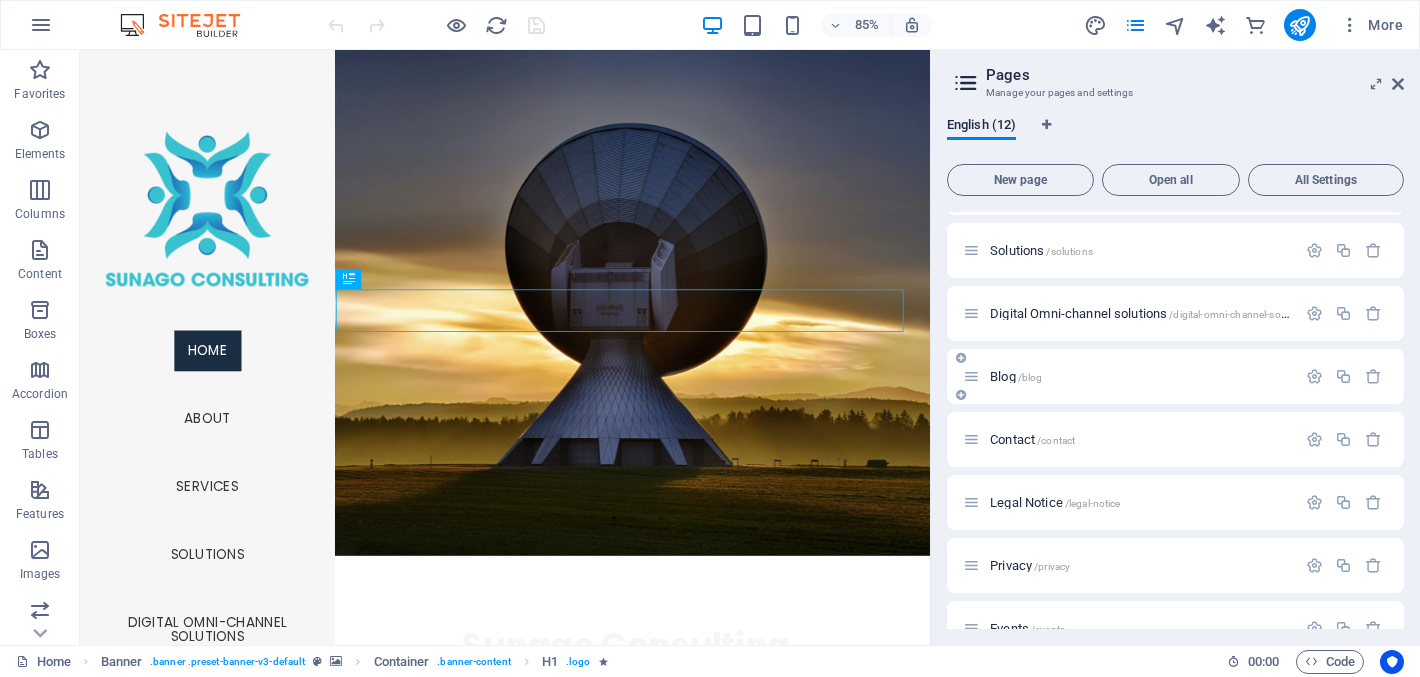 scroll, scrollTop: 199, scrollLeft: 0, axis: vertical 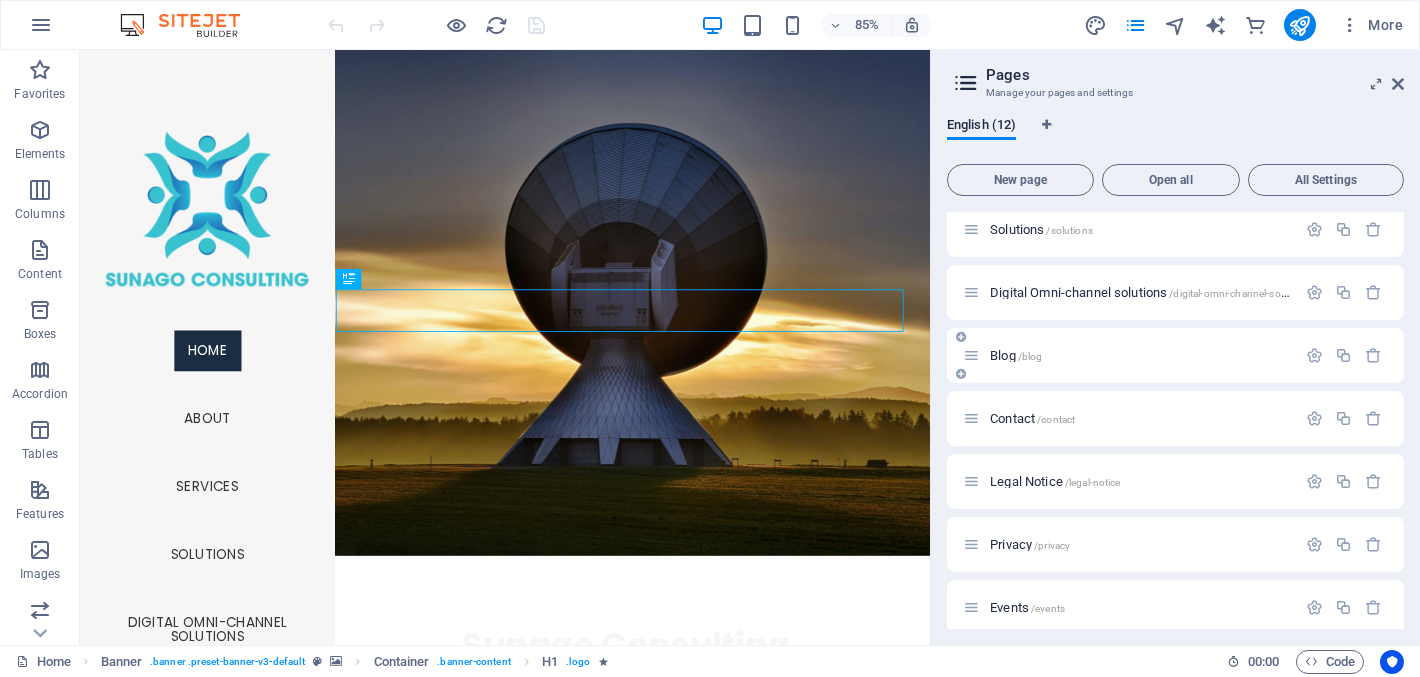 click on "Blog /blog" at bounding box center [1016, 355] 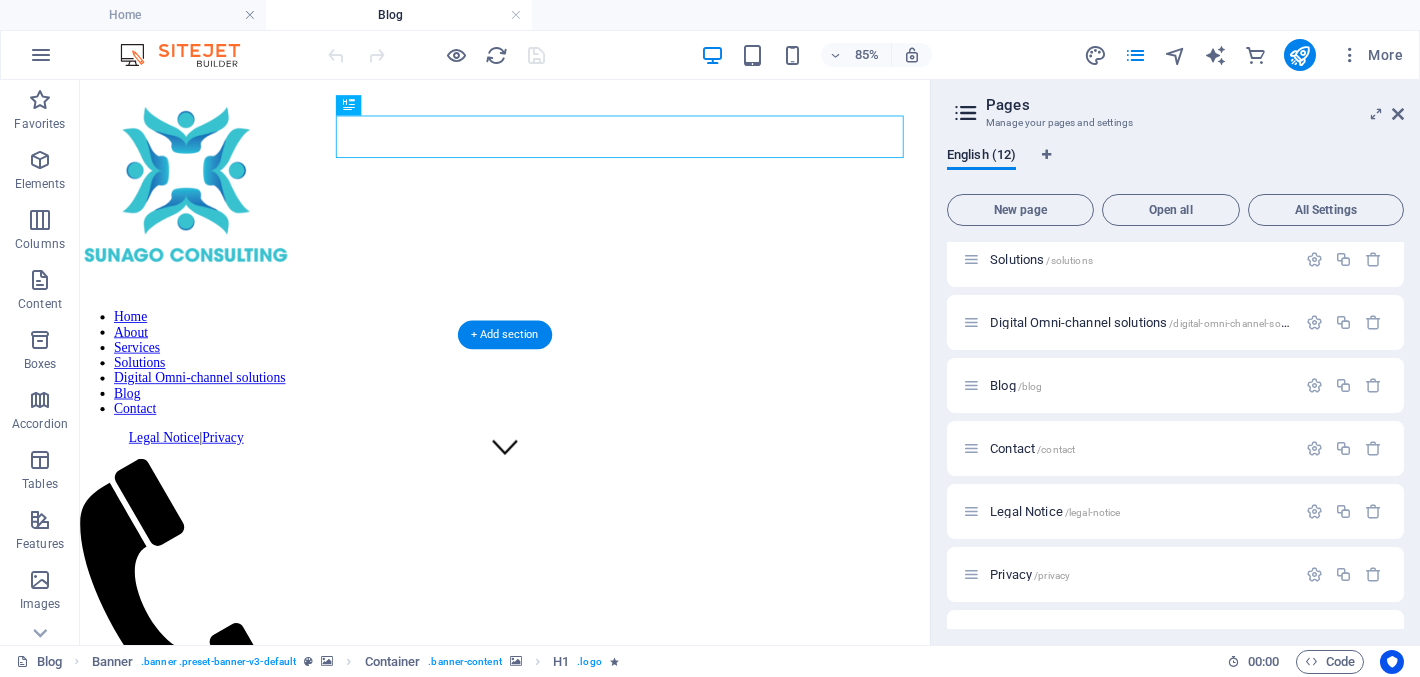 scroll, scrollTop: 99, scrollLeft: 0, axis: vertical 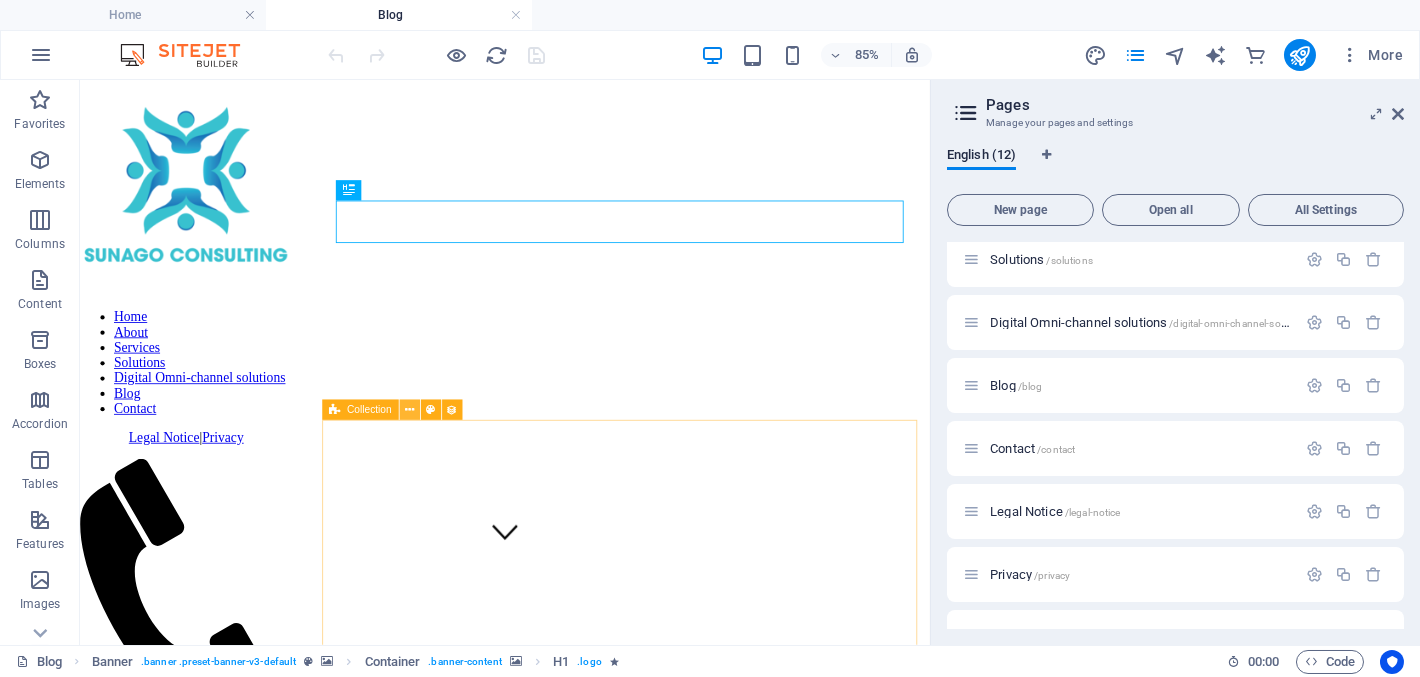 click at bounding box center (409, 410) 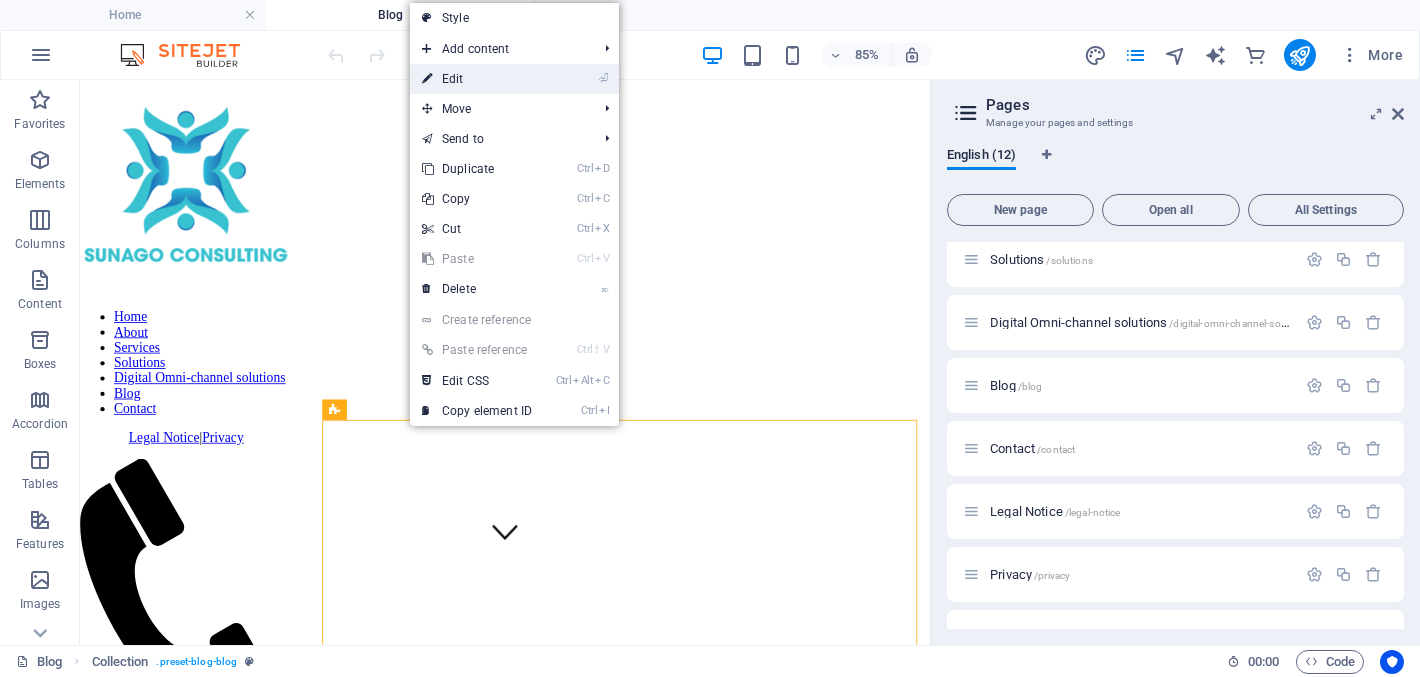 click on "⏎  Edit" at bounding box center (477, 79) 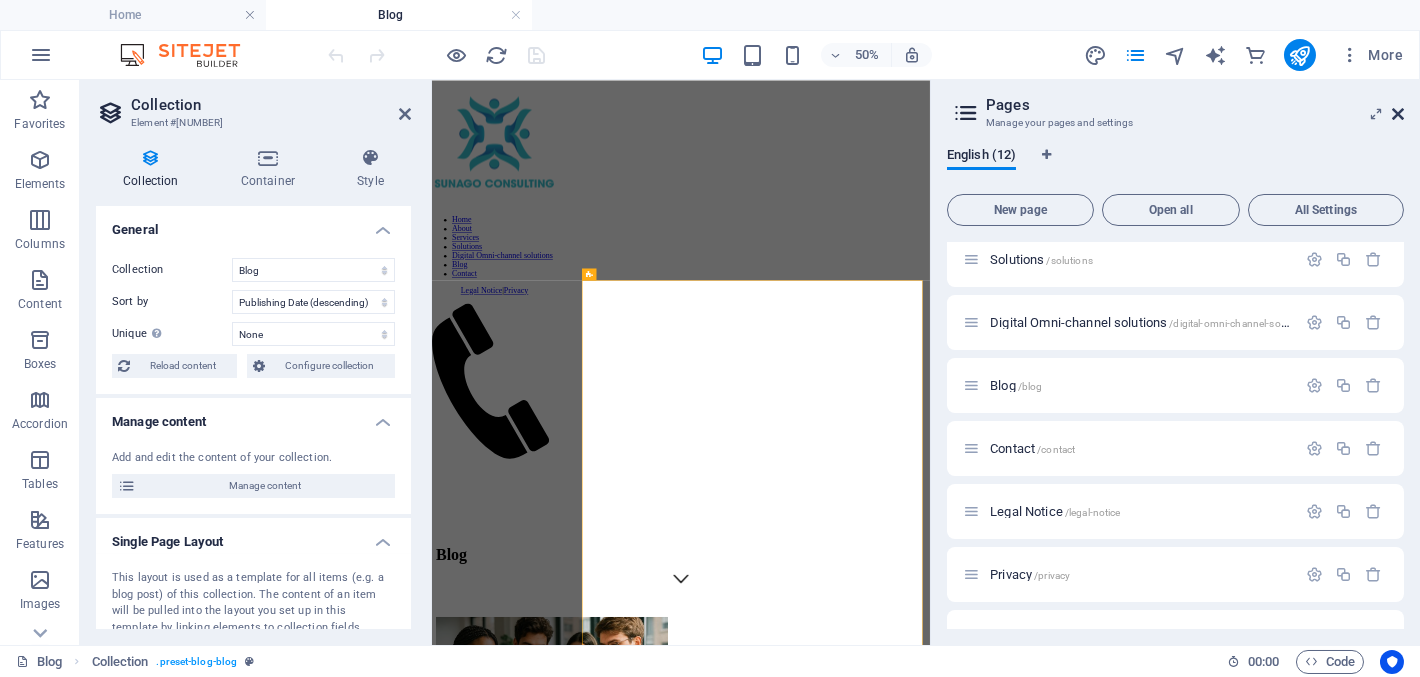click at bounding box center [1398, 114] 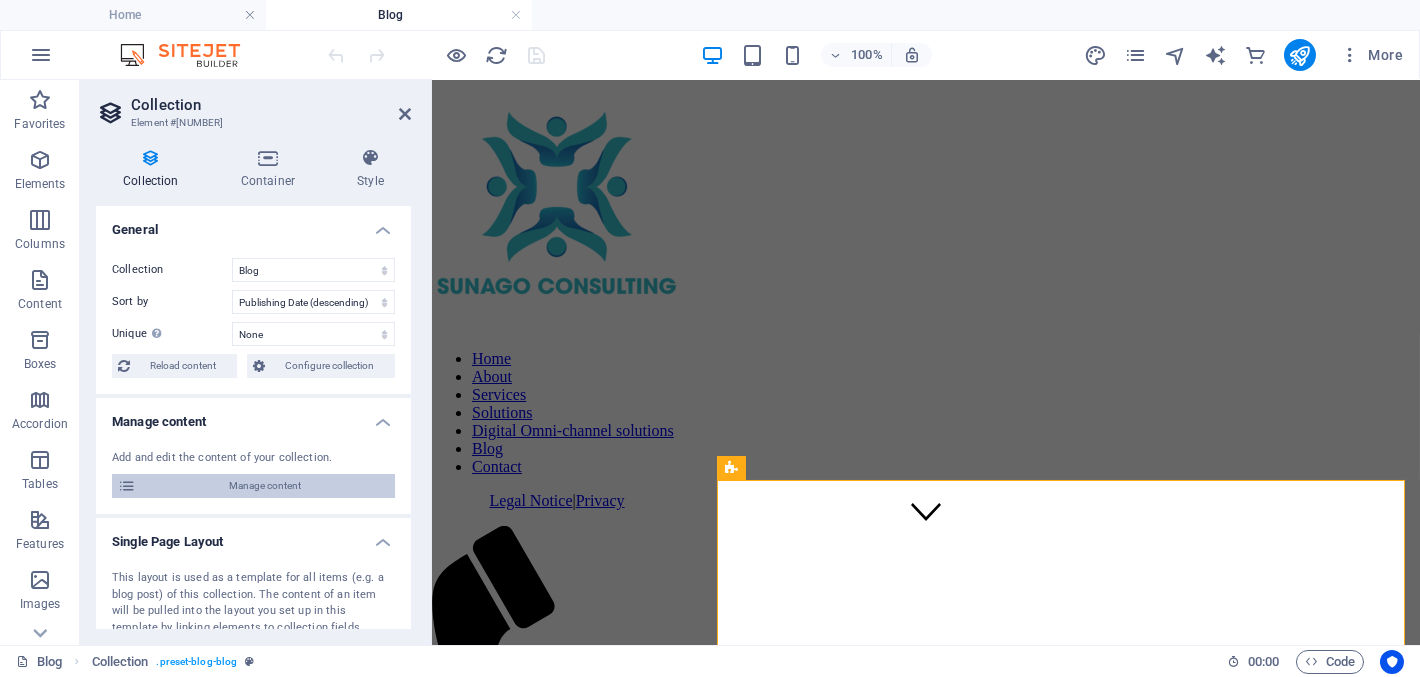 click on "Manage content" at bounding box center (265, 486) 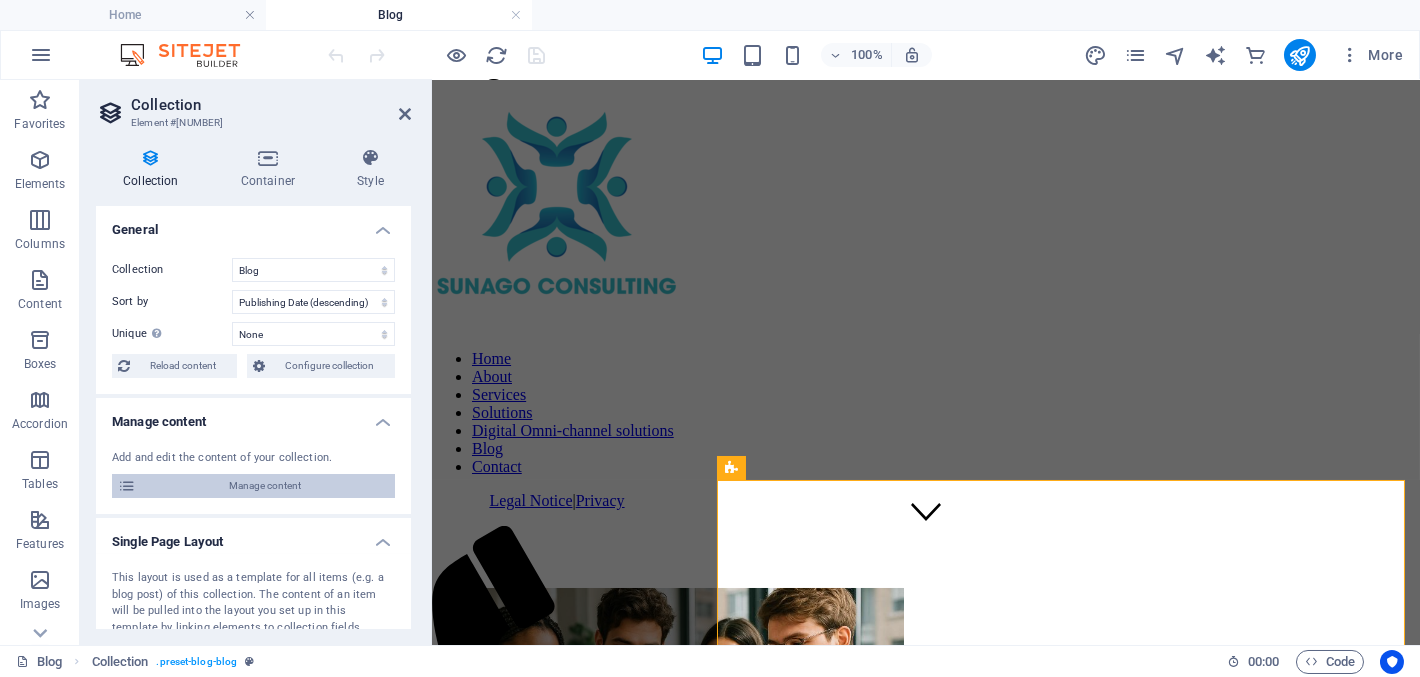 scroll, scrollTop: 0, scrollLeft: 0, axis: both 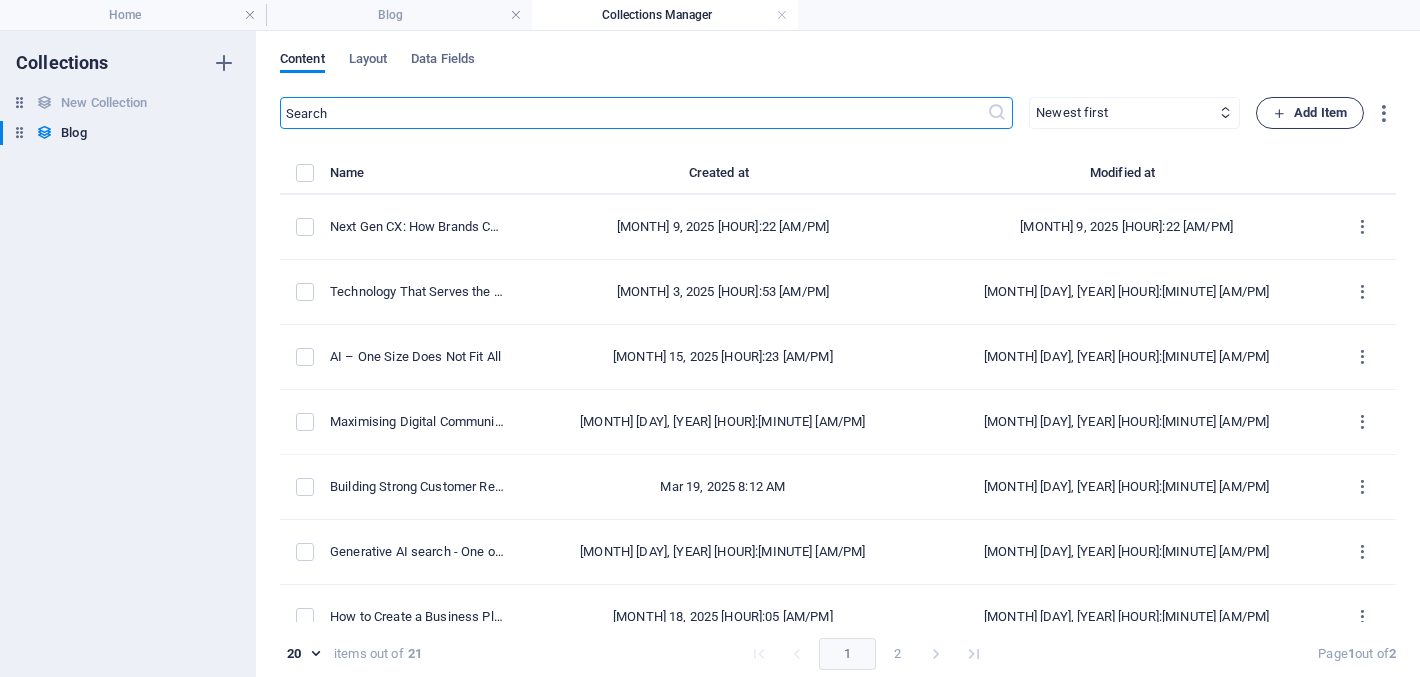 click on "Add Item" at bounding box center (1310, 113) 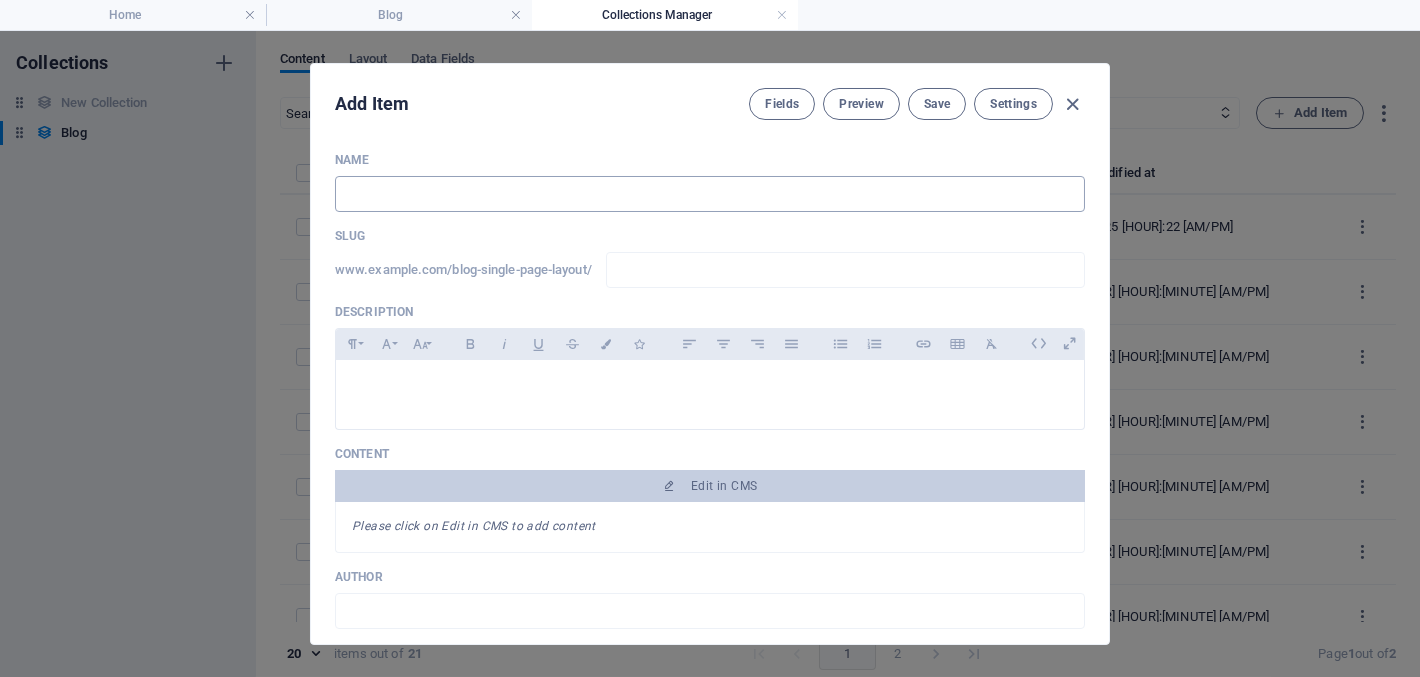 click at bounding box center [710, 194] 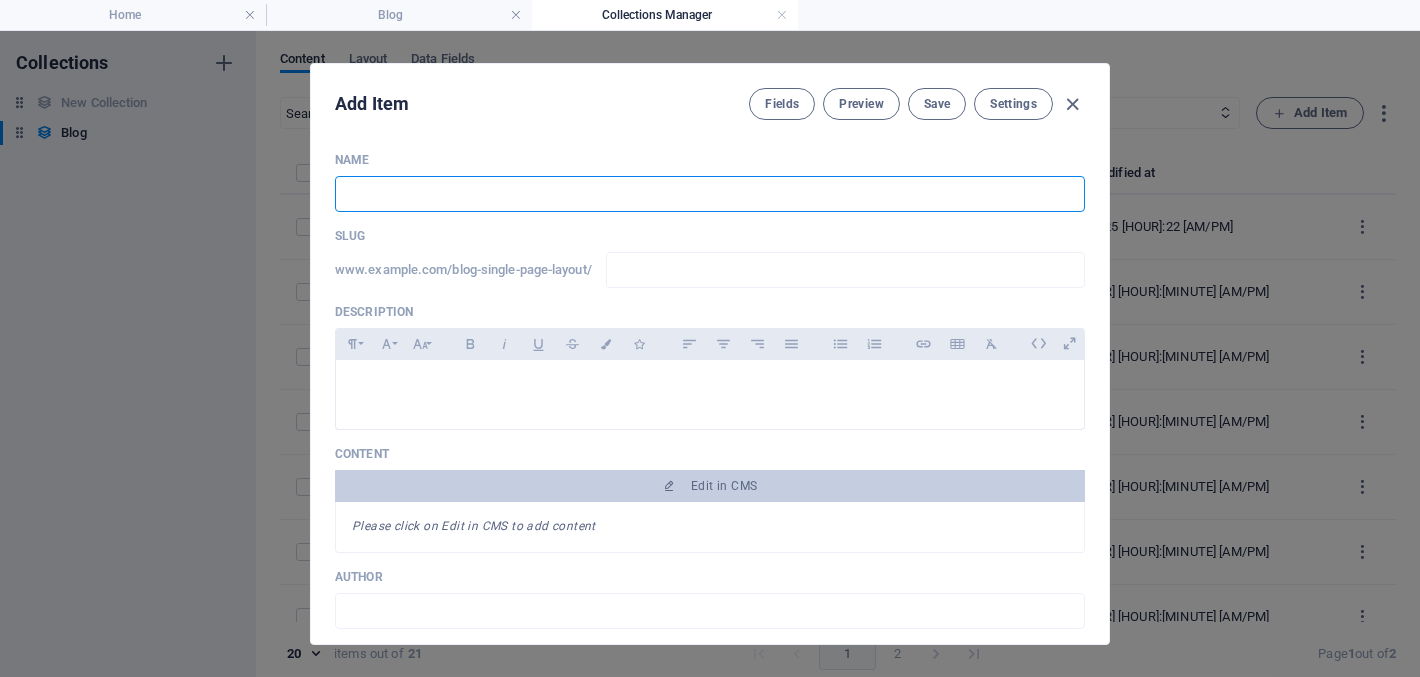 type on "H" 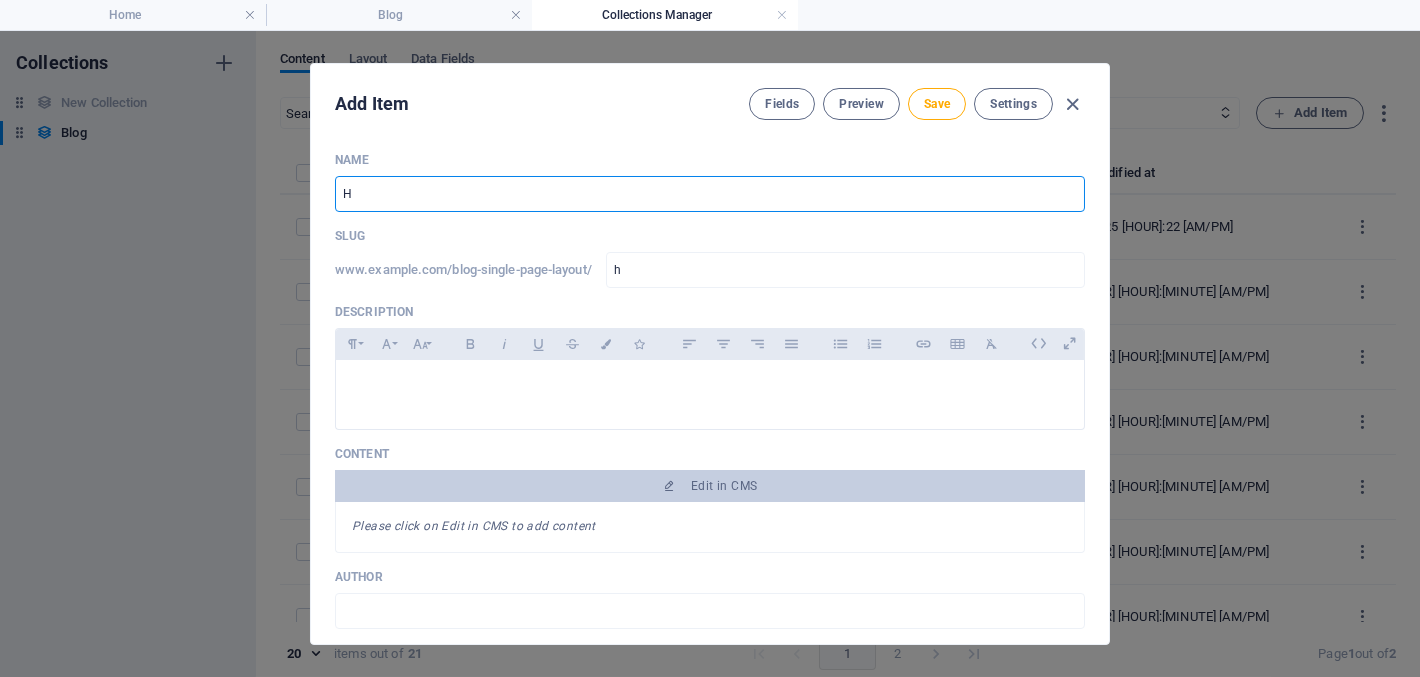 type on "Ha" 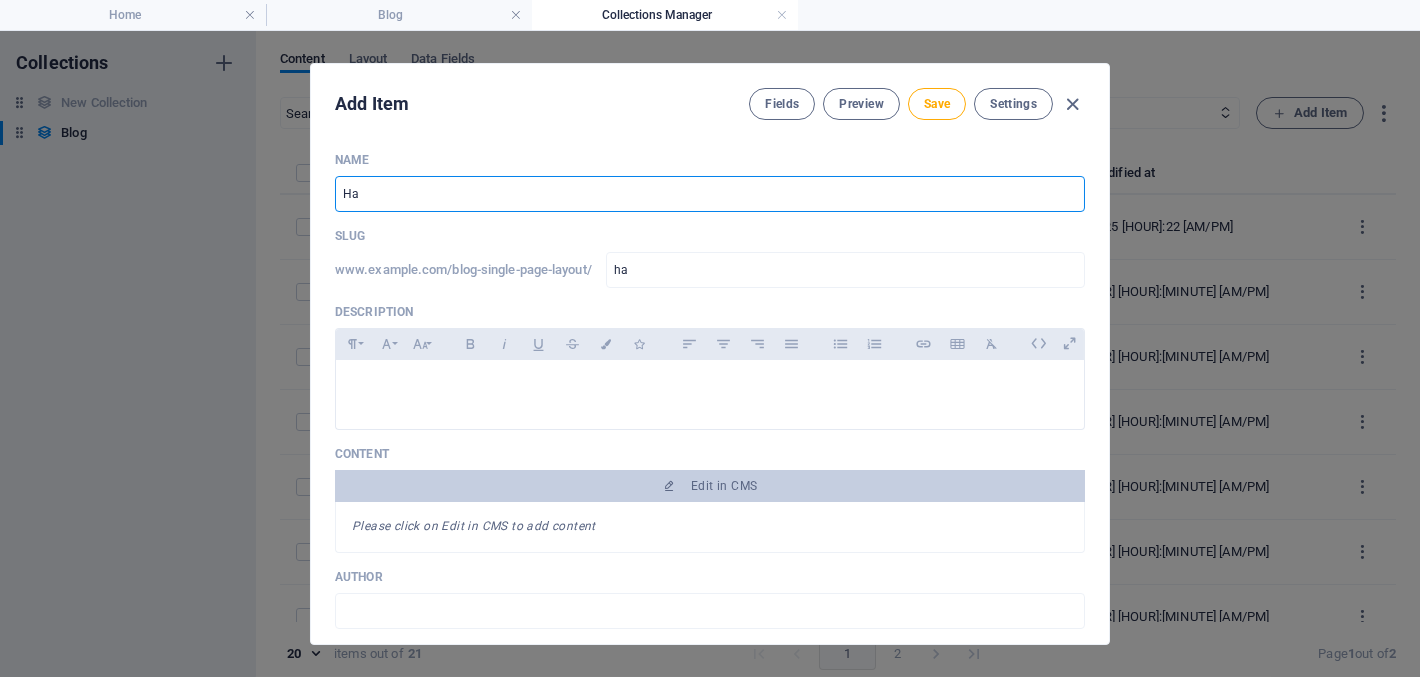 type on "Har" 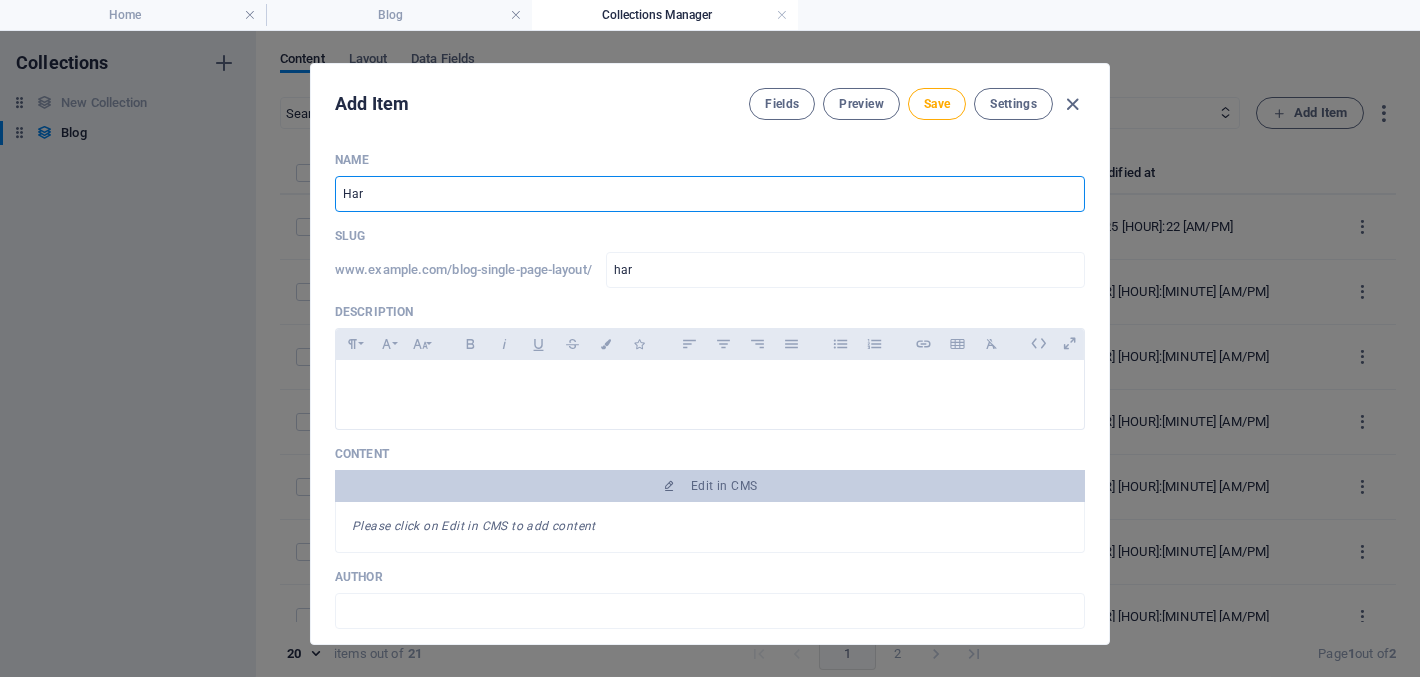 type on "Harv" 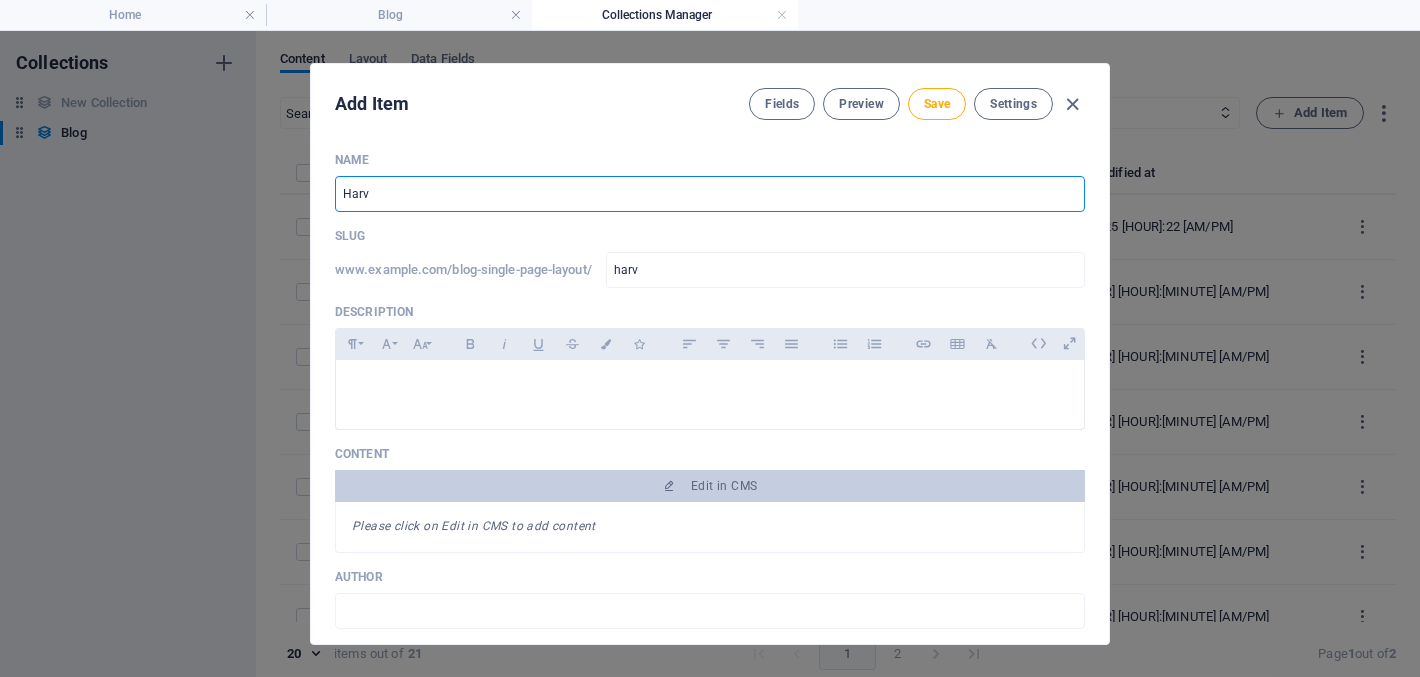type on "Harva" 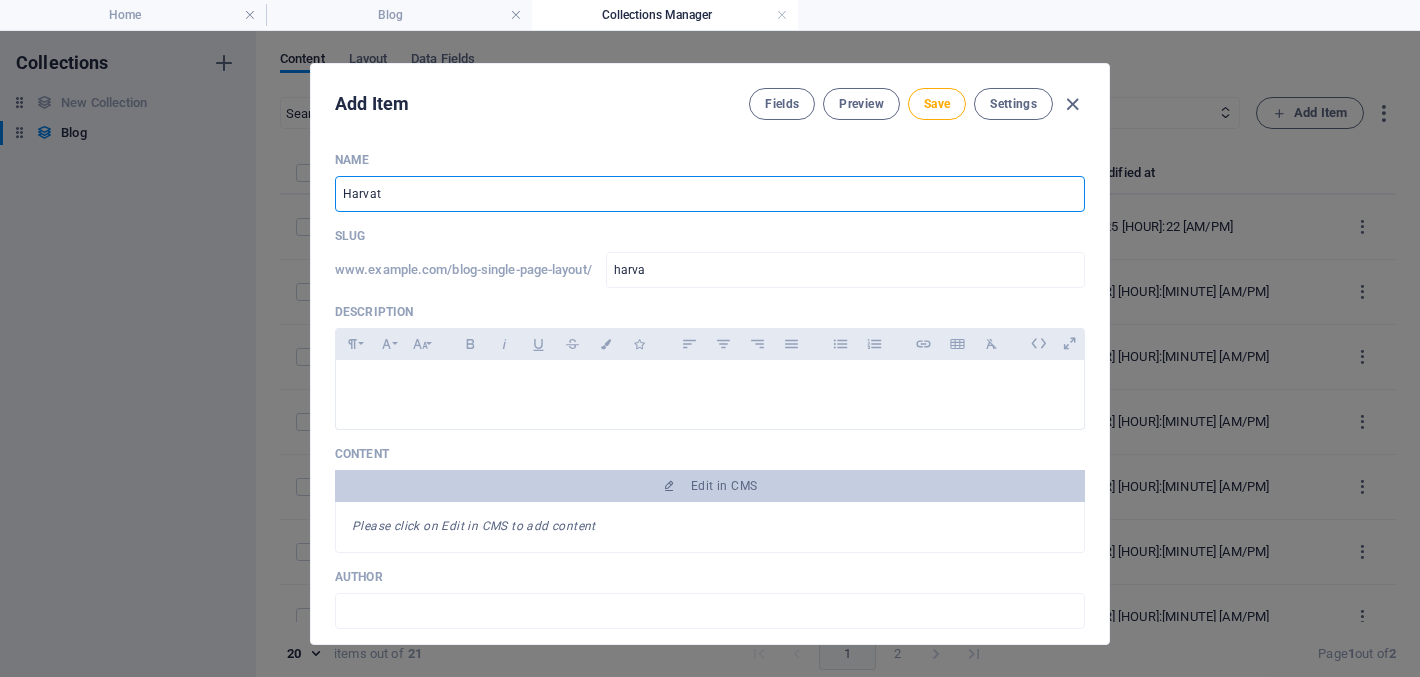 type on "Harvatr" 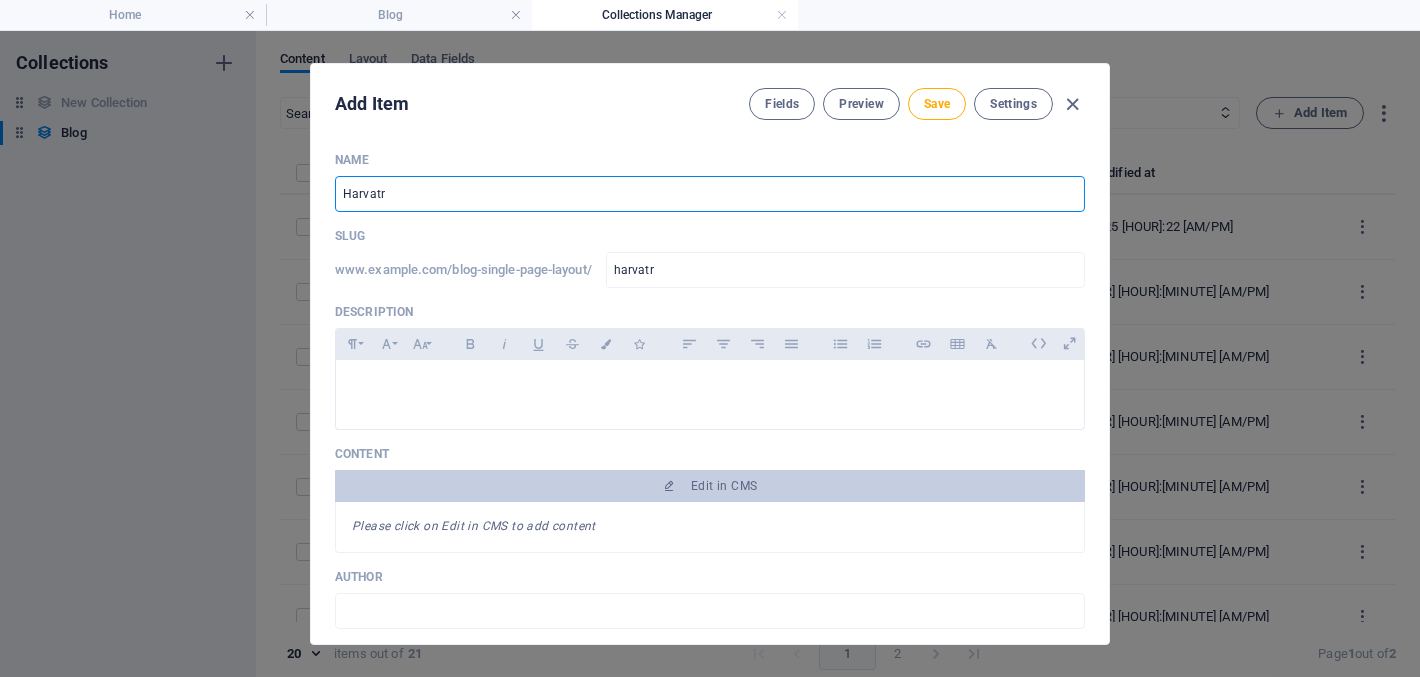 type on "Harvatrd" 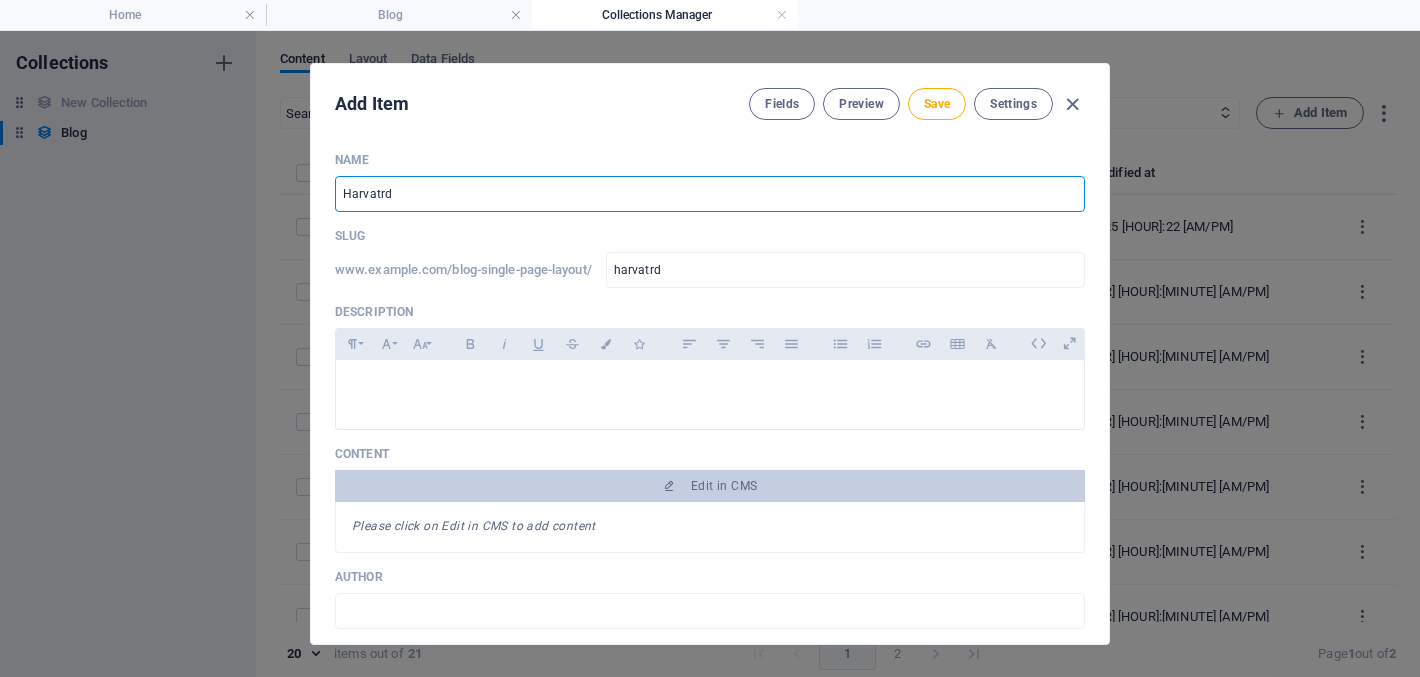 type on "harvatrd" 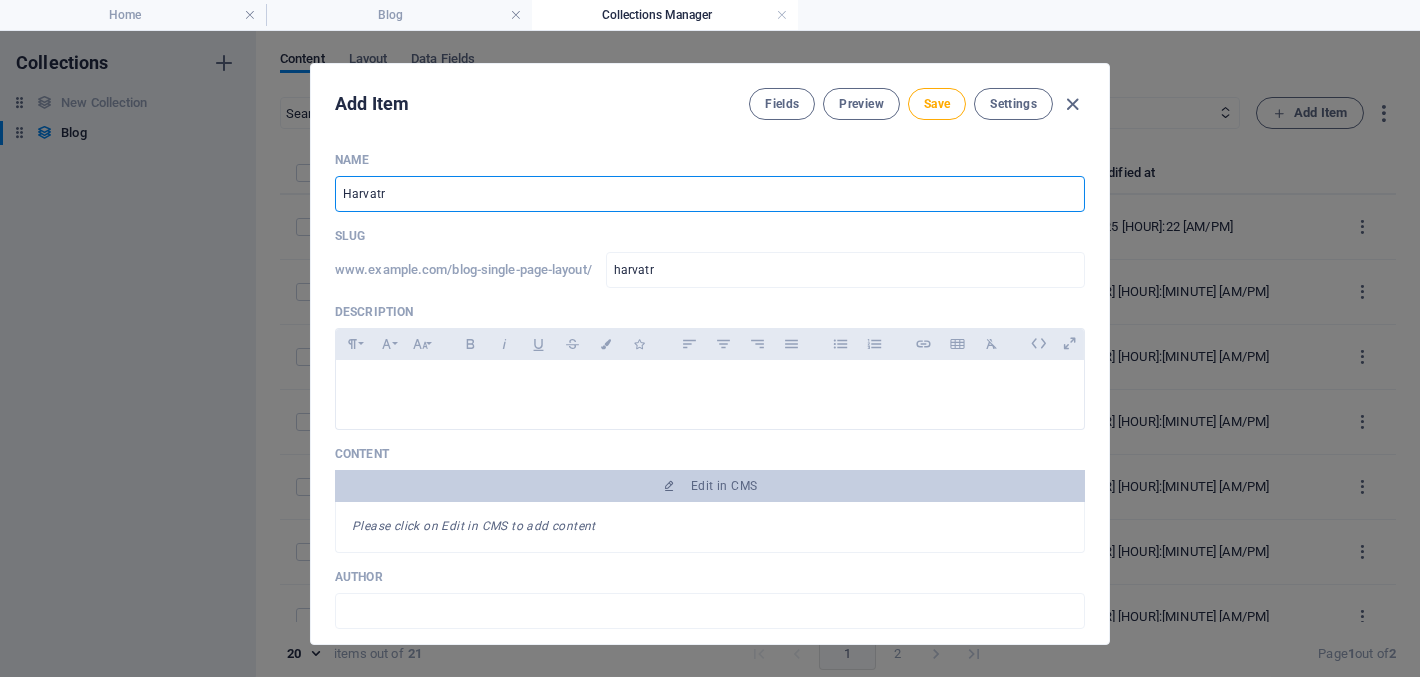 type on "Harvat" 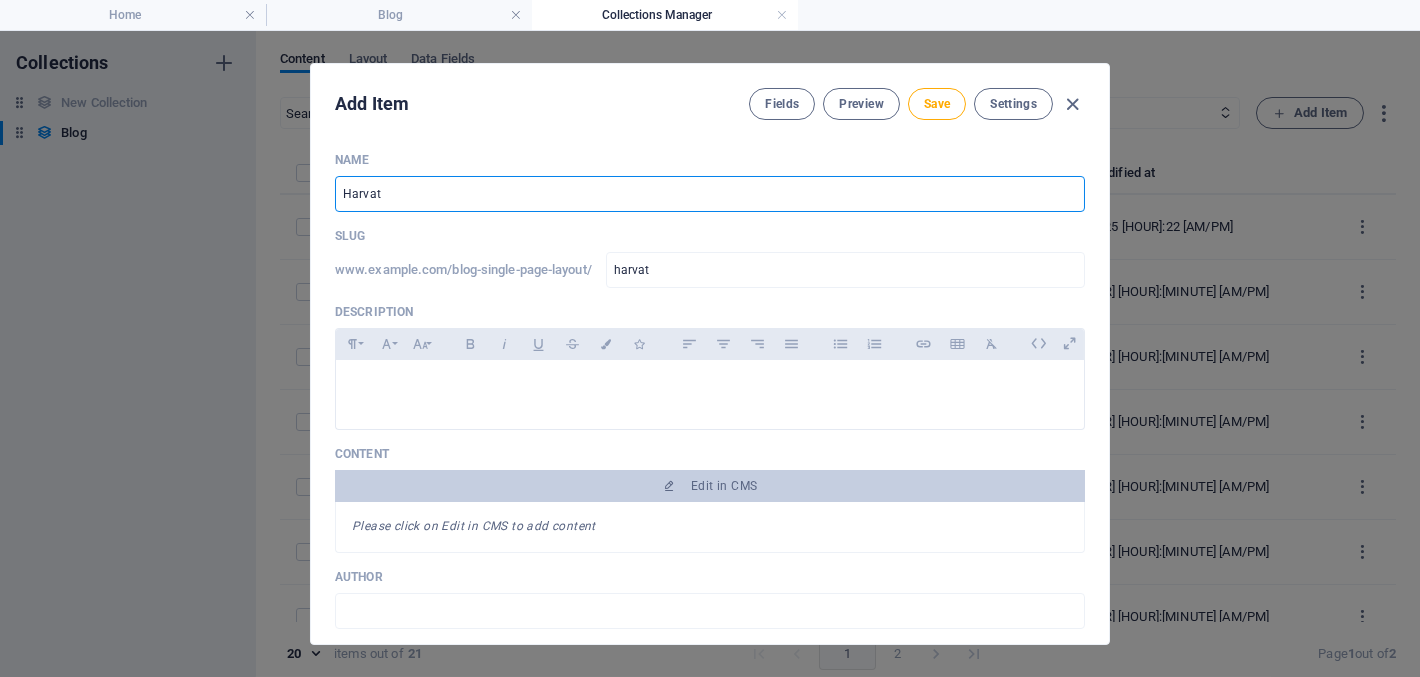 type on "Harva" 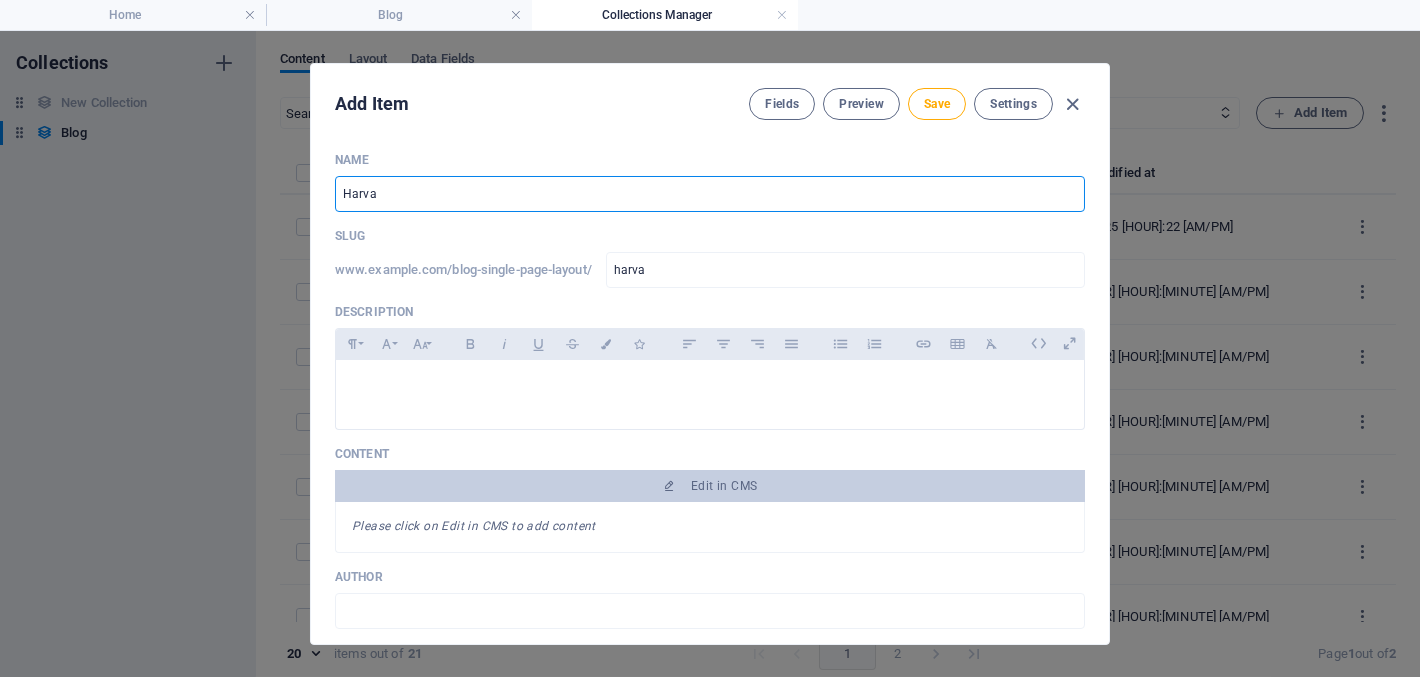 type on "Harvar" 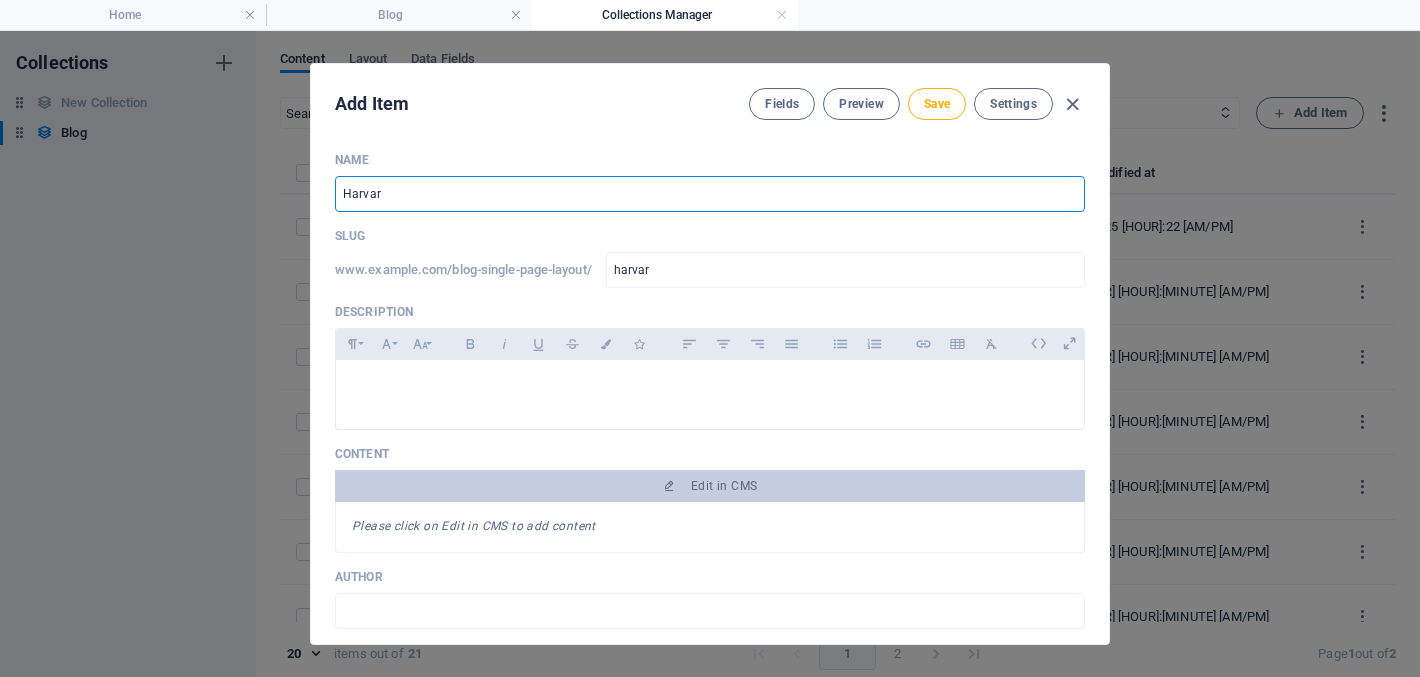 type on "Harvard" 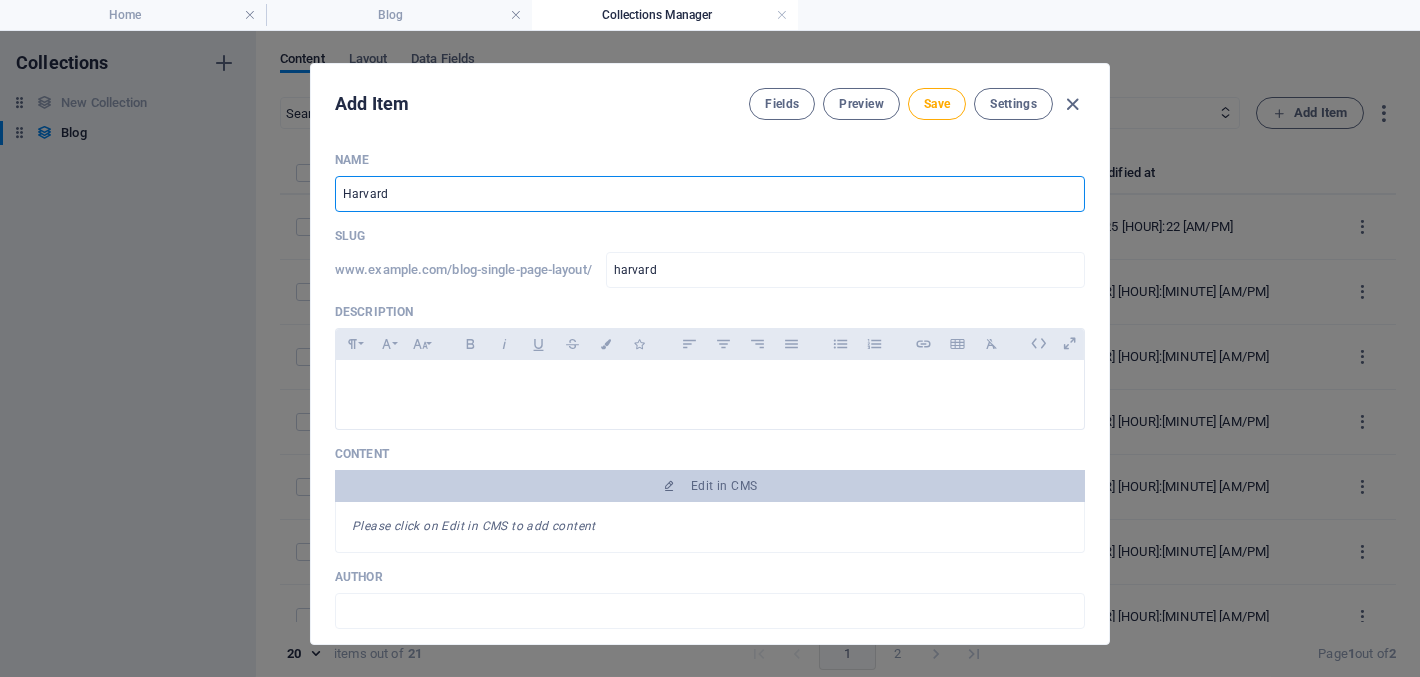 type on "Harvard B" 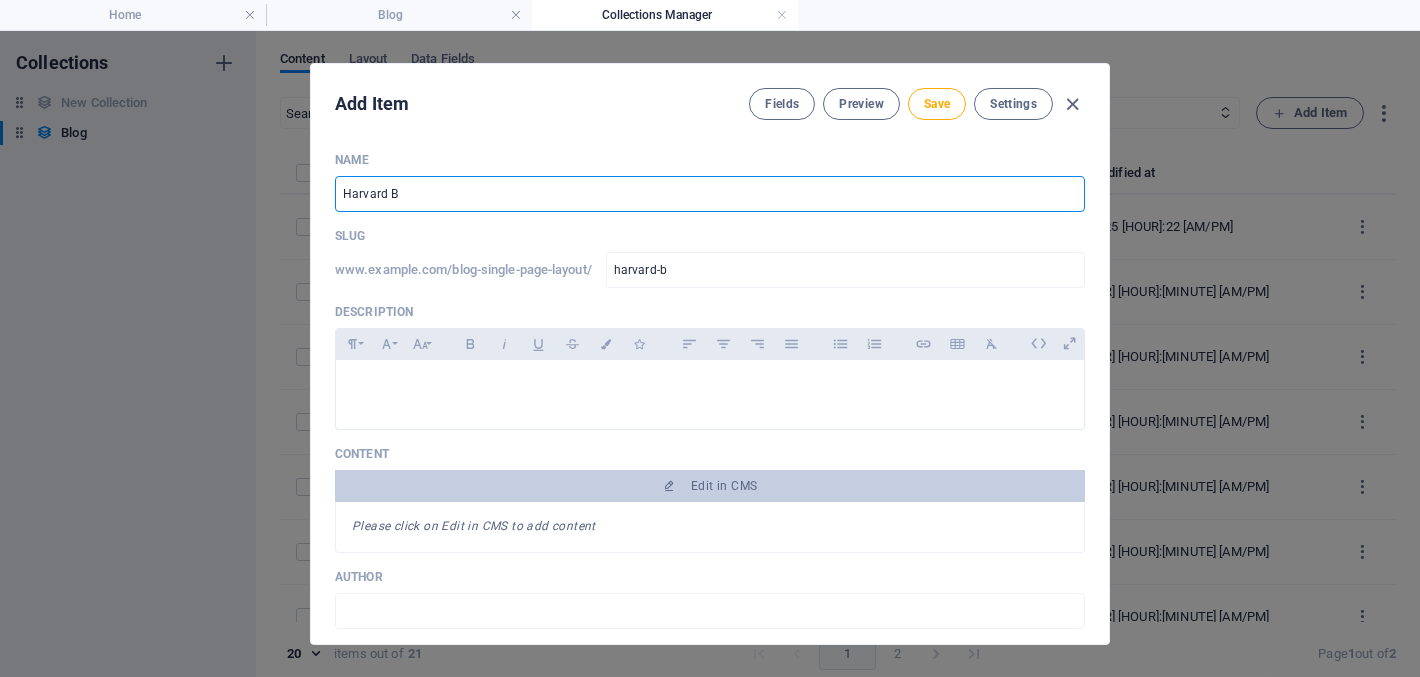 type on "Harvard Bu" 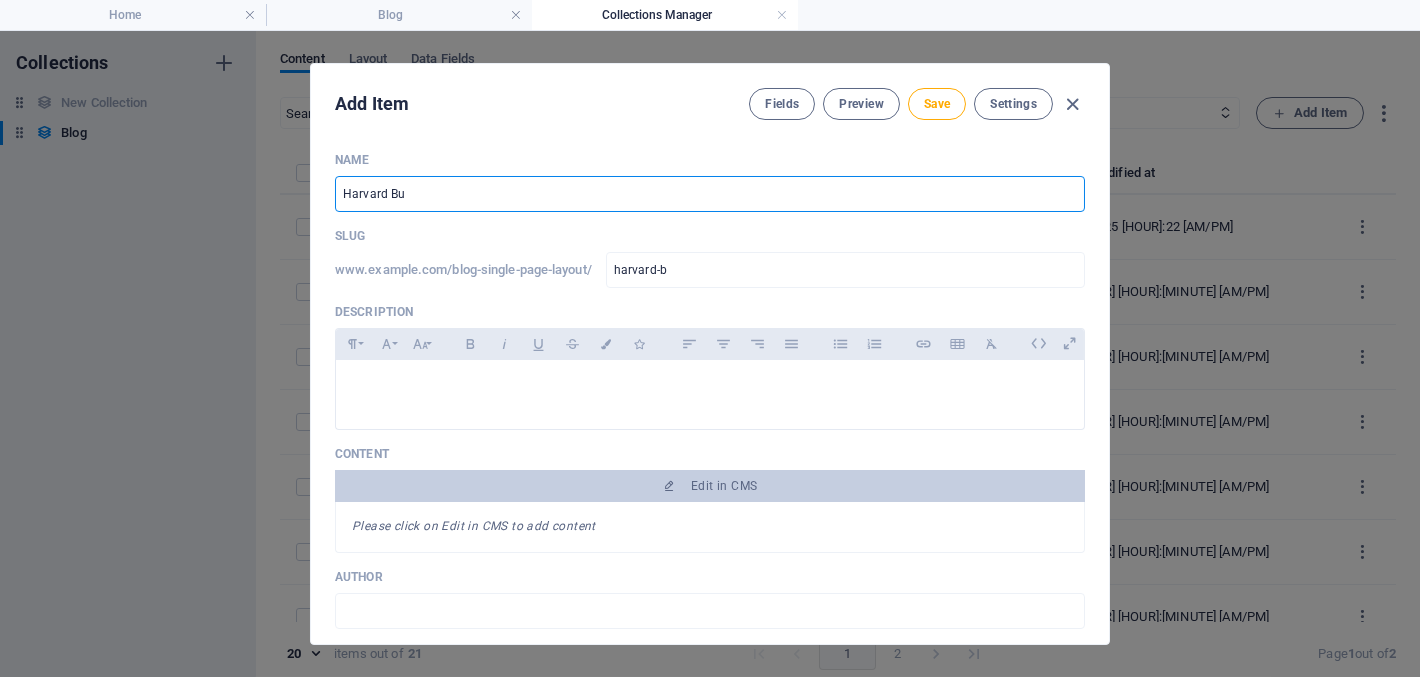 type on "harvard-bu" 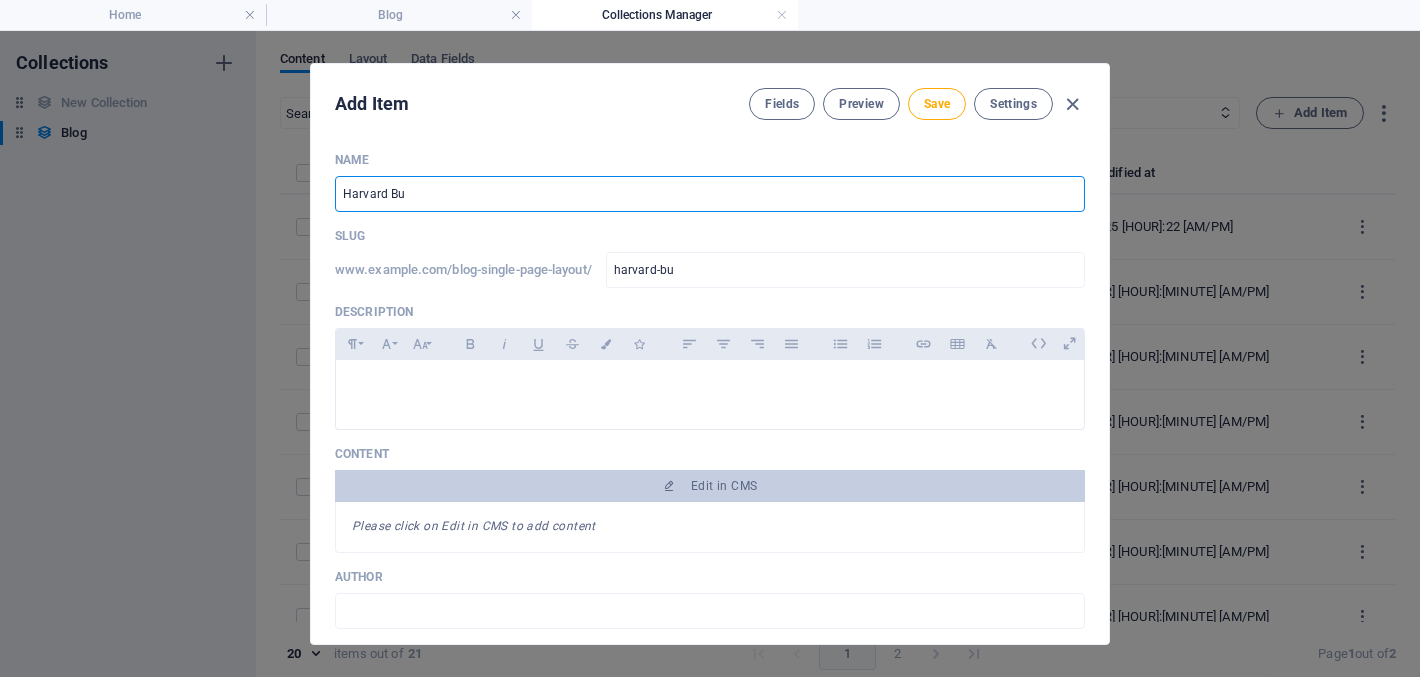 type on "Harvard Bus" 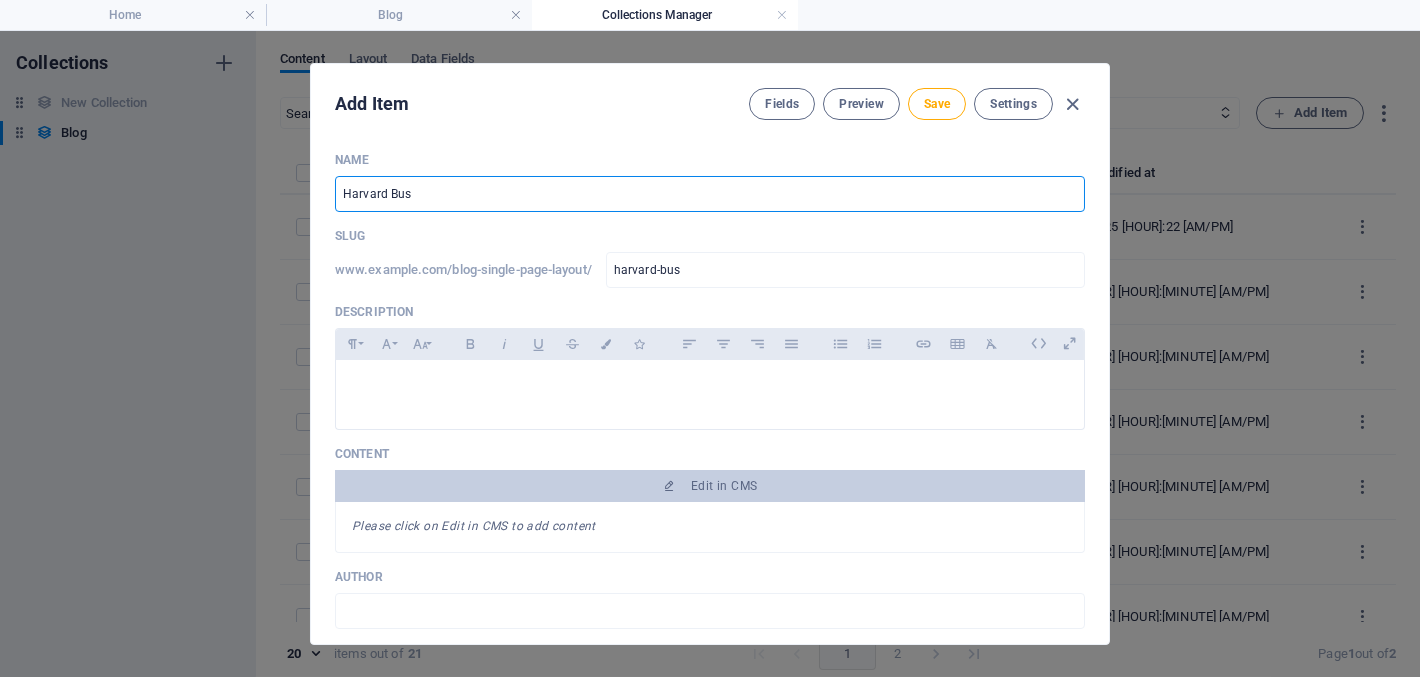 type on "Harvard Busi" 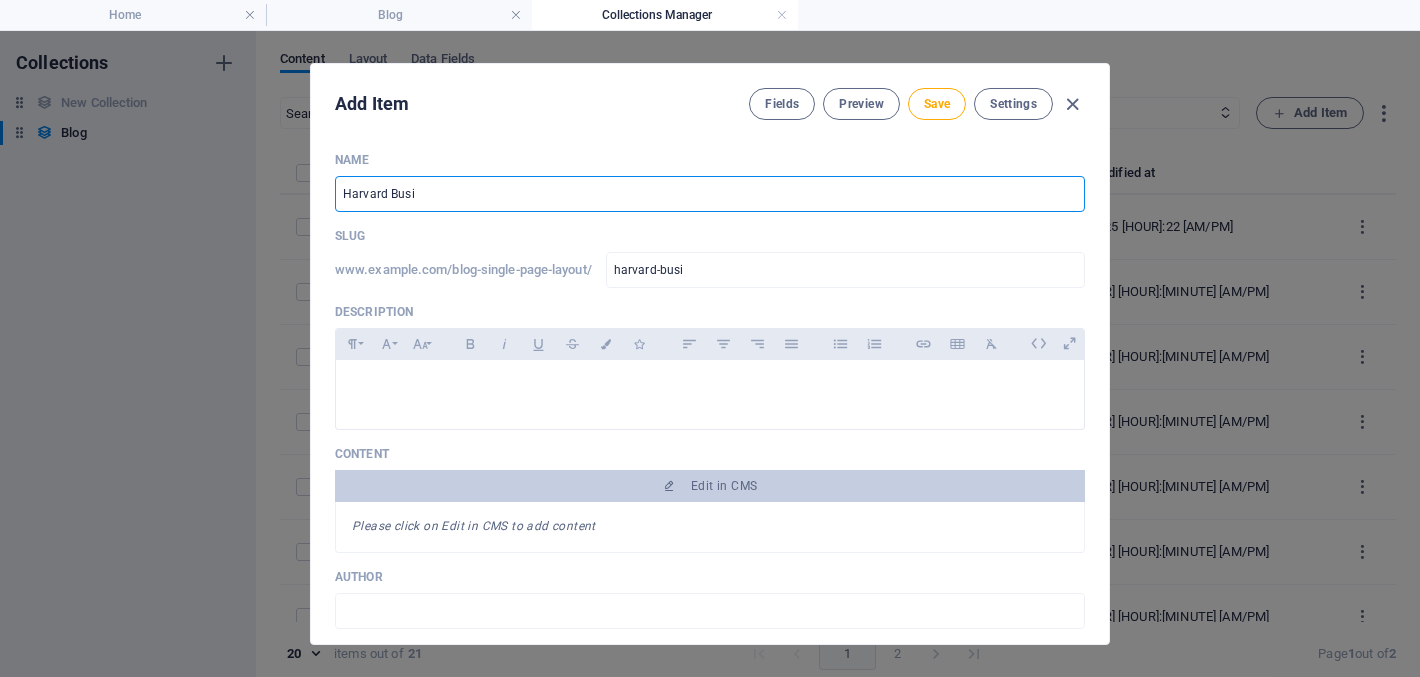 type on "Harvard Busin" 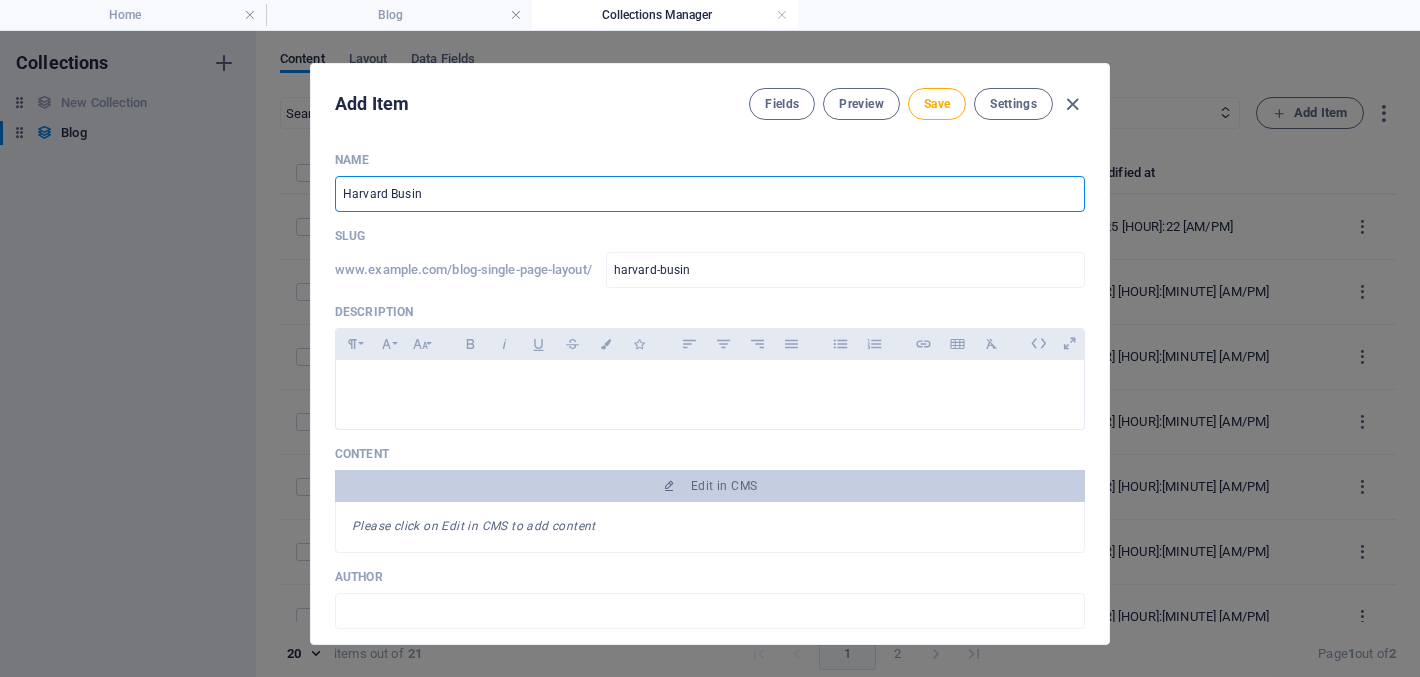 type on "Harvard Busine" 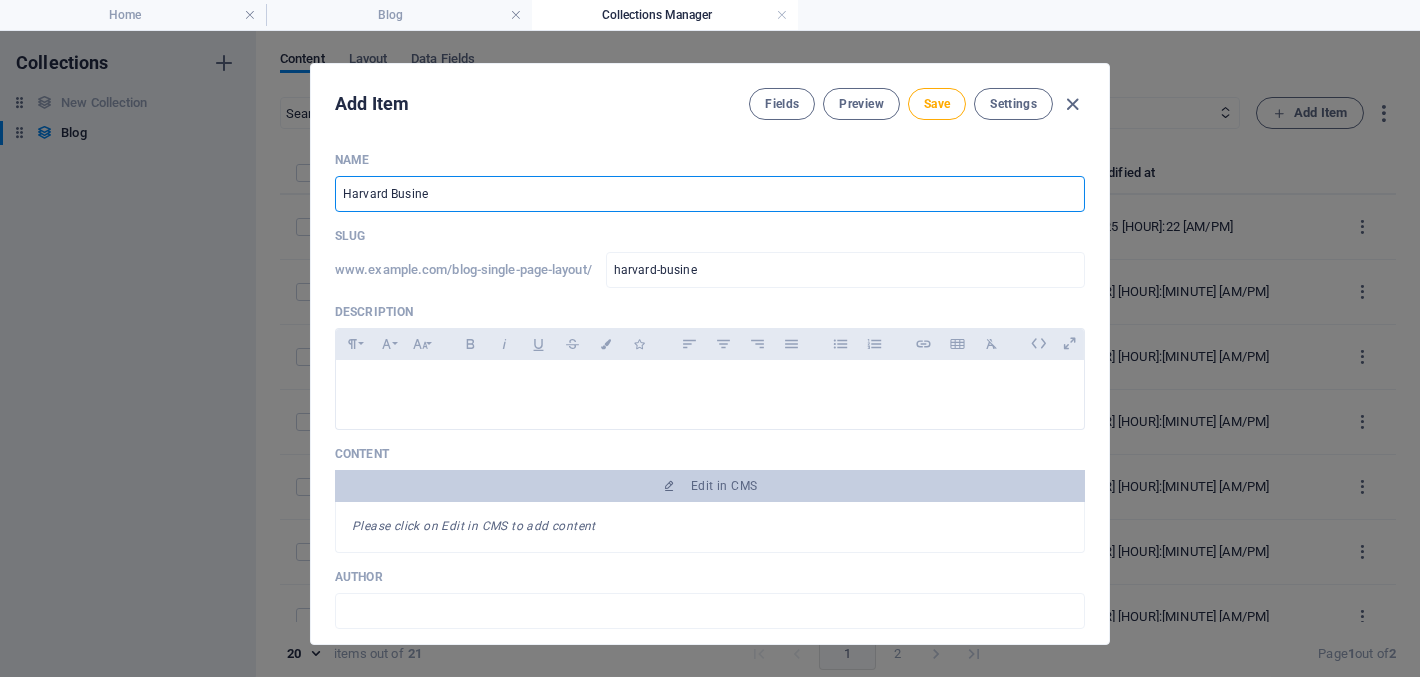 type on "Harvard Busines" 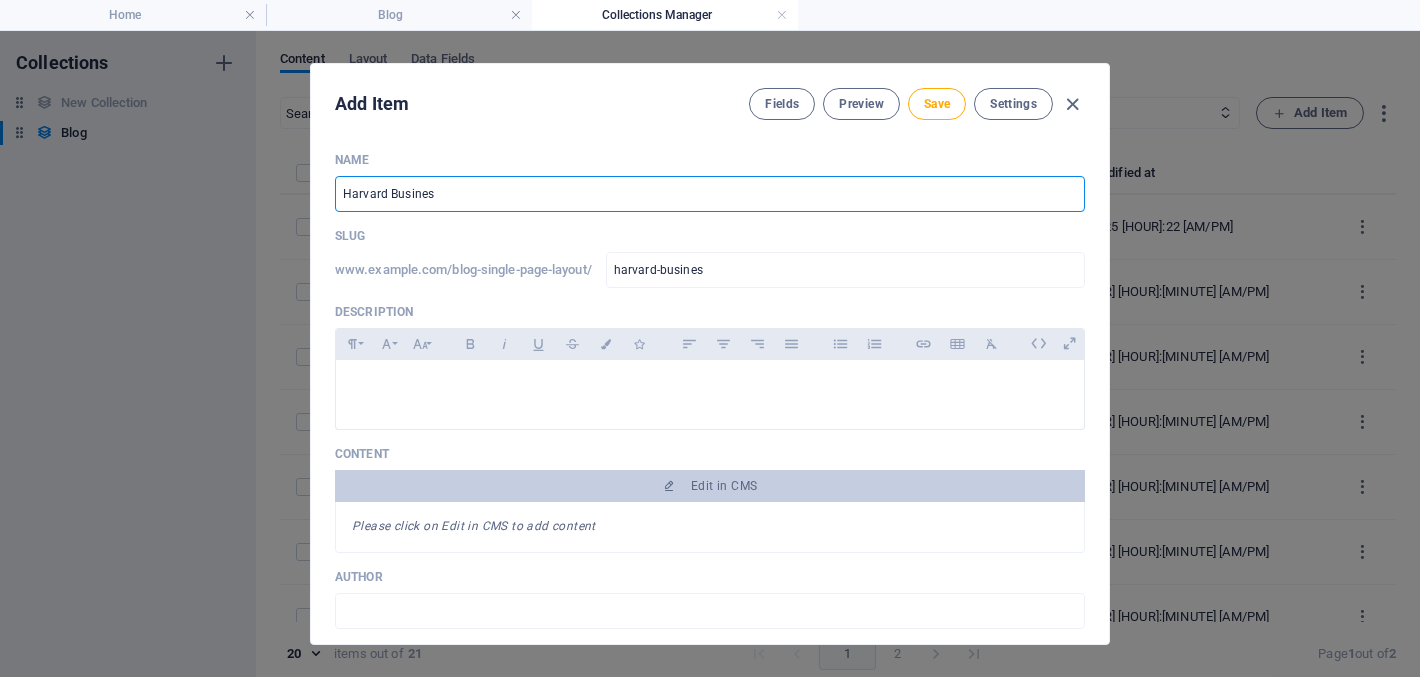 type on "Harvard Business" 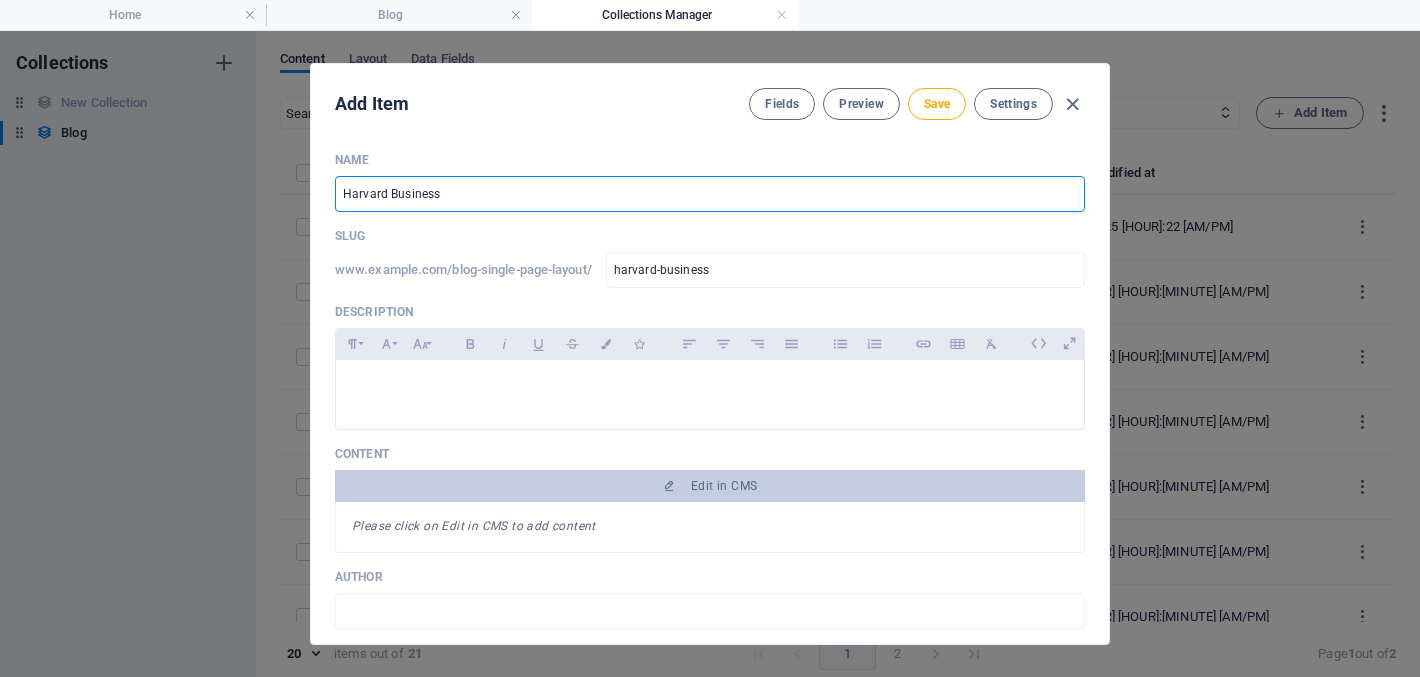 type on "Harvard Business R" 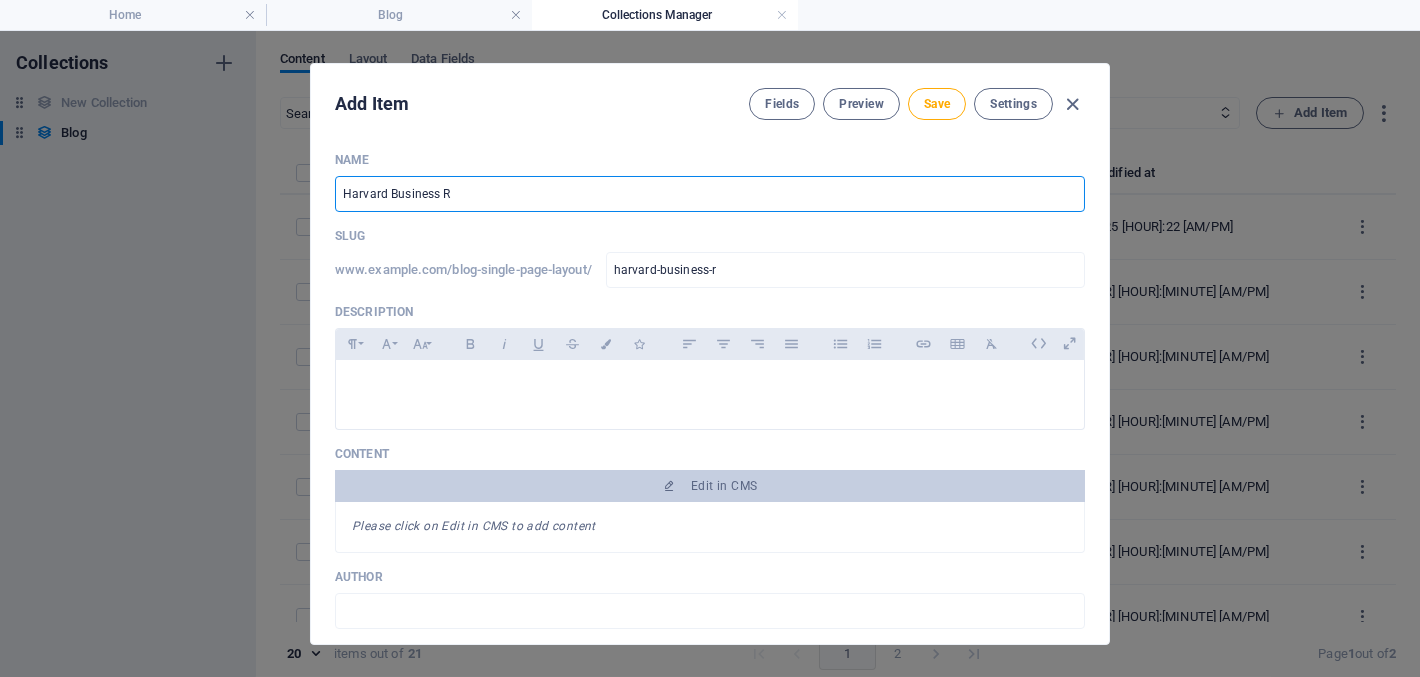 type on "Harvard Business Re" 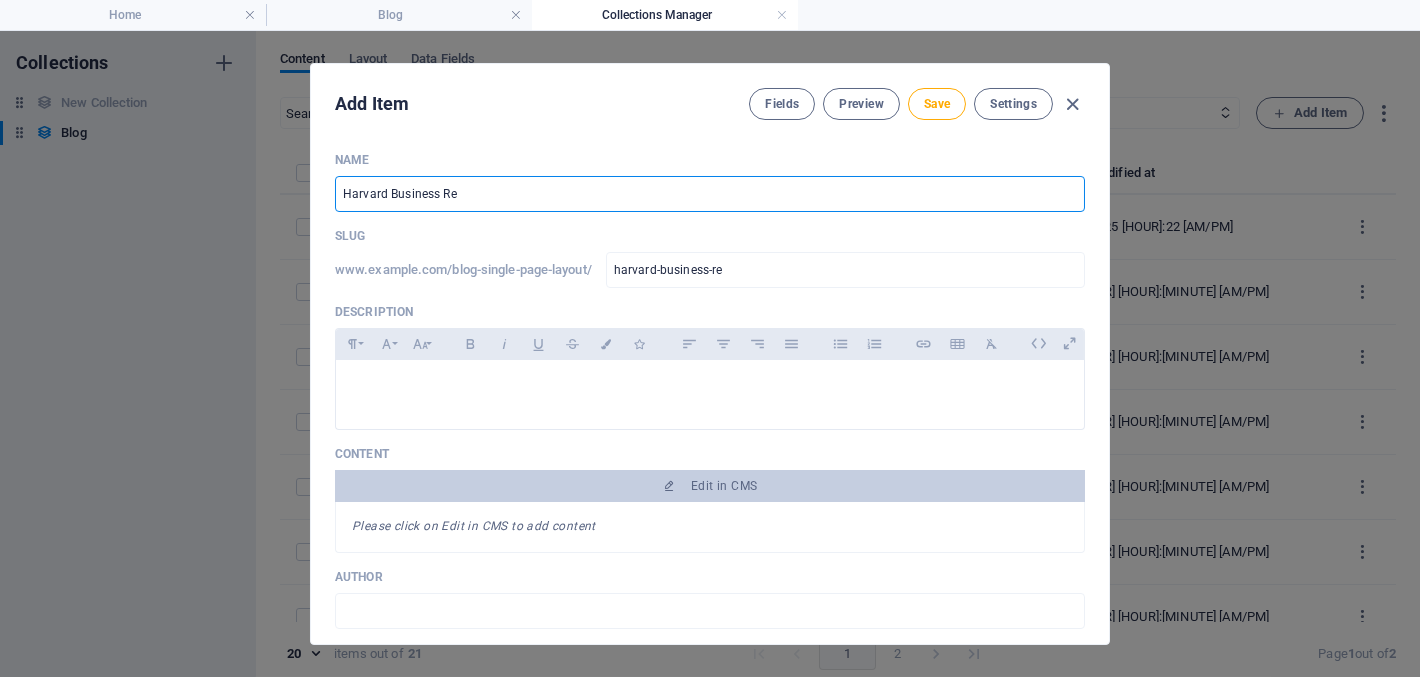 type on "Harvard Business Rev" 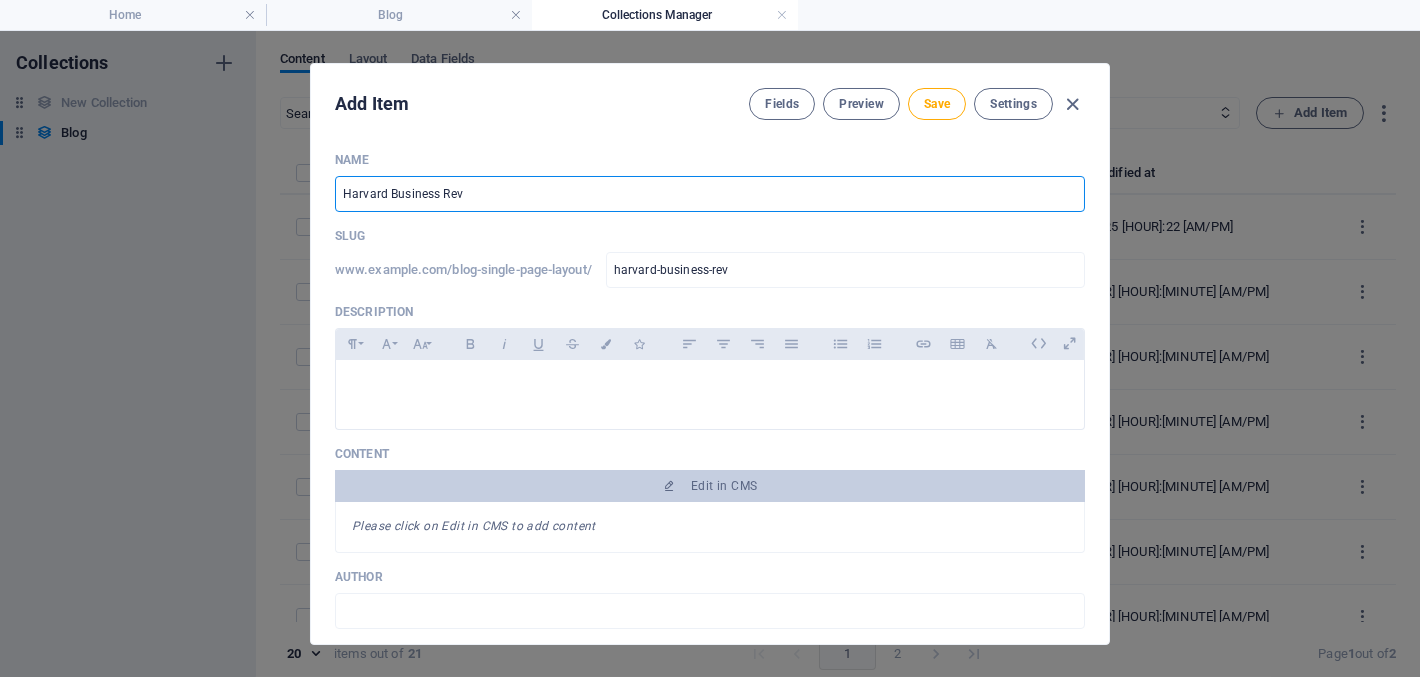 type on "Harvard Business Revi" 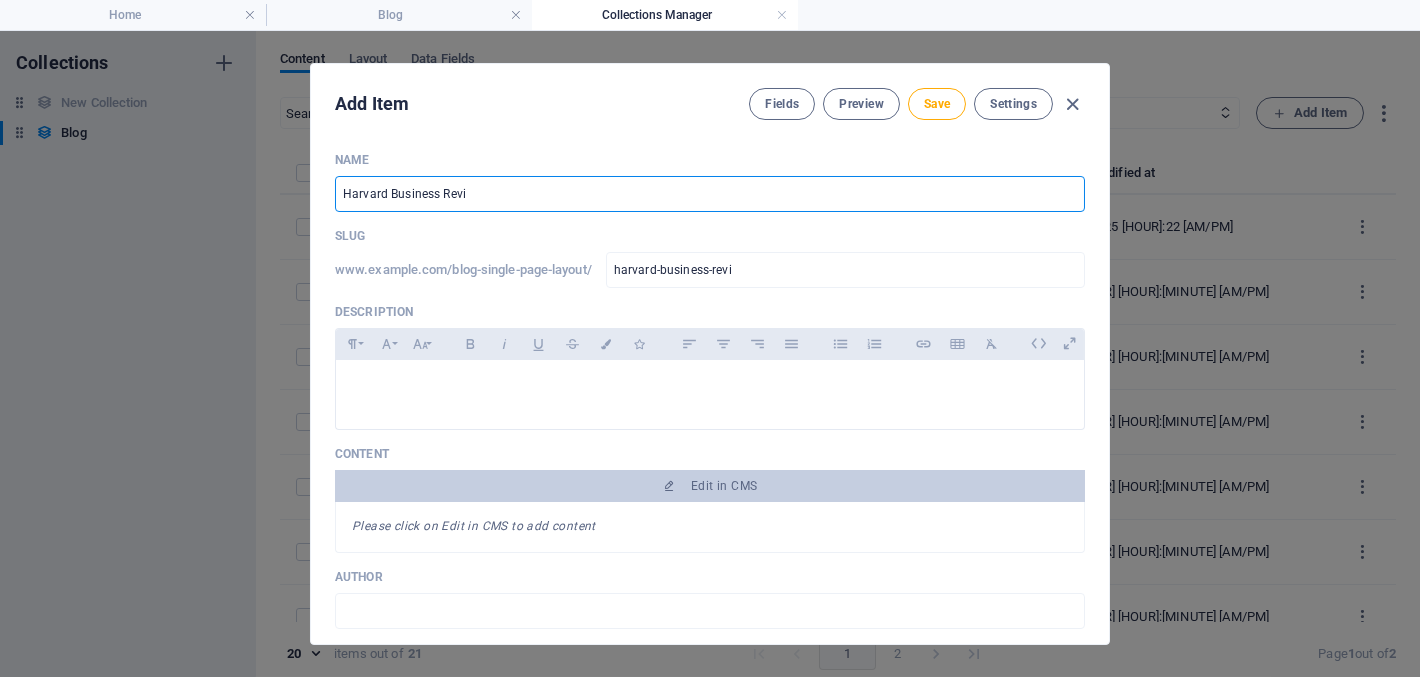 type on "Harvard Business Revie" 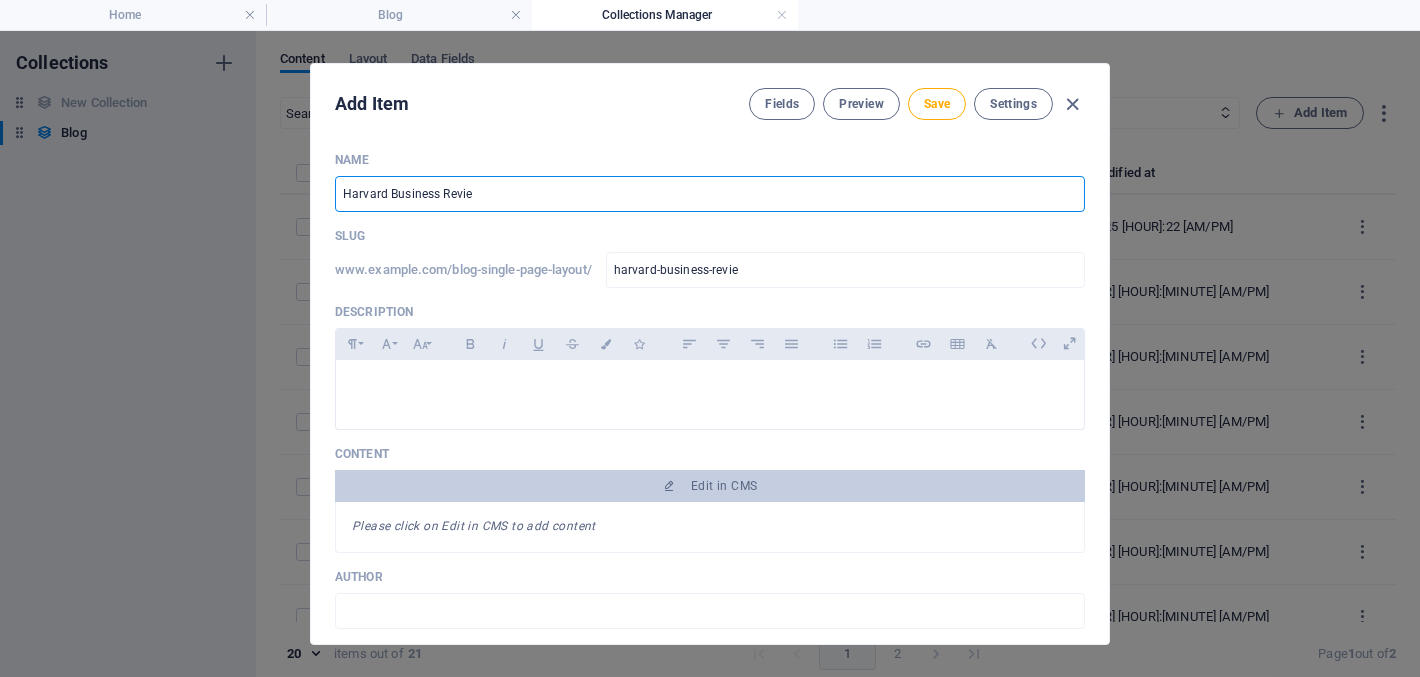 type on "Harvard Business Review" 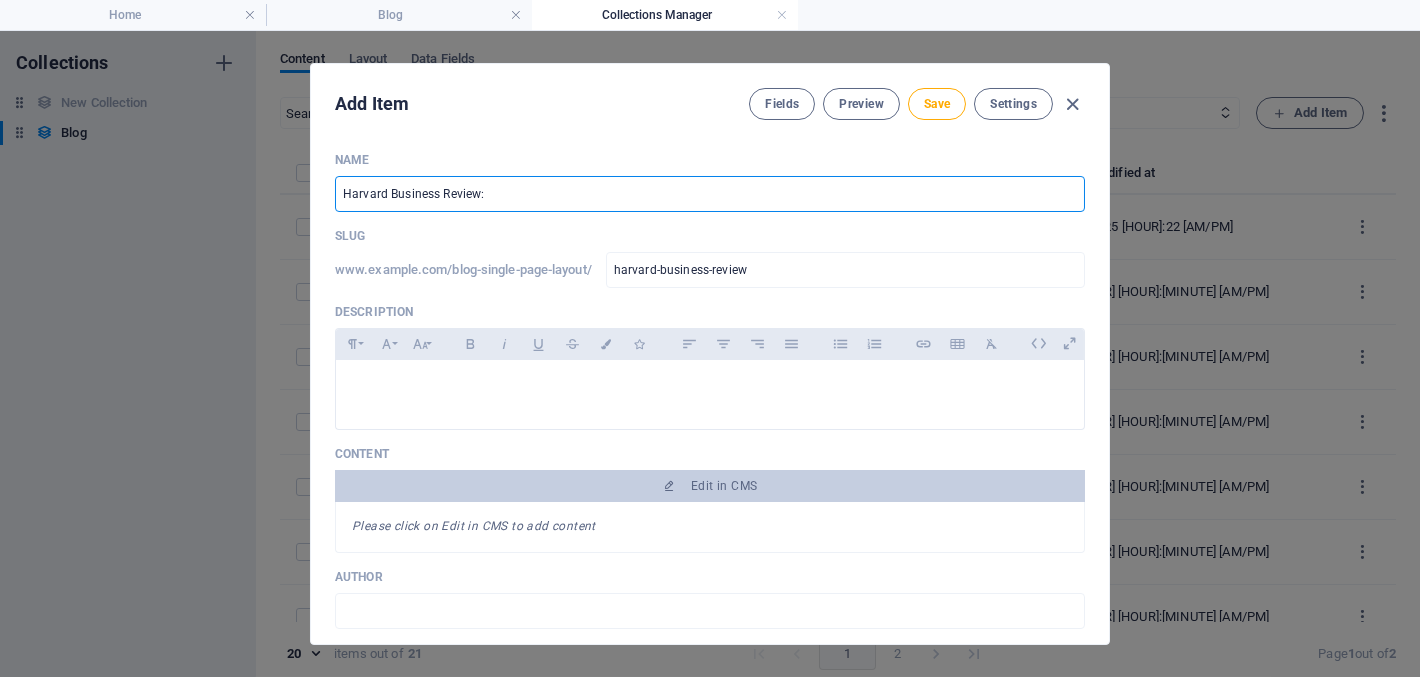 paste on "Unlocking the Power of AI in Customer Engagement" 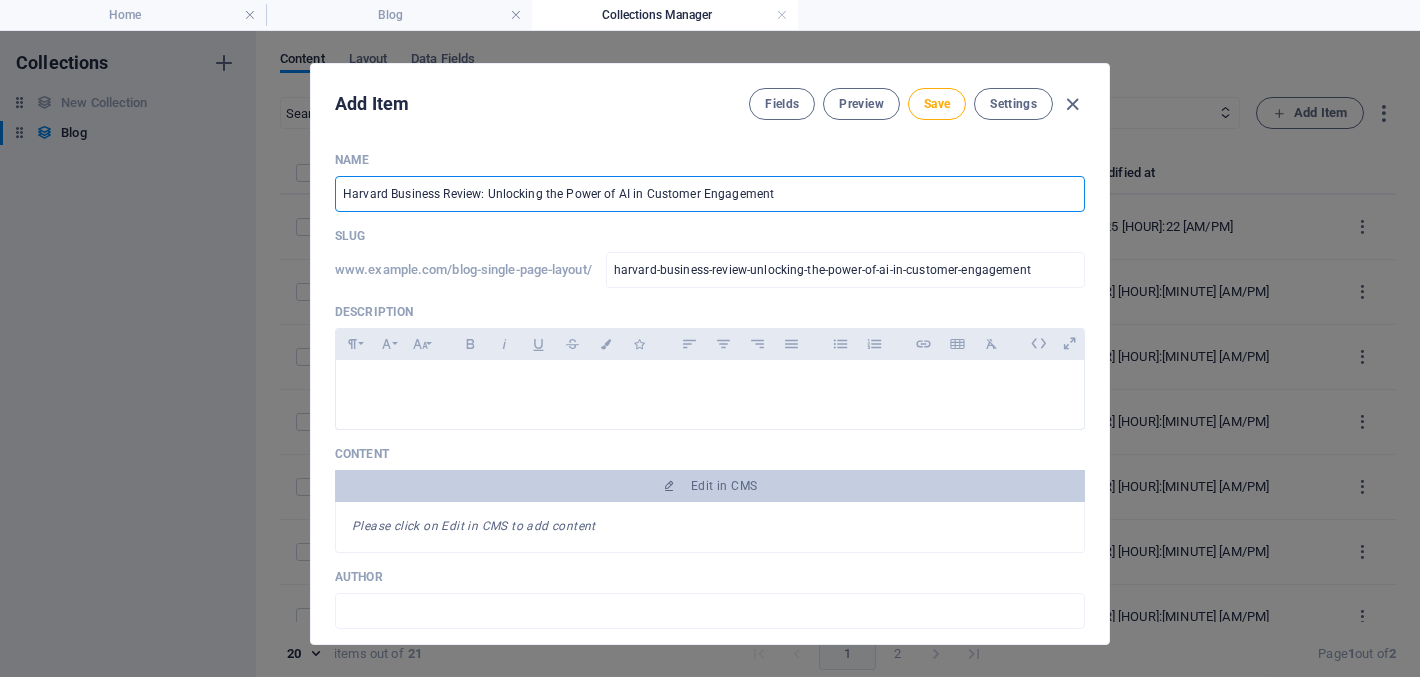 type on "Harvard Business Review: Unlocking the Power of AI in Customer Engagement" 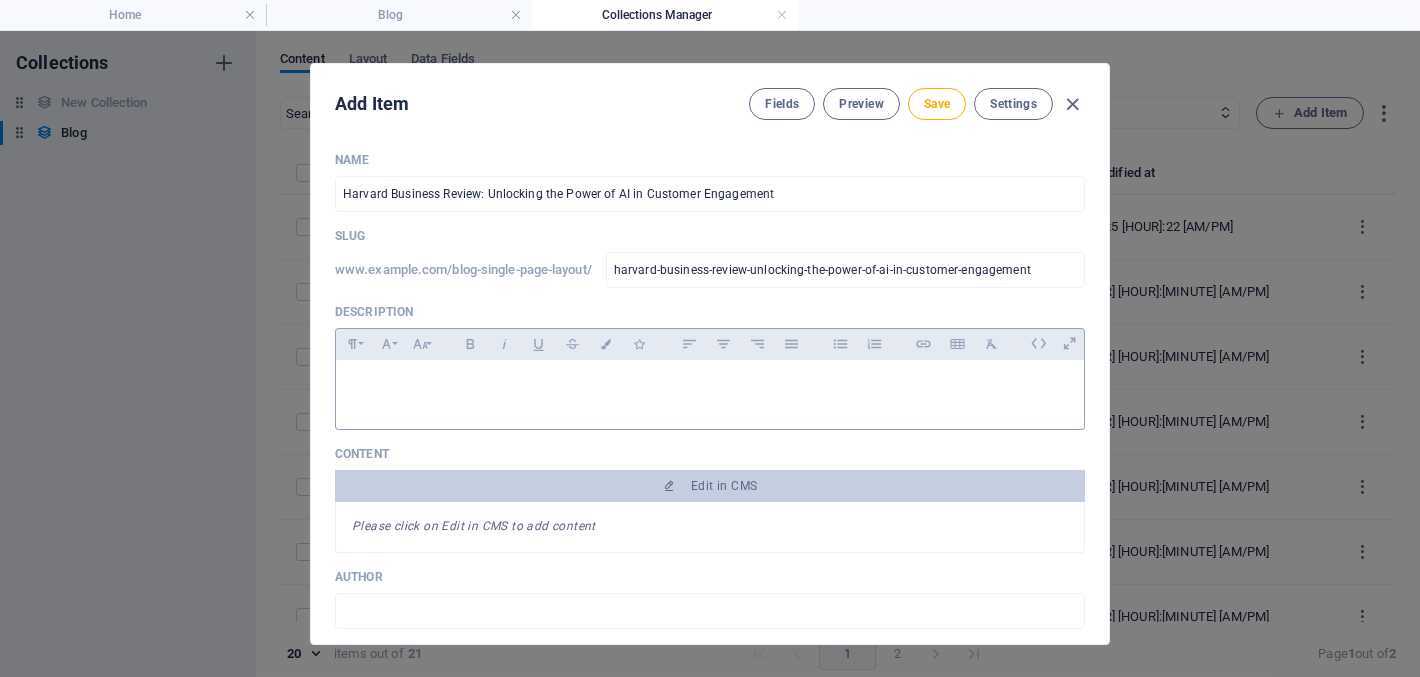 click at bounding box center [710, 390] 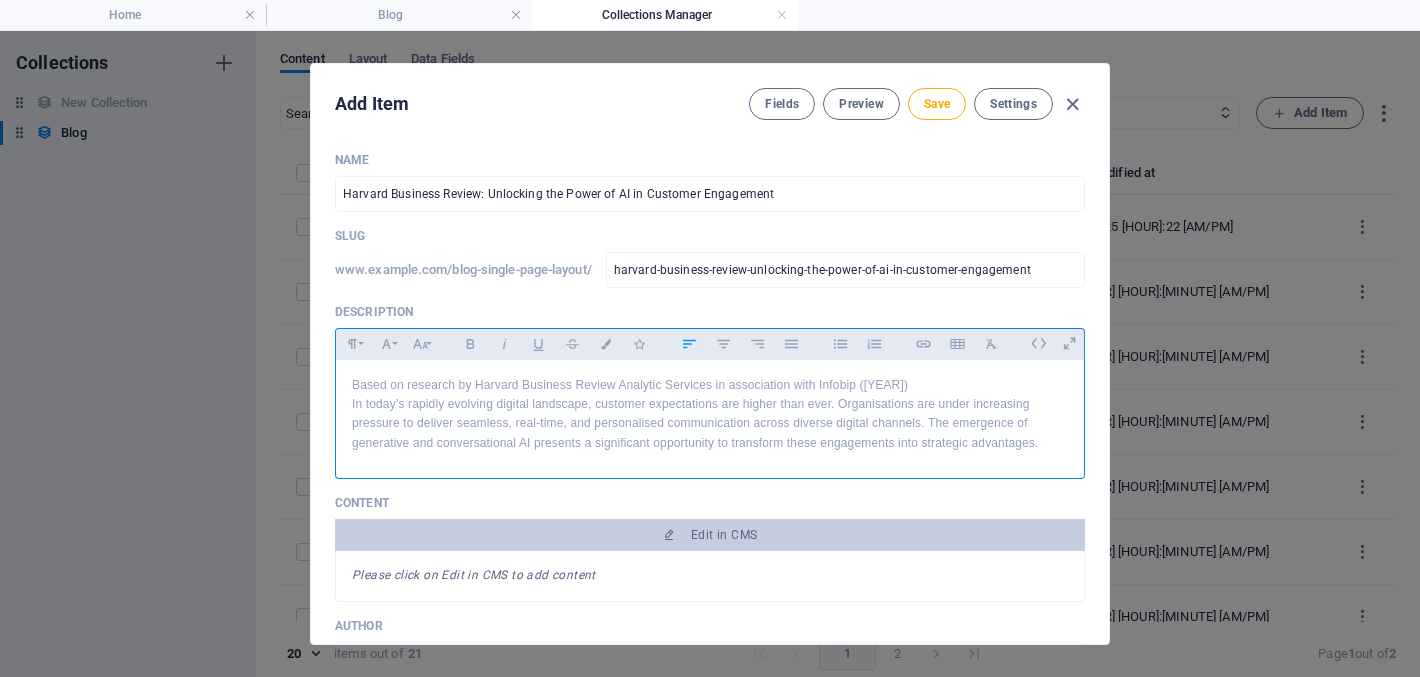 drag, startPoint x: 422, startPoint y: 375, endPoint x: 396, endPoint y: 368, distance: 26.925823 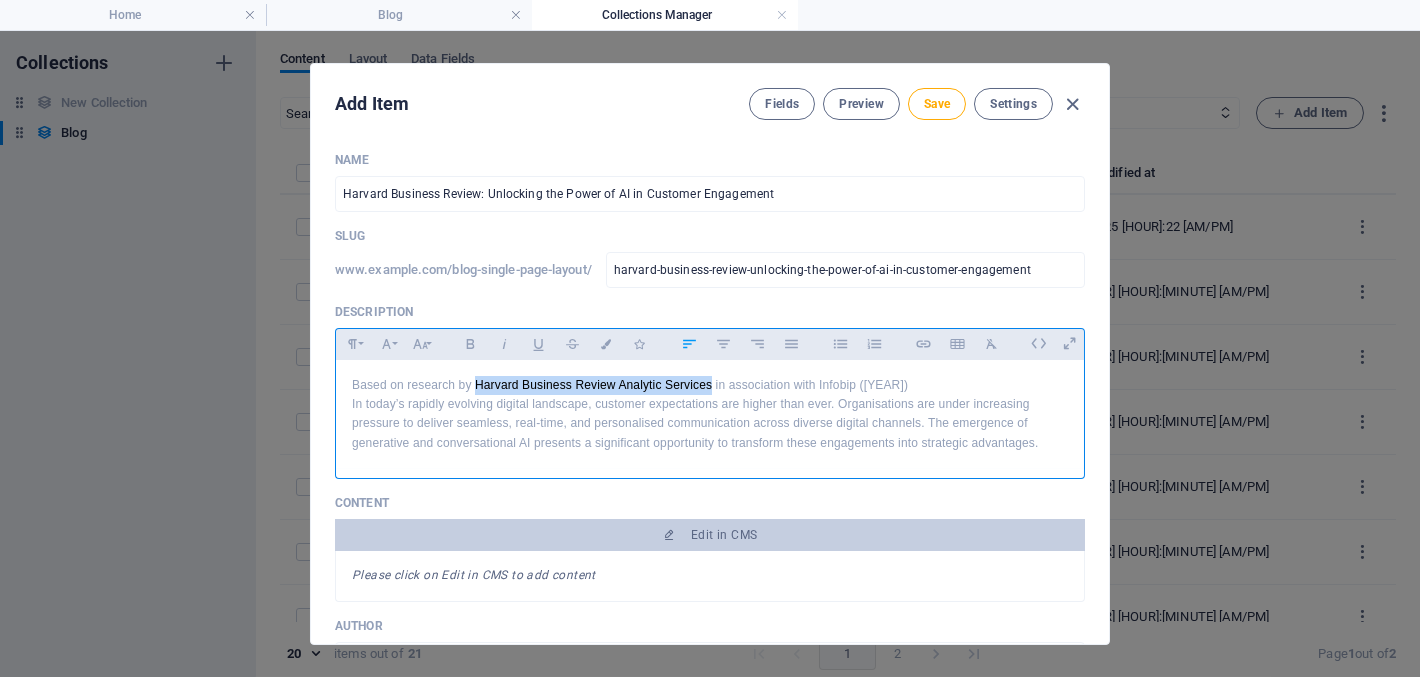 drag, startPoint x: 472, startPoint y: 381, endPoint x: 708, endPoint y: 384, distance: 236.01907 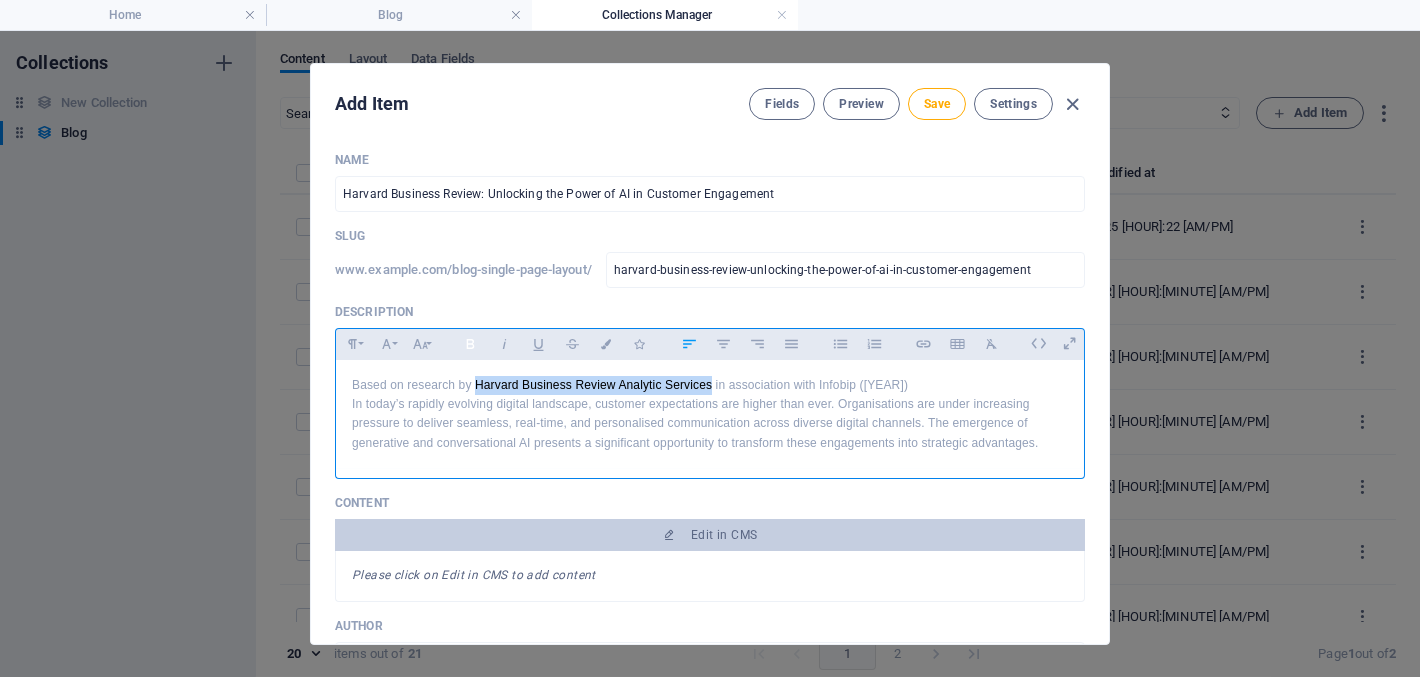 click 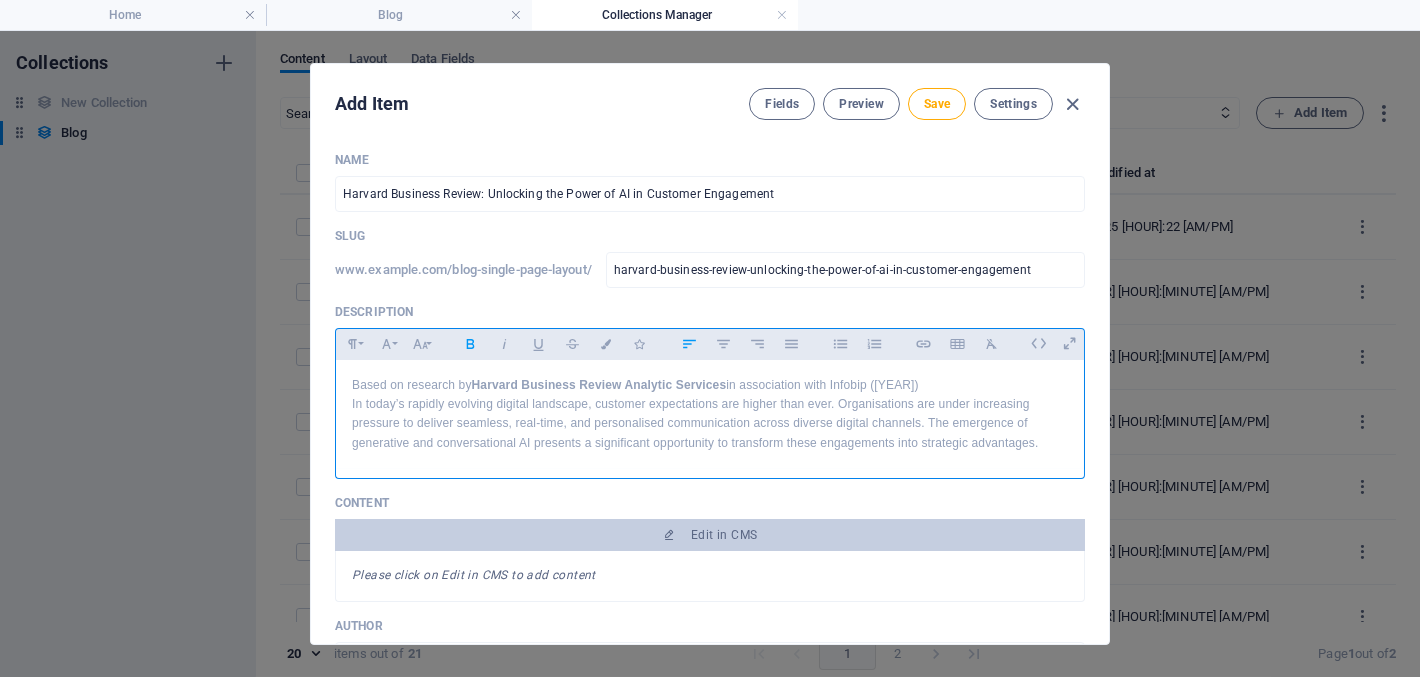 click on "Based on research by  Harvard Business Review Analytic Services  in association with Infobip ([YEAR])" at bounding box center [710, 385] 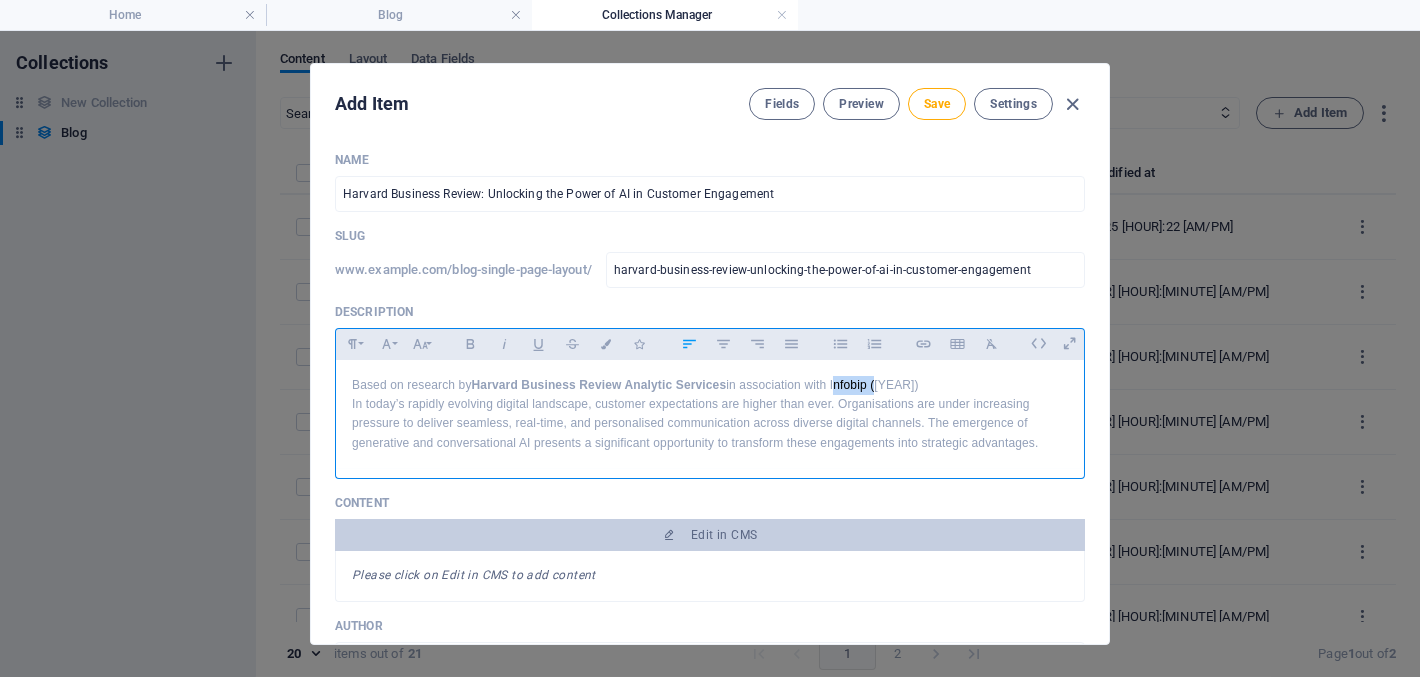 click on "Based on research by  Harvard Business Review Analytic Services  in association with Infobip ([YEAR])" at bounding box center [710, 385] 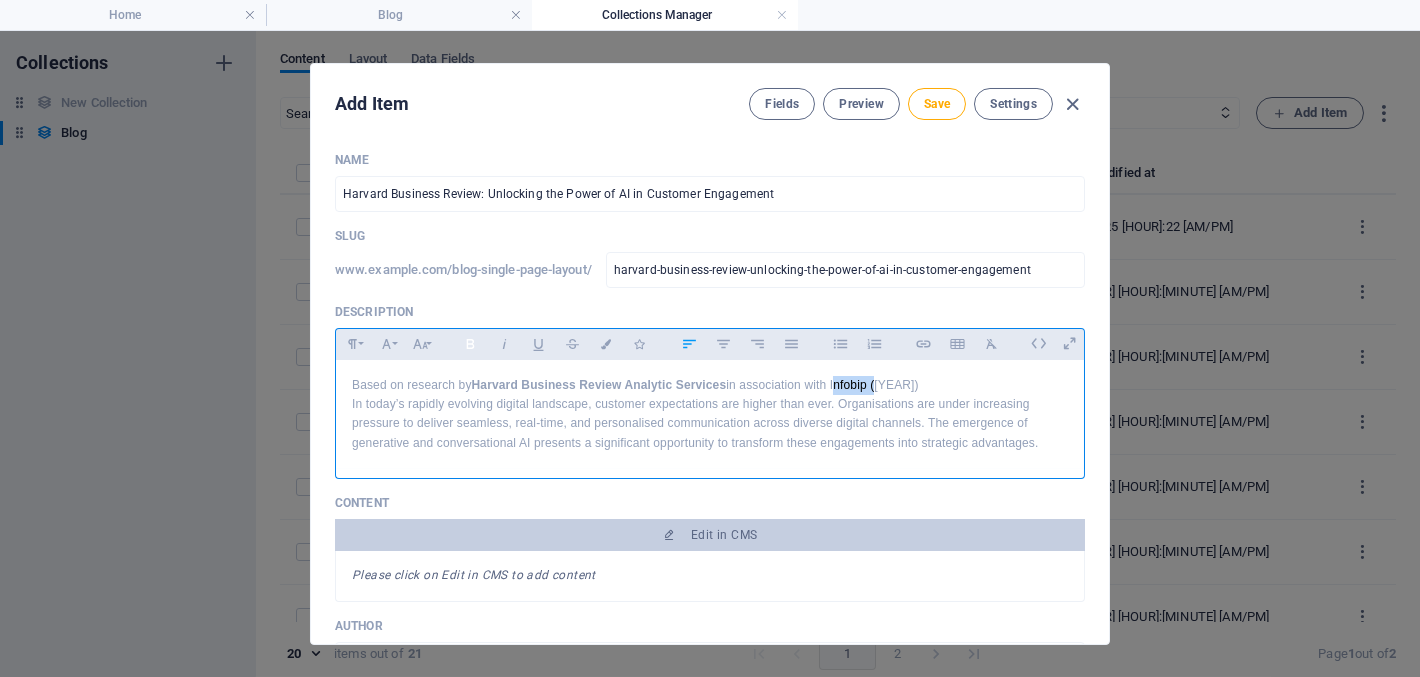 click 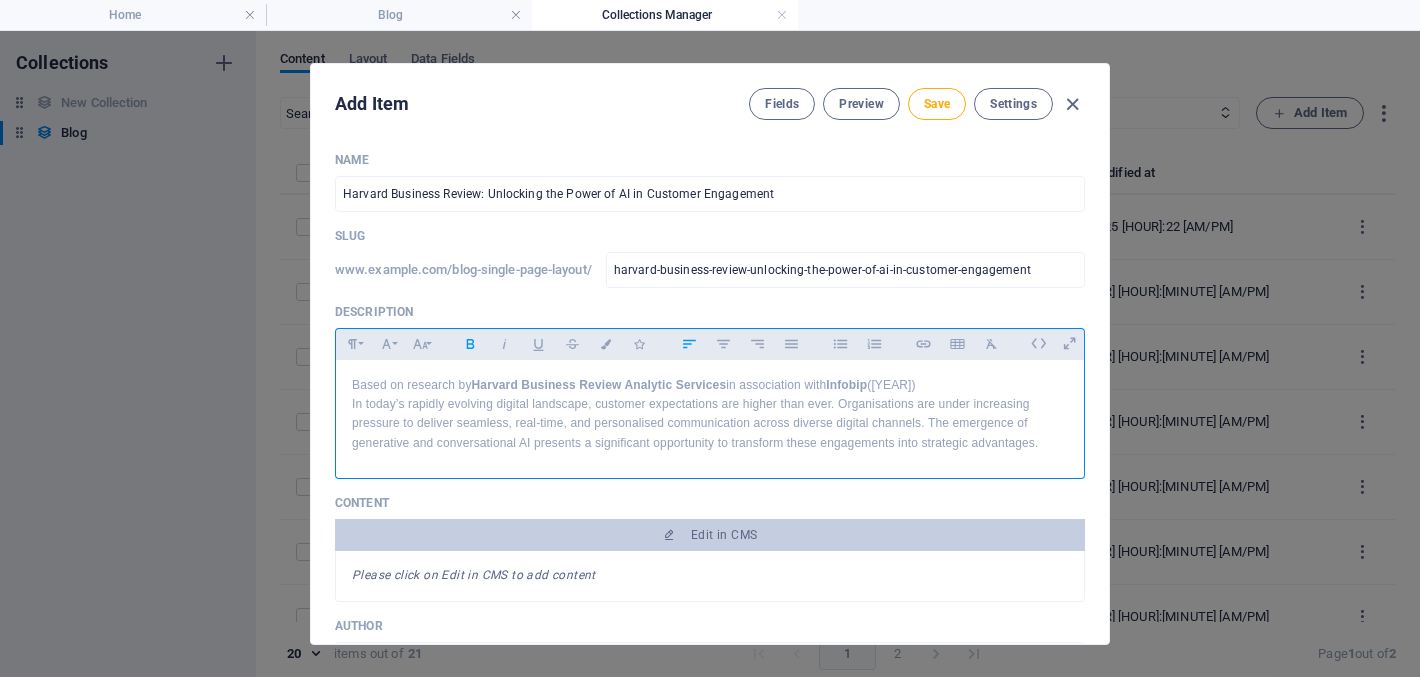 click on "Based on research by Harvard Business Review Analytic Services in association with Infobip (2025) In today’s rapidly evolving digital landscape, customer expectations are higher than ever. Organisations are under increasing pressure to deliver seamless, real-time, and personalised communication across diverse digital channels. The emergence of generative and conversational AI presents a significant opportunity to transform these engagements into strategic advantages." at bounding box center [710, 414] 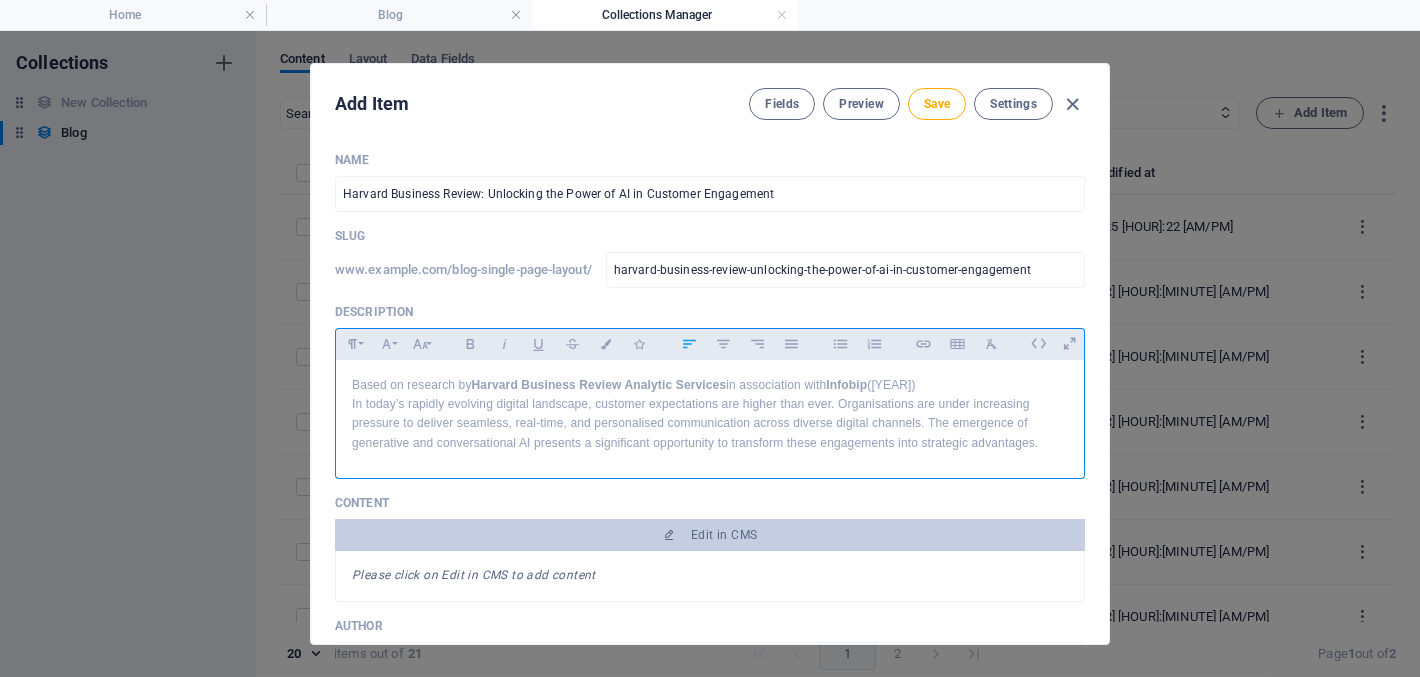 click on "In today’s rapidly evolving digital landscape, customer expectations are higher than ever. Organisations are under increasing pressure to deliver seamless, real-time, and personalised communication across diverse digital channels. The emergence of generative and conversational AI presents a significant opportunity to transform these engagements into strategic advantages." at bounding box center [710, 424] 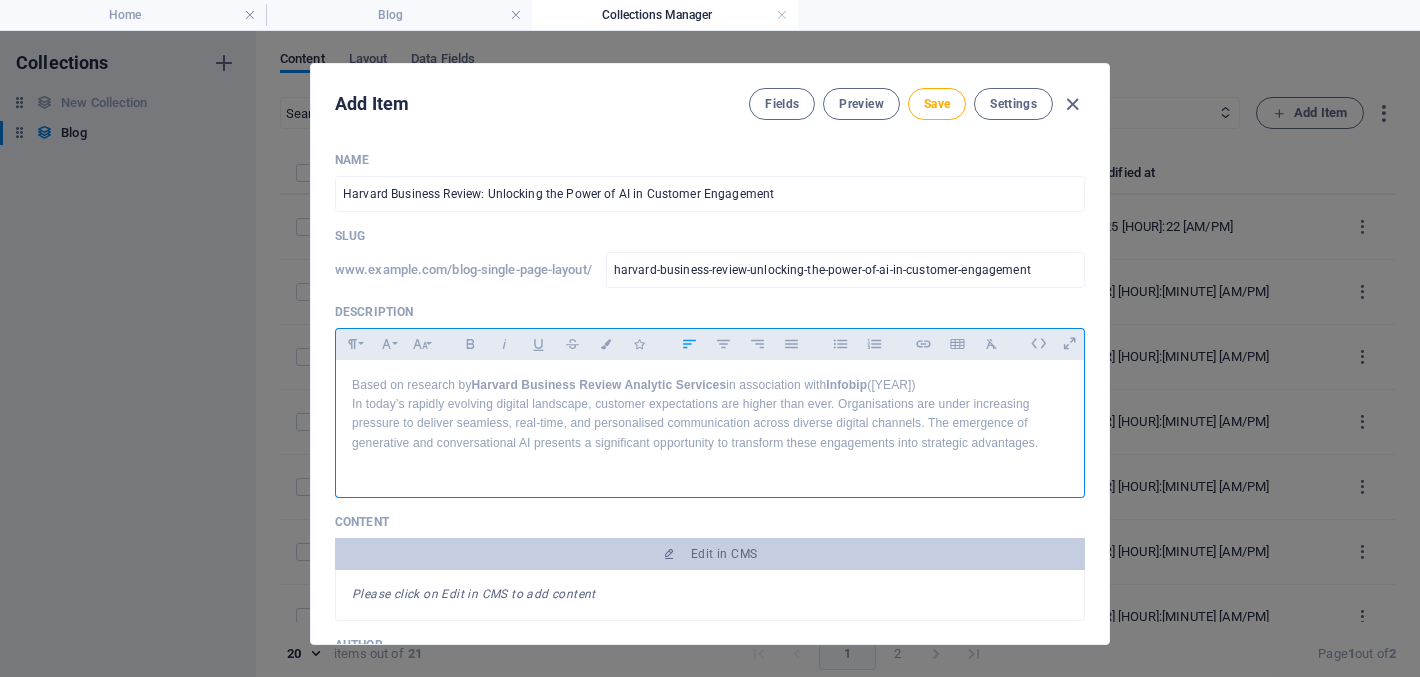 type 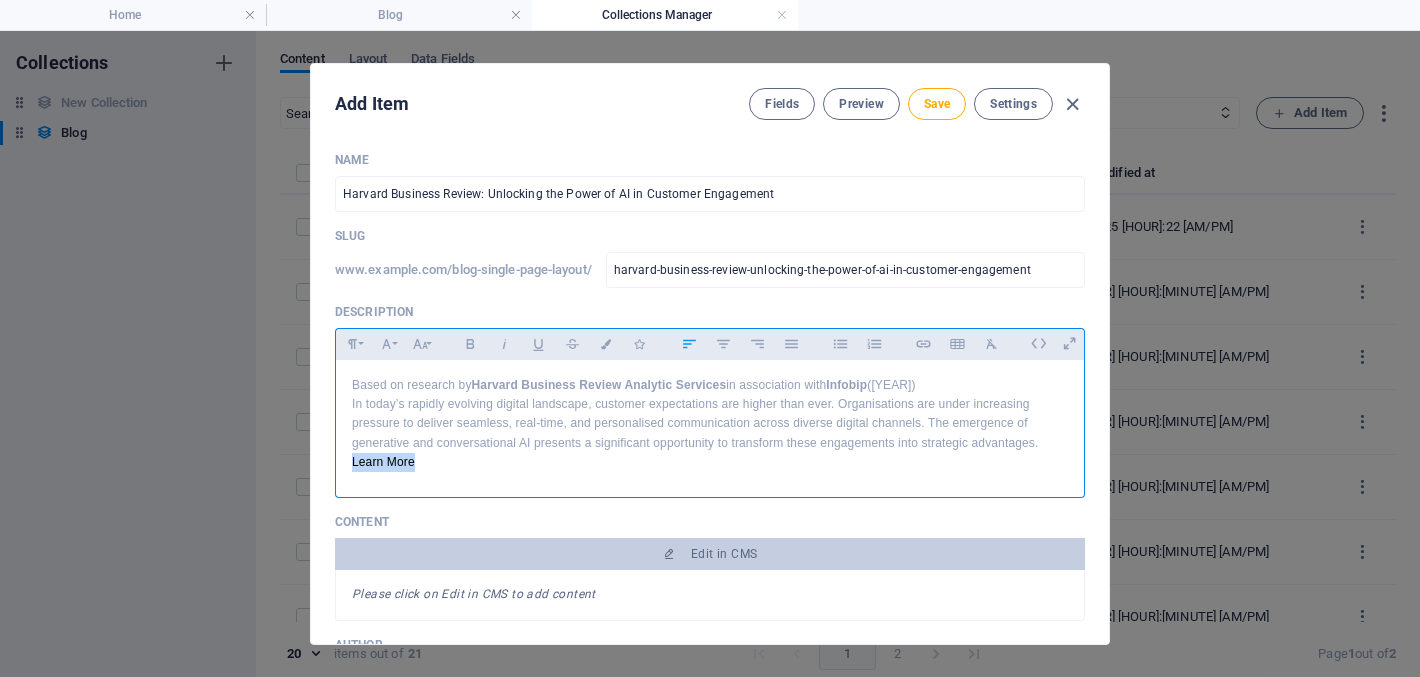 drag, startPoint x: 418, startPoint y: 460, endPoint x: 339, endPoint y: 460, distance: 79 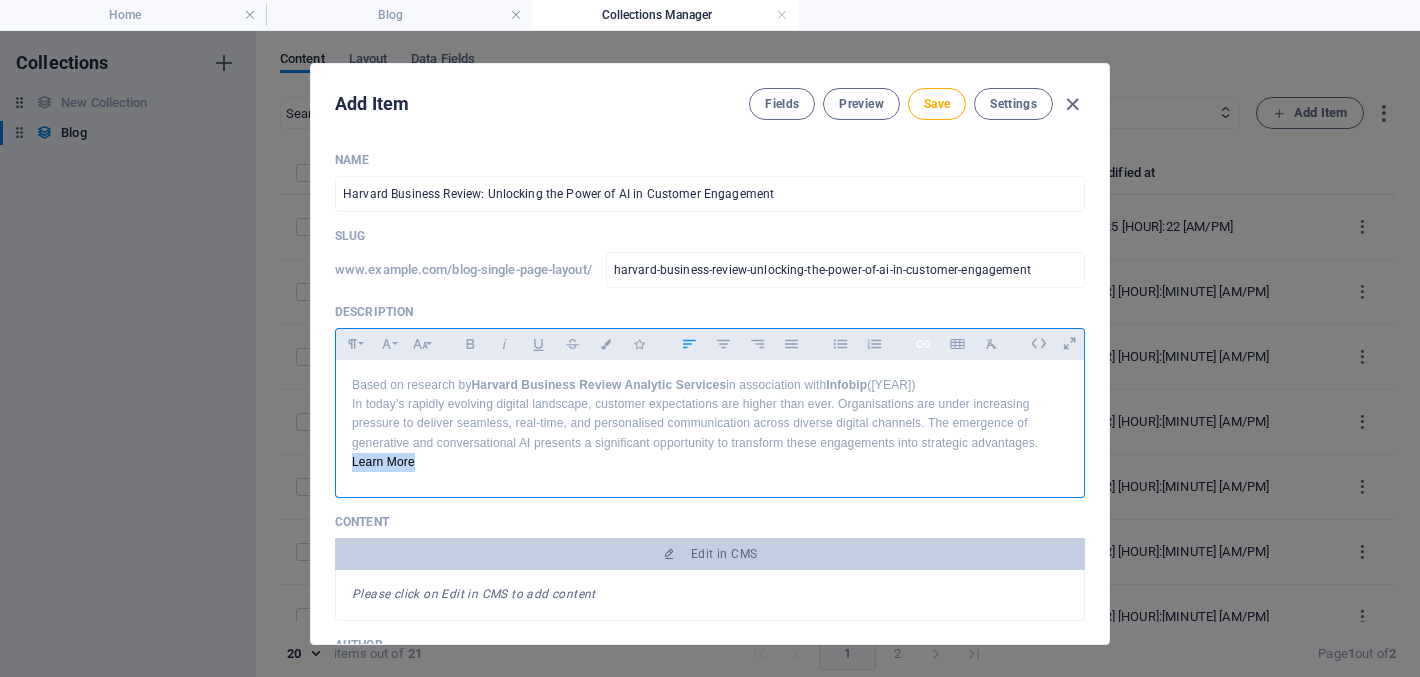 click 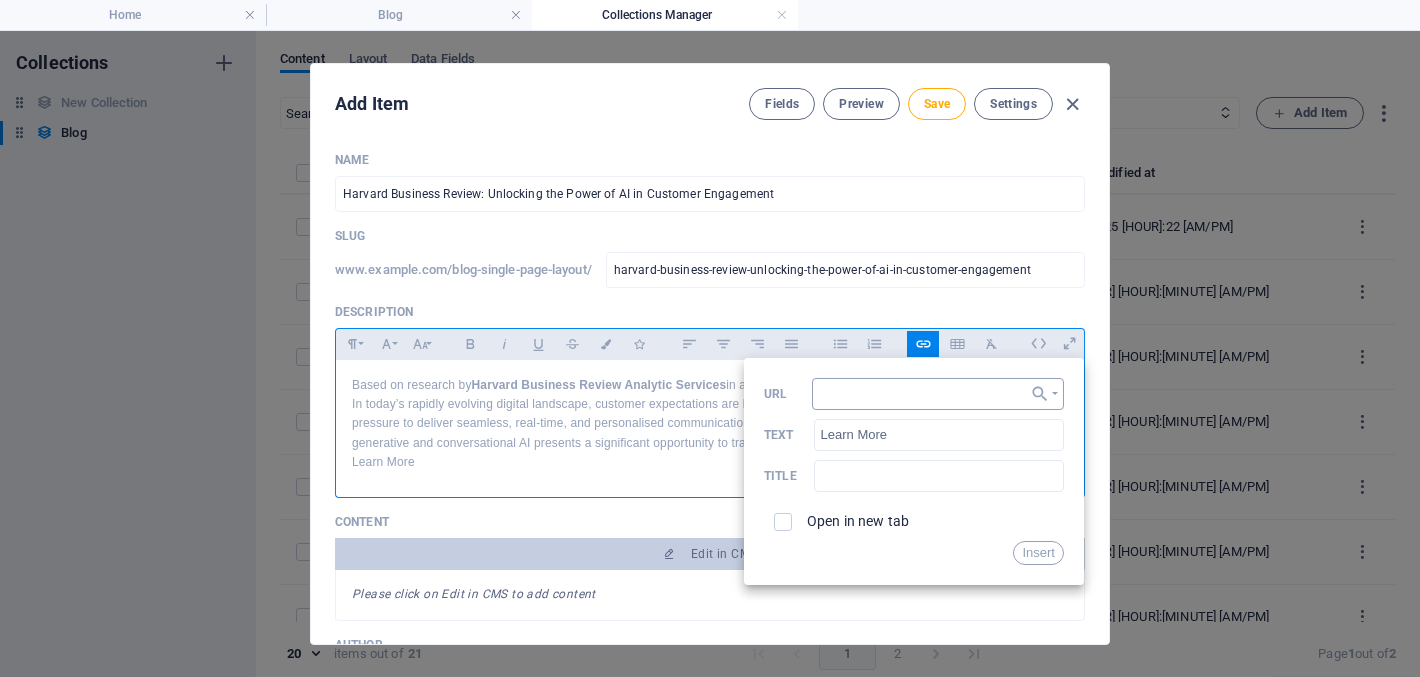click on "URL" at bounding box center [938, 394] 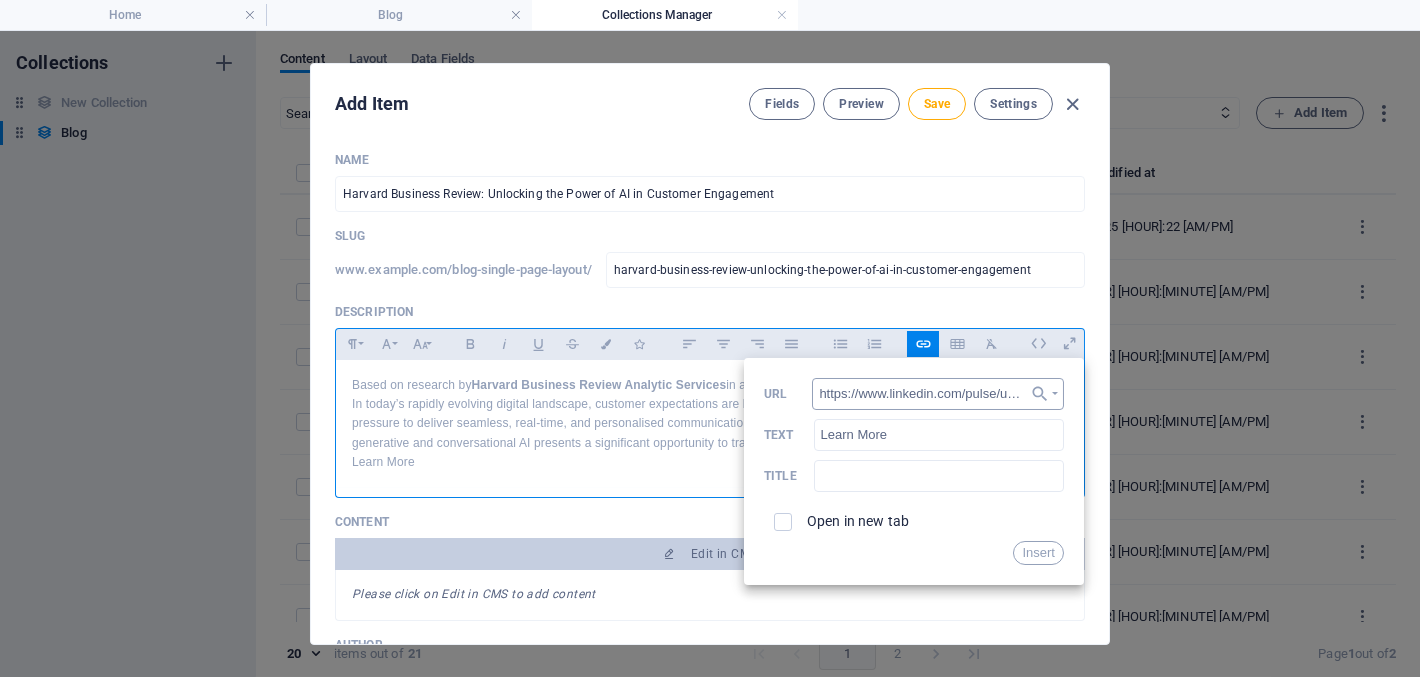scroll, scrollTop: 0, scrollLeft: 696, axis: horizontal 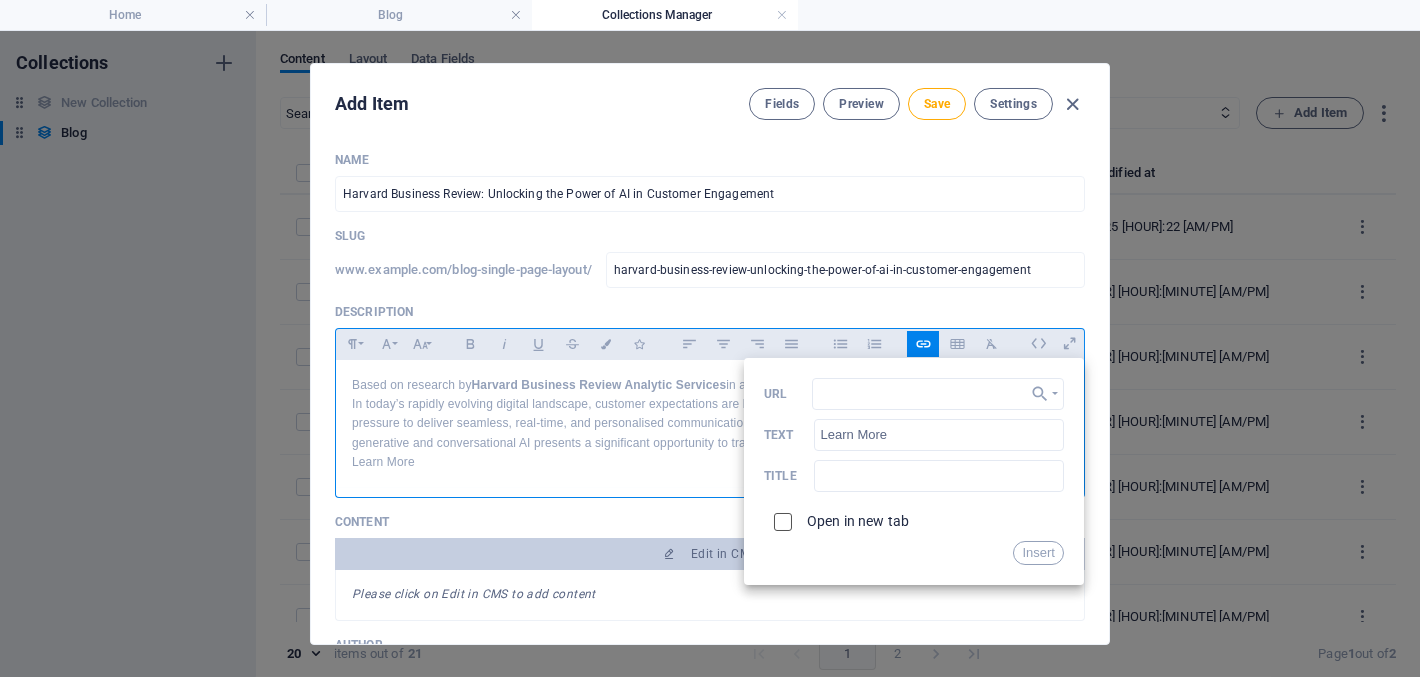 type on "https://www.linkedin.com/pulse/unlocking-power-ai-customer-engagement-sunago-consulting-f0qxf/?trackingId=73WXhqSW1gaLCXNe8v%2BwYA%3D%3D" 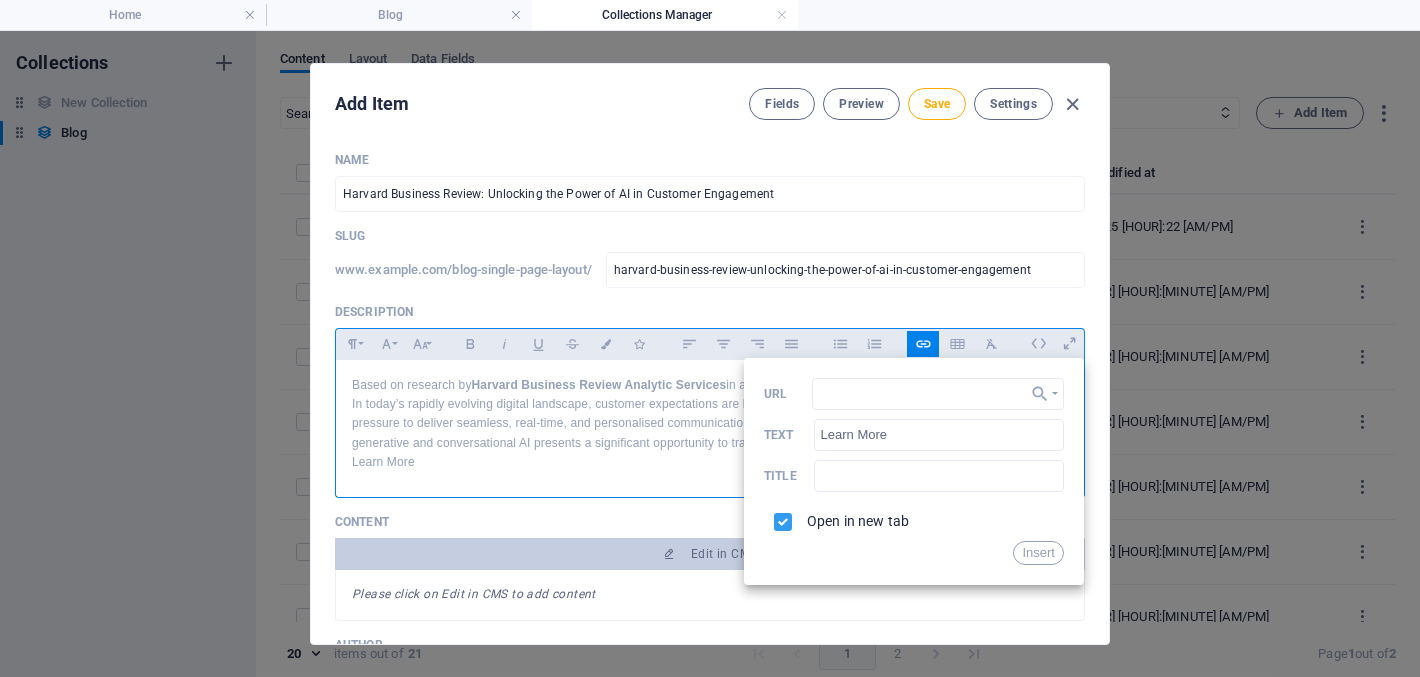 scroll, scrollTop: 0, scrollLeft: 0, axis: both 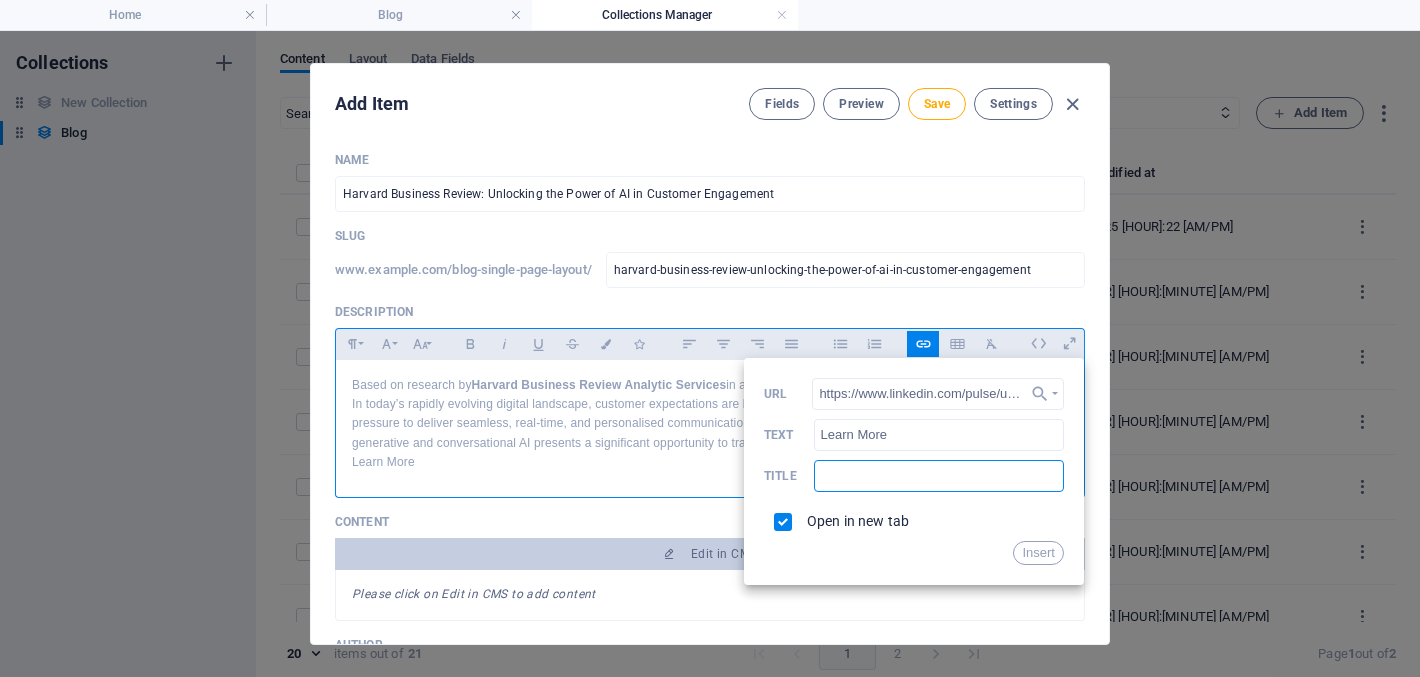 click at bounding box center (939, 476) 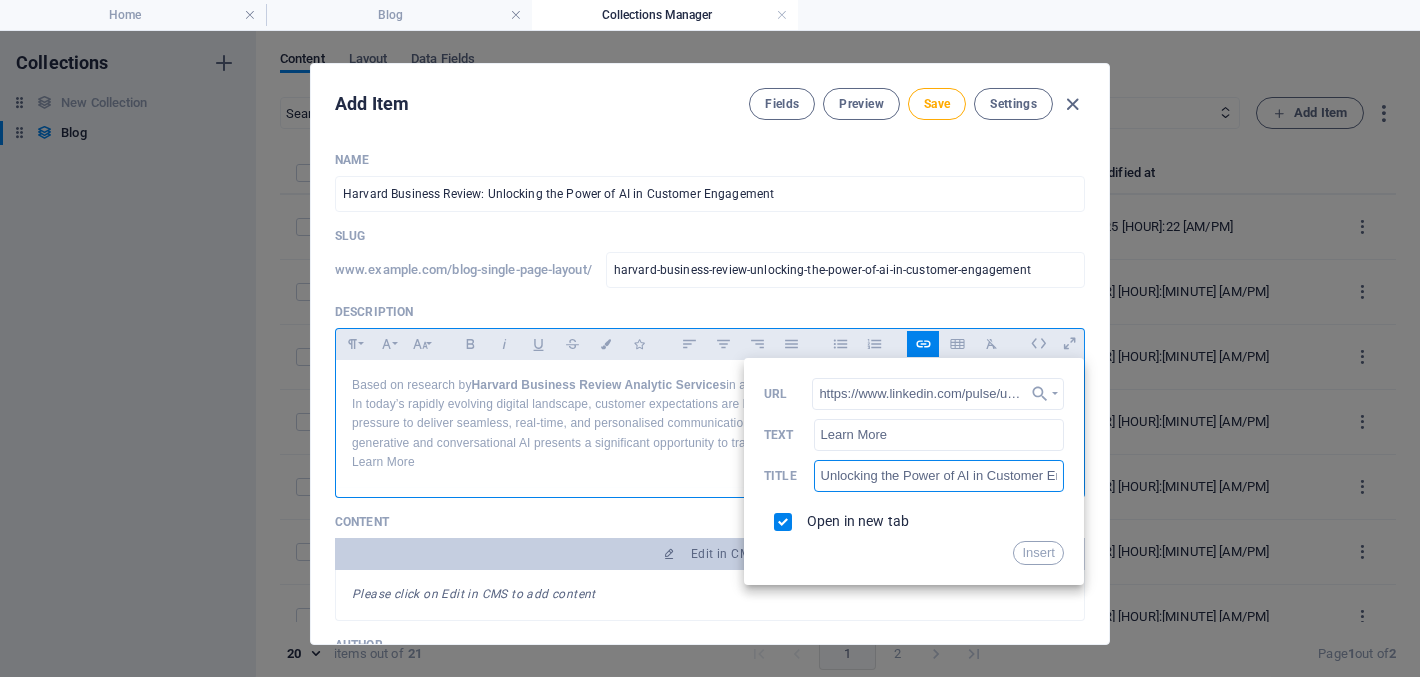 scroll, scrollTop: 0, scrollLeft: 62, axis: horizontal 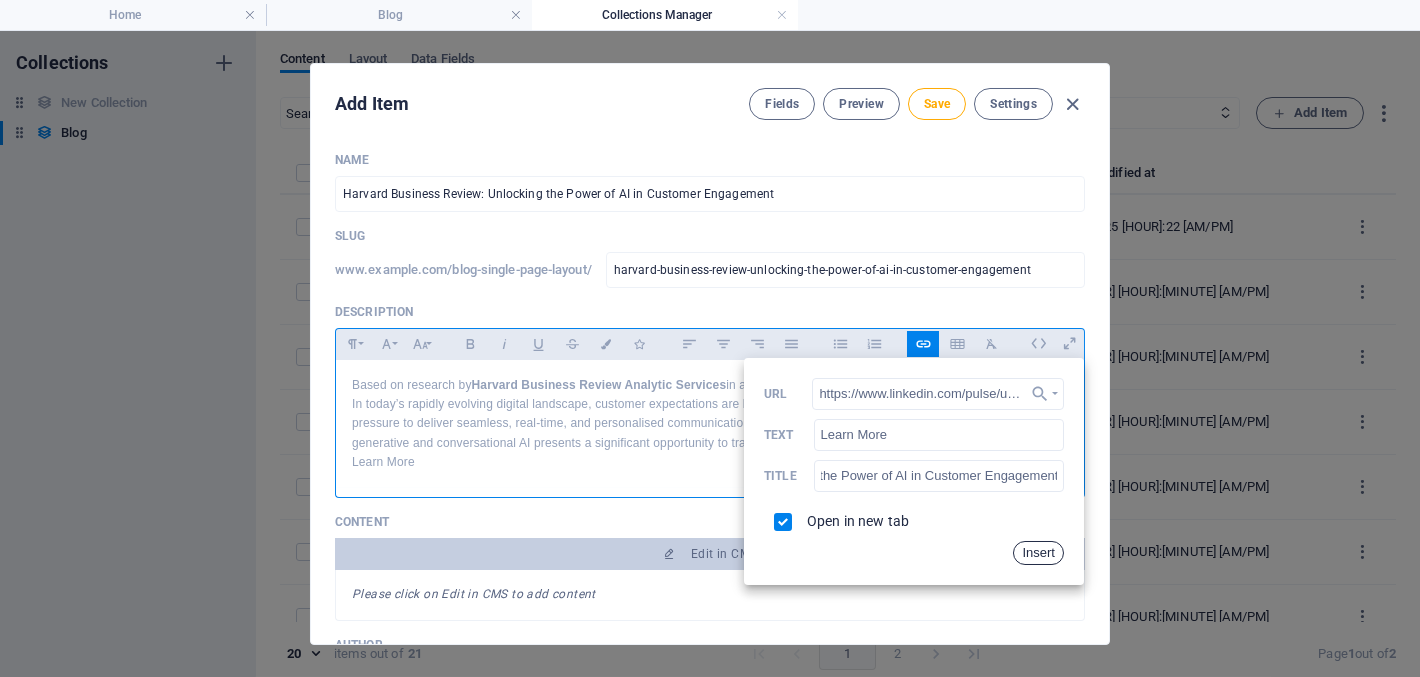 click on "Insert" at bounding box center [1038, 553] 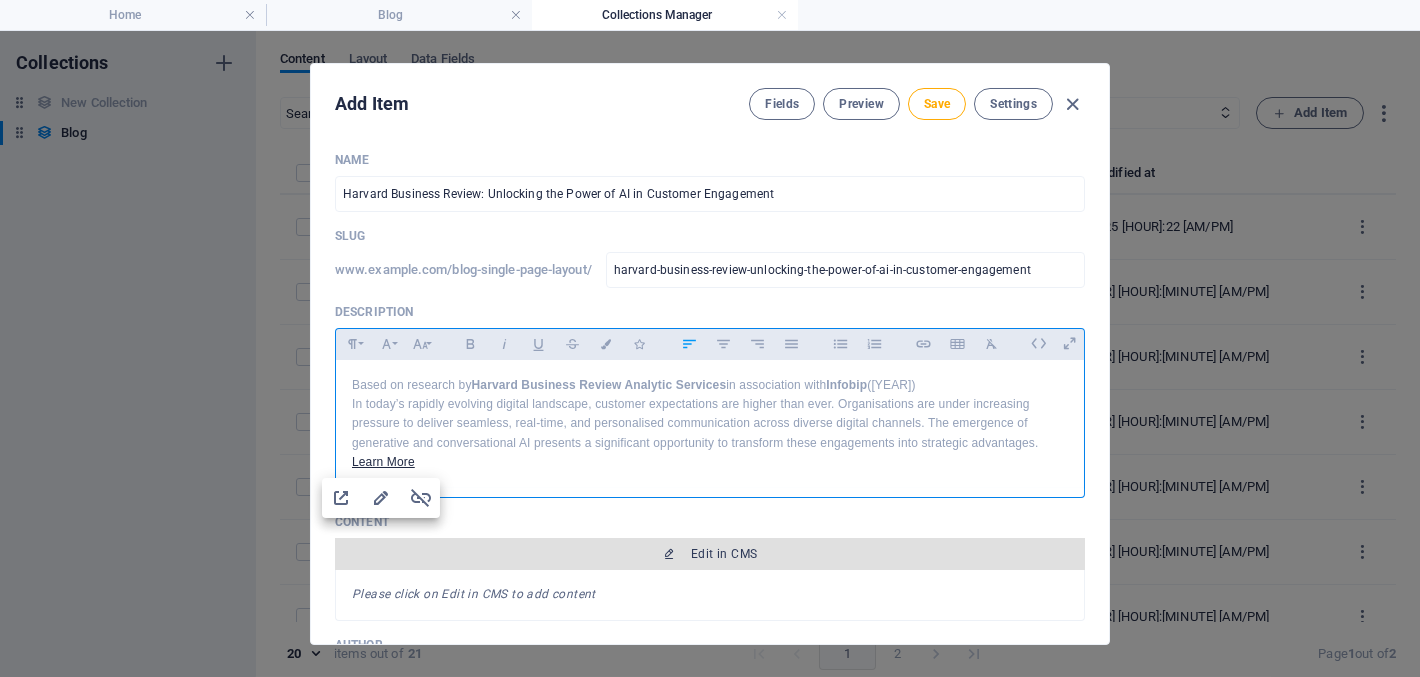 scroll, scrollTop: 0, scrollLeft: 0, axis: both 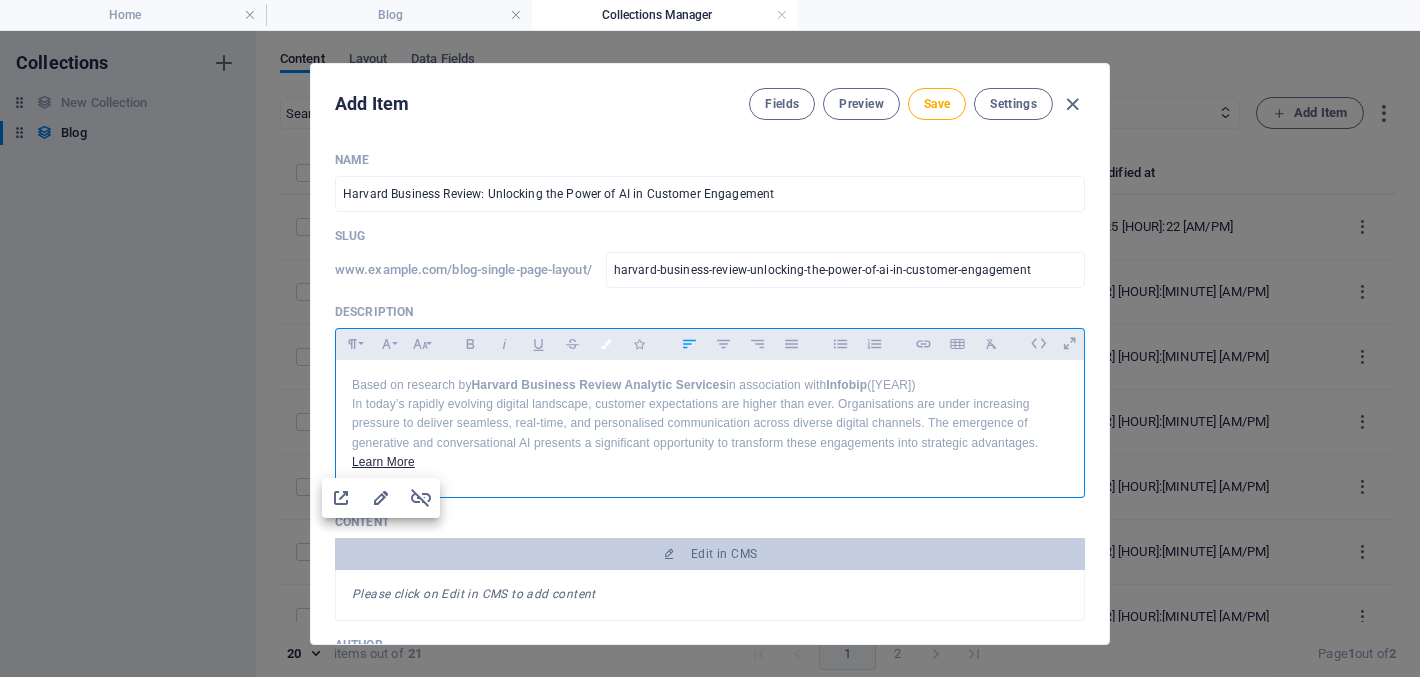click at bounding box center [606, 344] 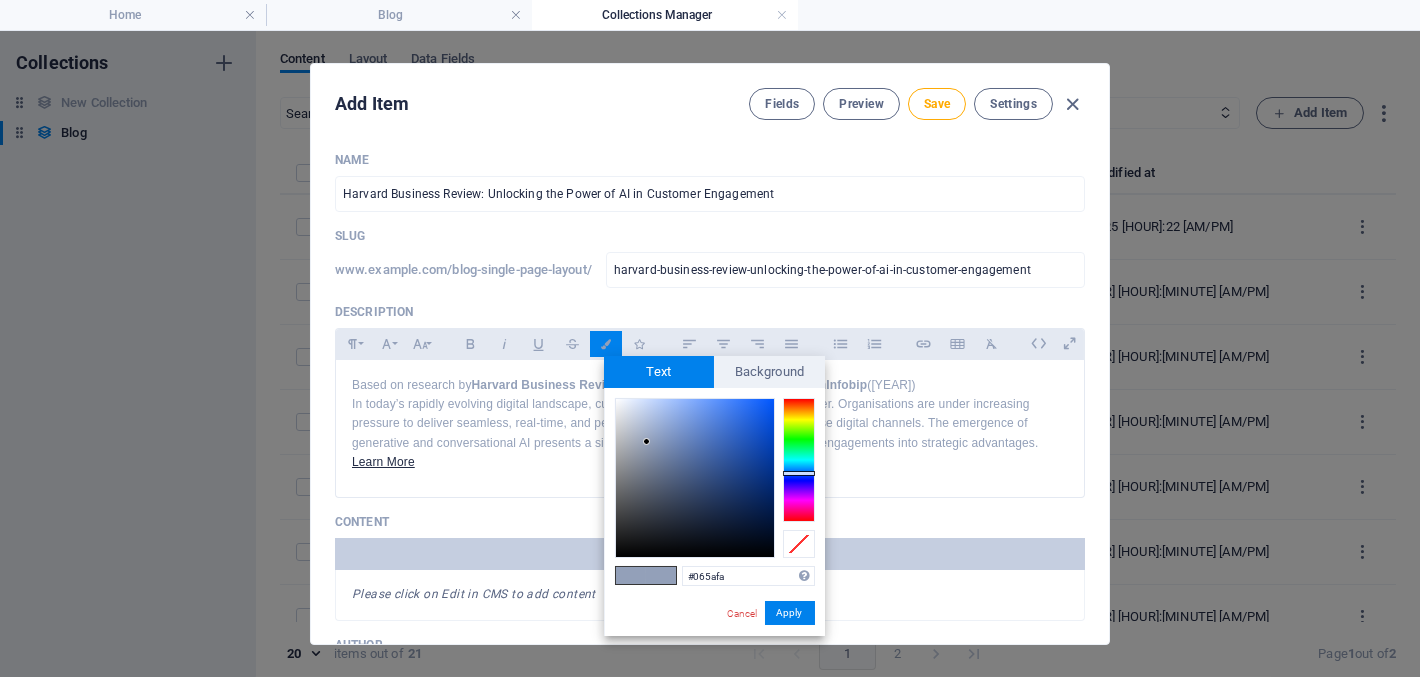 click at bounding box center [695, 478] 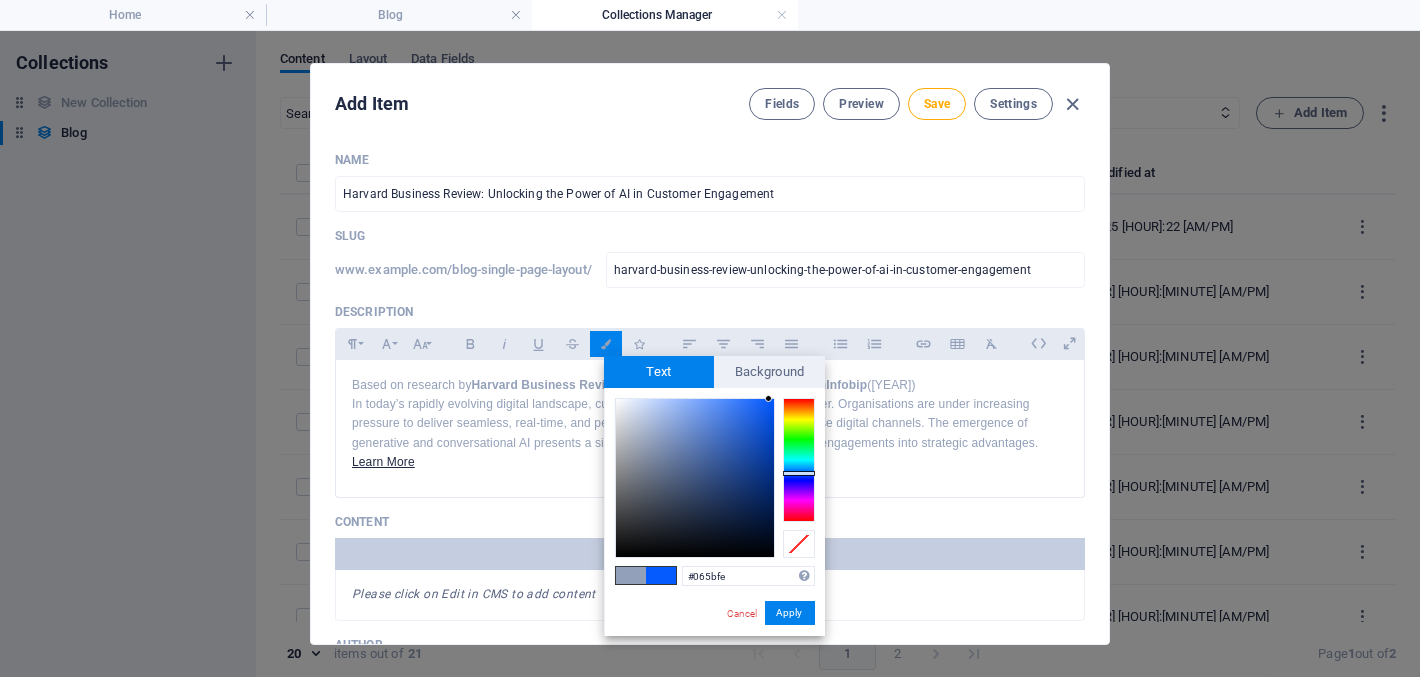 click at bounding box center [768, 398] 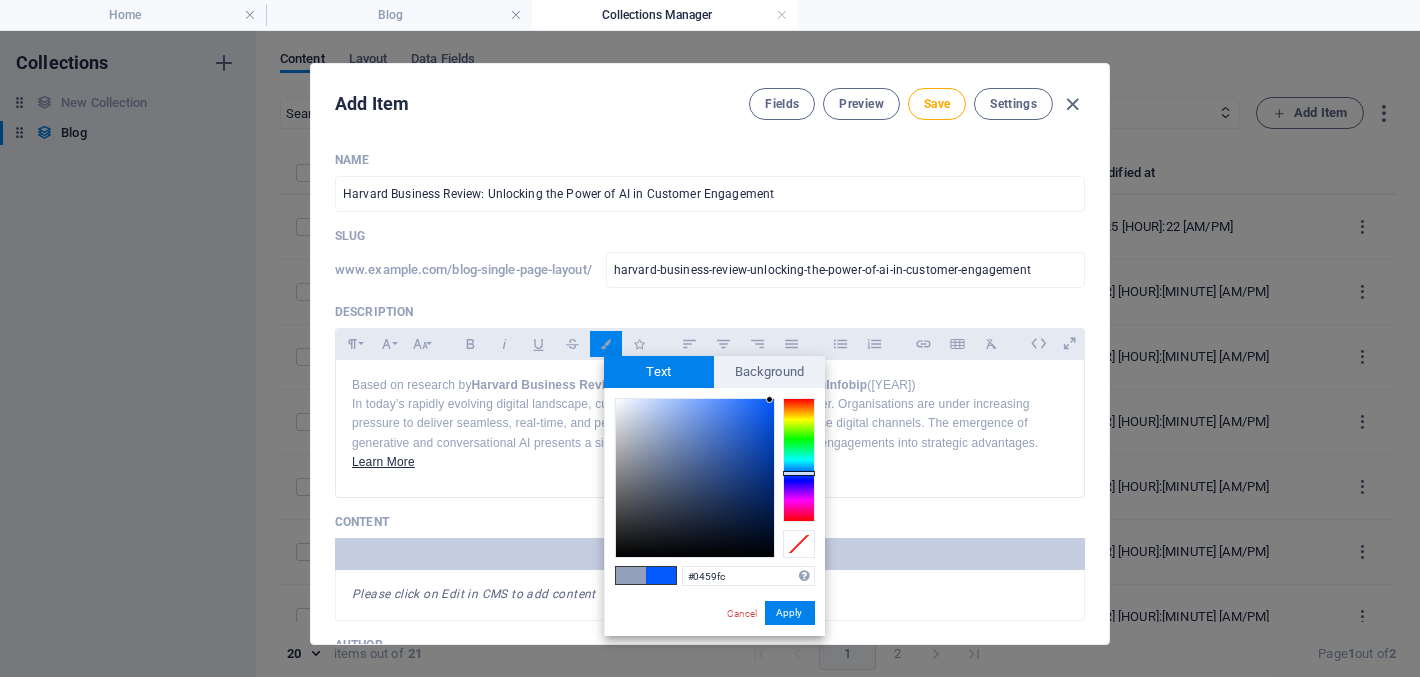 click at bounding box center [695, 478] 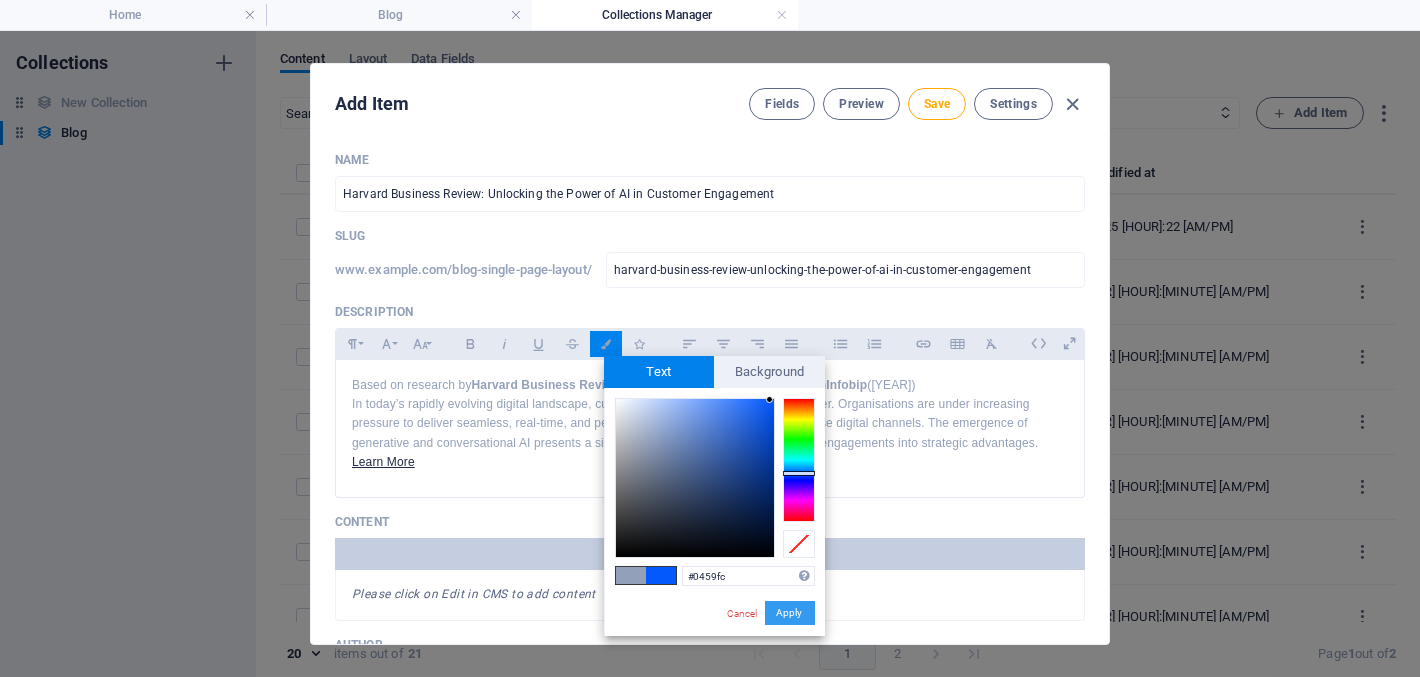 click on "Apply" at bounding box center [790, 613] 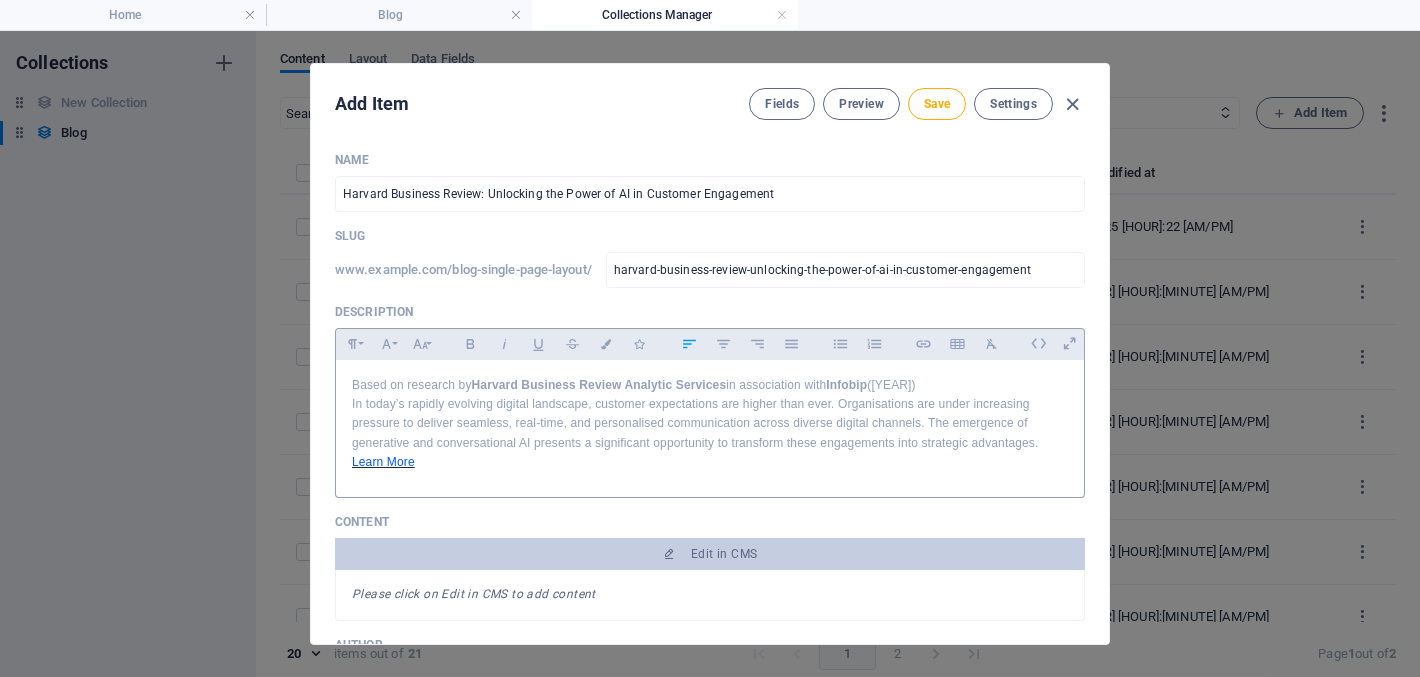 click on "In today’s rapidly evolving digital landscape, customer expectations are higher than ever. Organisations are under increasing pressure to deliver seamless, real-time, and personalised communication across diverse digital channels. The emergence of generative and conversational AI presents a significant opportunity to transform these engagements into strategic advantages." at bounding box center [710, 424] 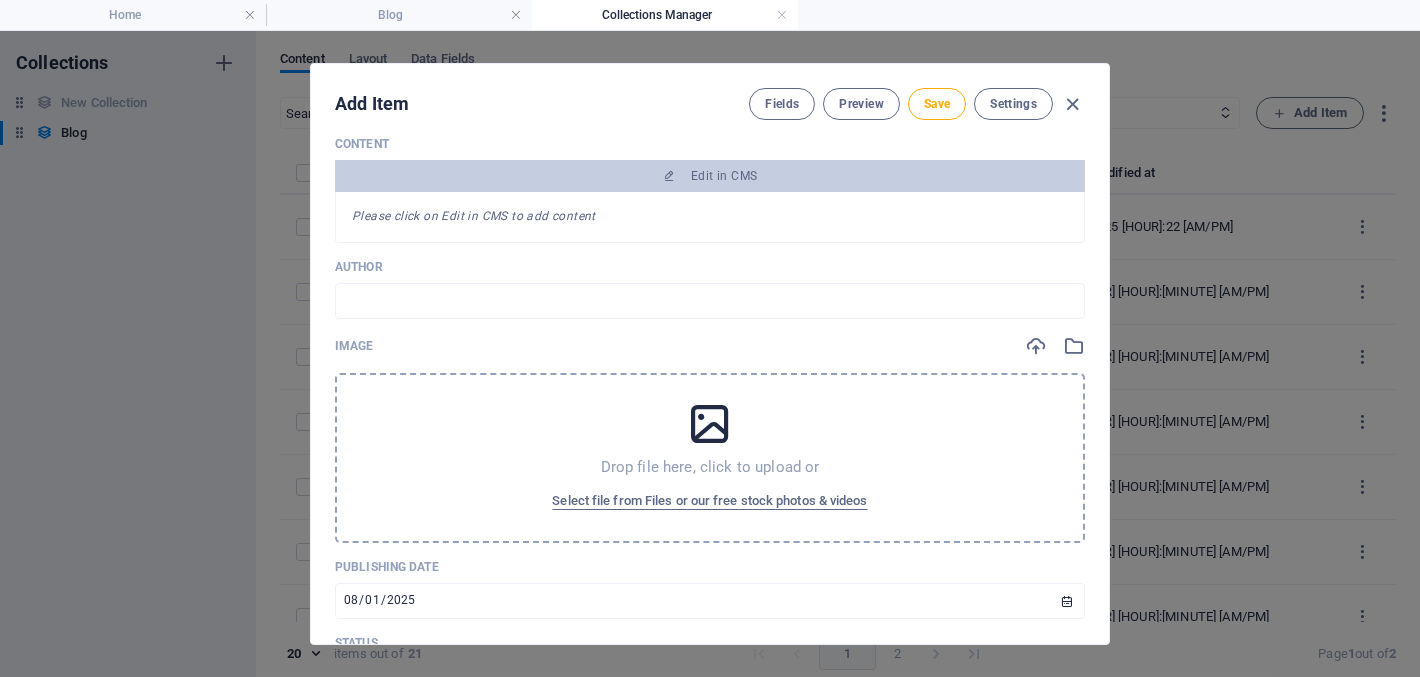 scroll, scrollTop: 400, scrollLeft: 0, axis: vertical 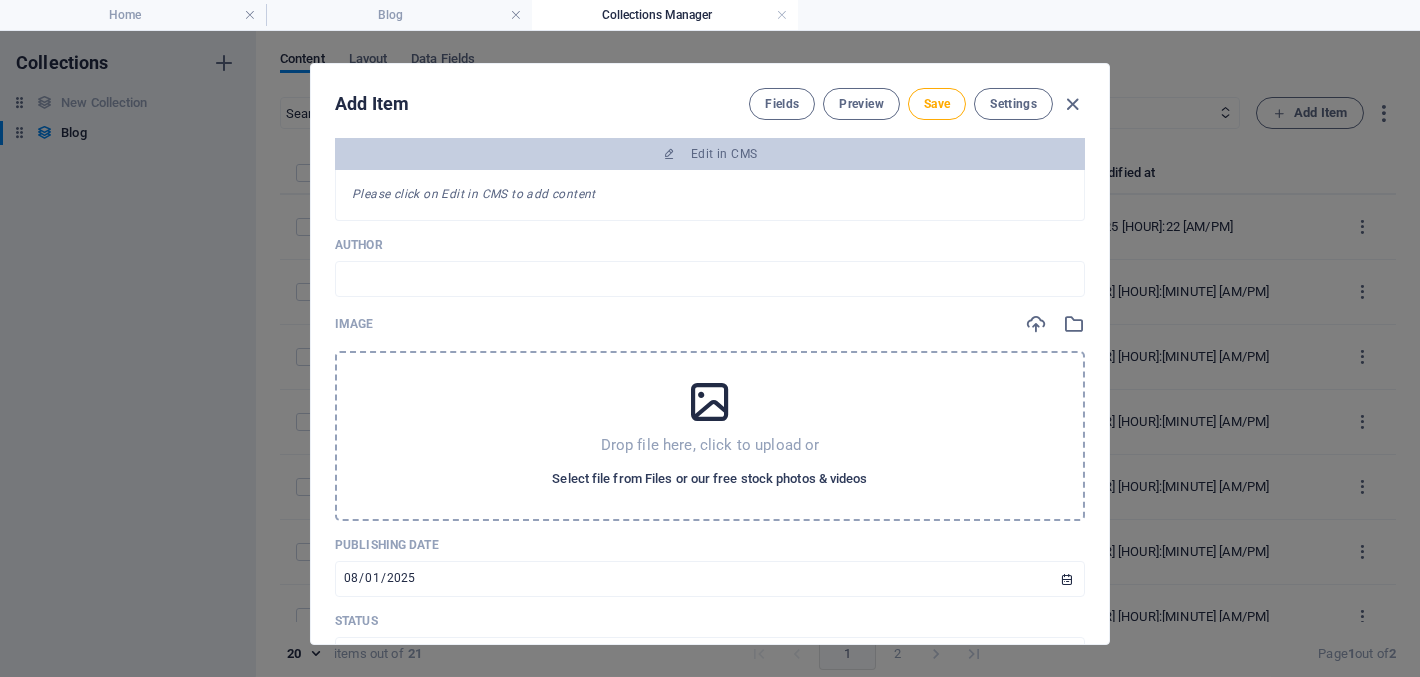 click on "Select file from Files or our free stock photos & videos" at bounding box center [709, 479] 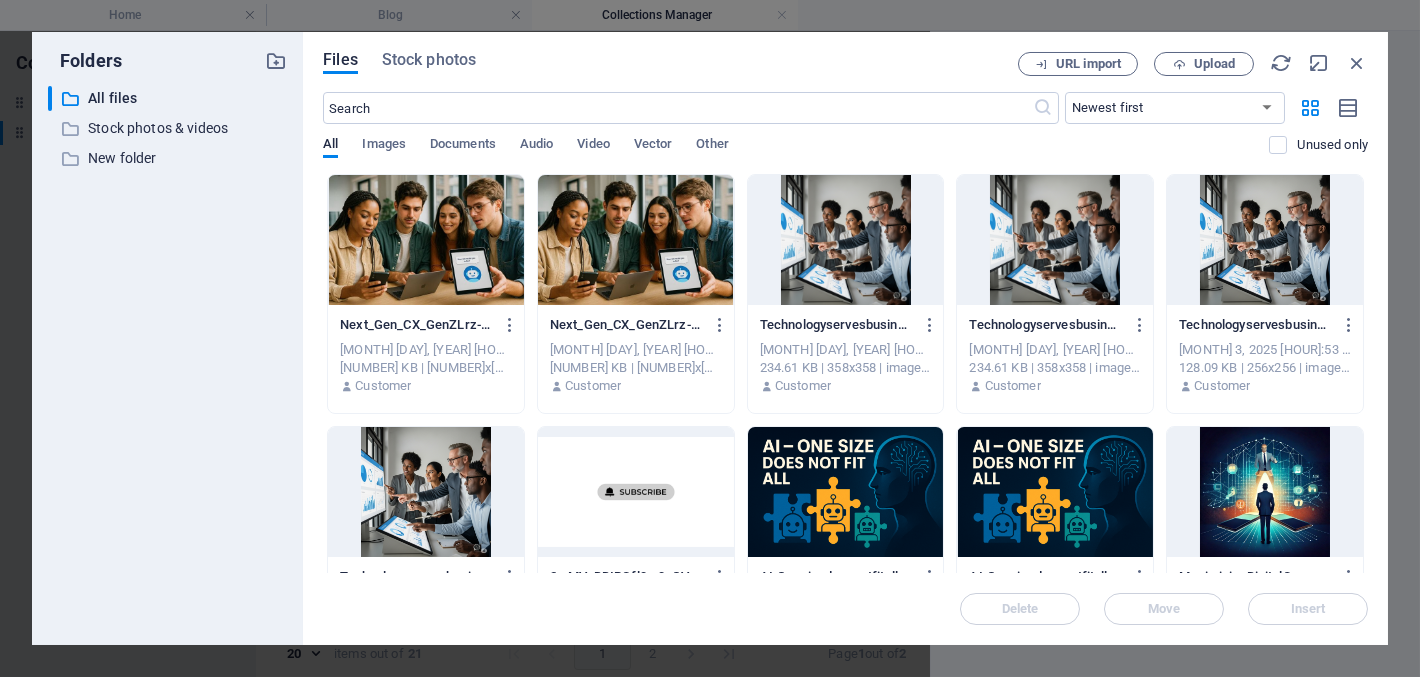 click at bounding box center (636, 240) 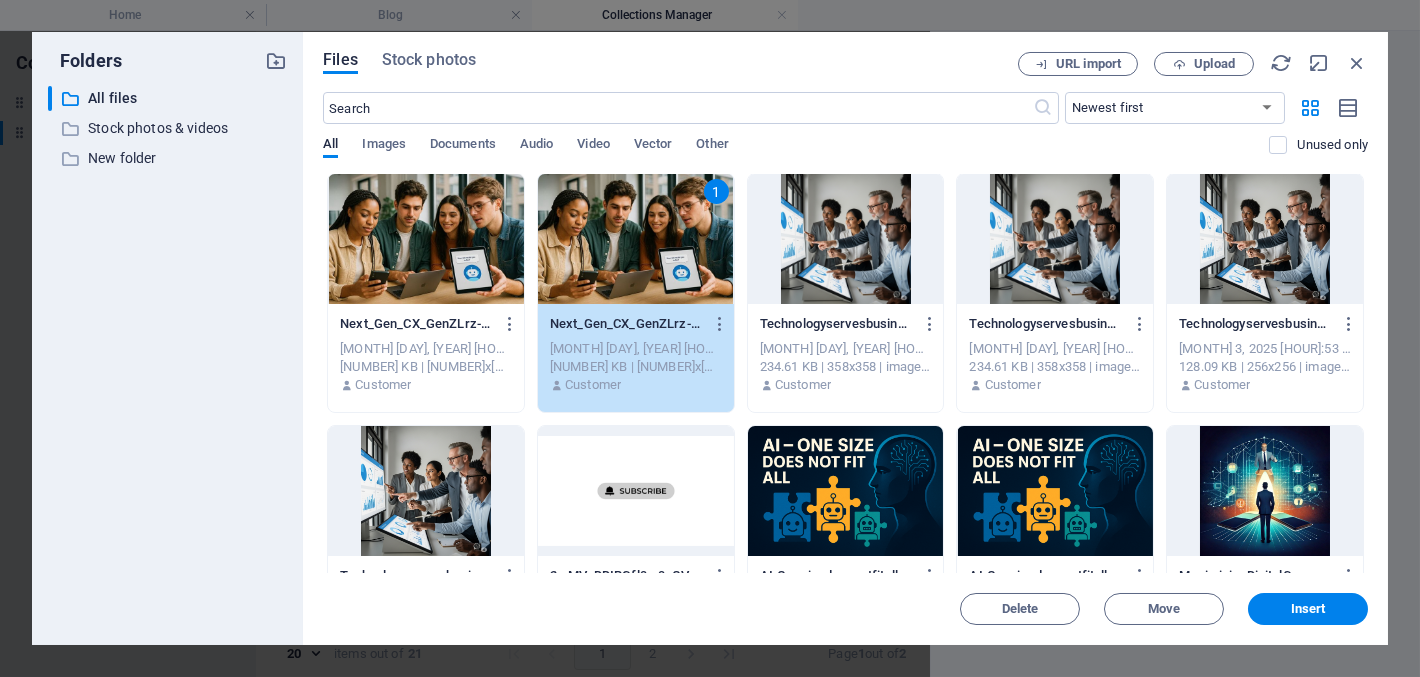 scroll, scrollTop: 0, scrollLeft: 0, axis: both 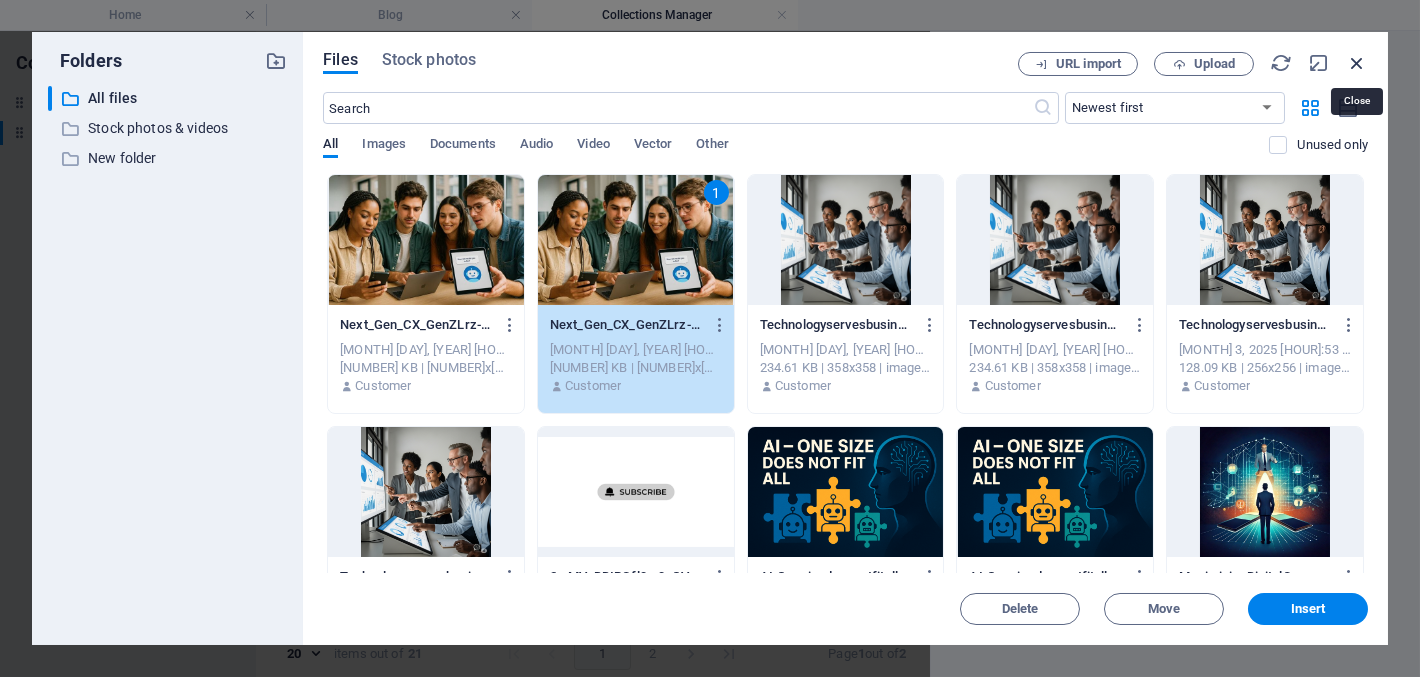 click at bounding box center (1357, 63) 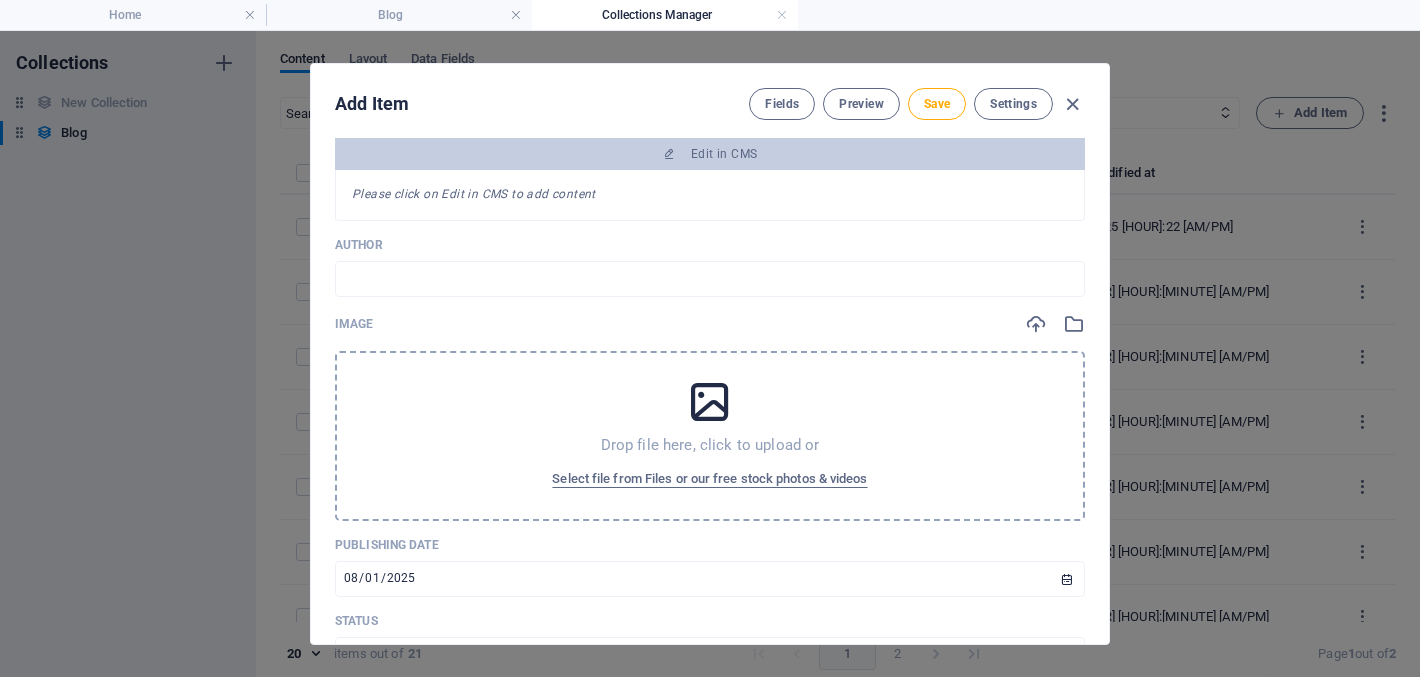 click at bounding box center (710, 402) 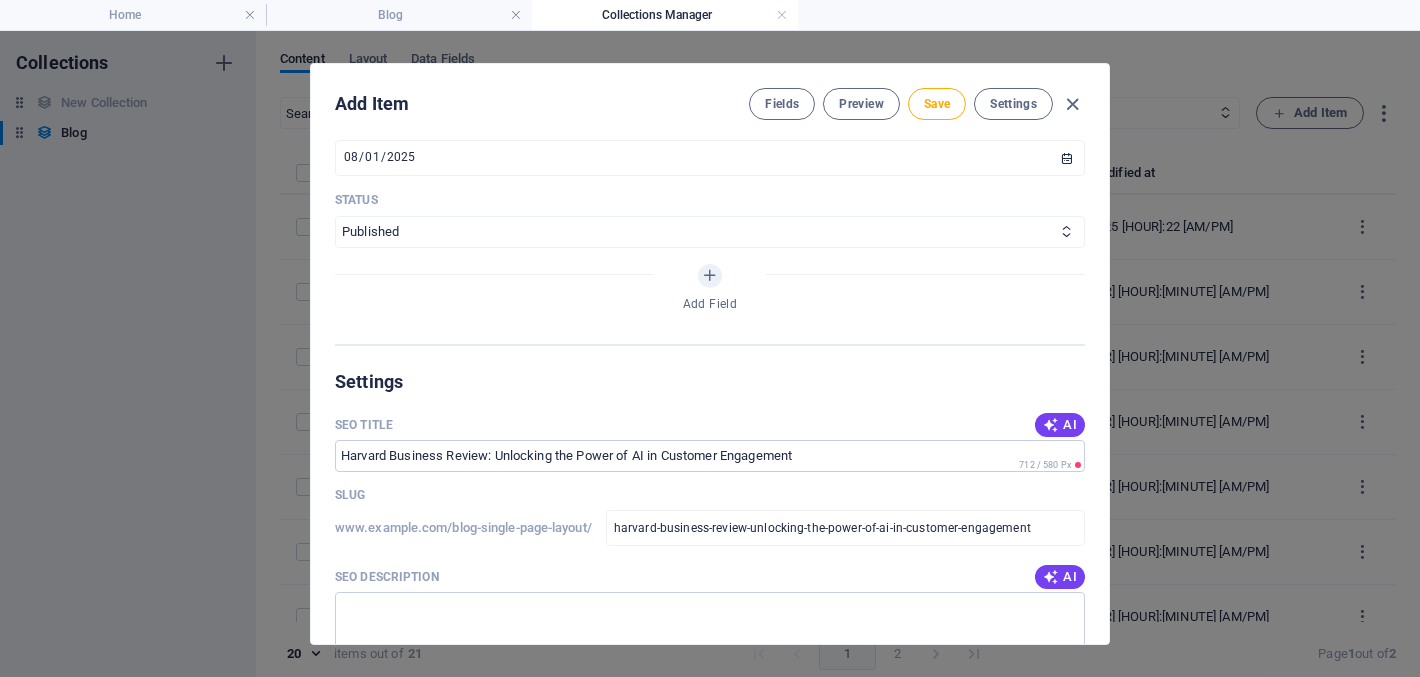 scroll, scrollTop: 999, scrollLeft: 0, axis: vertical 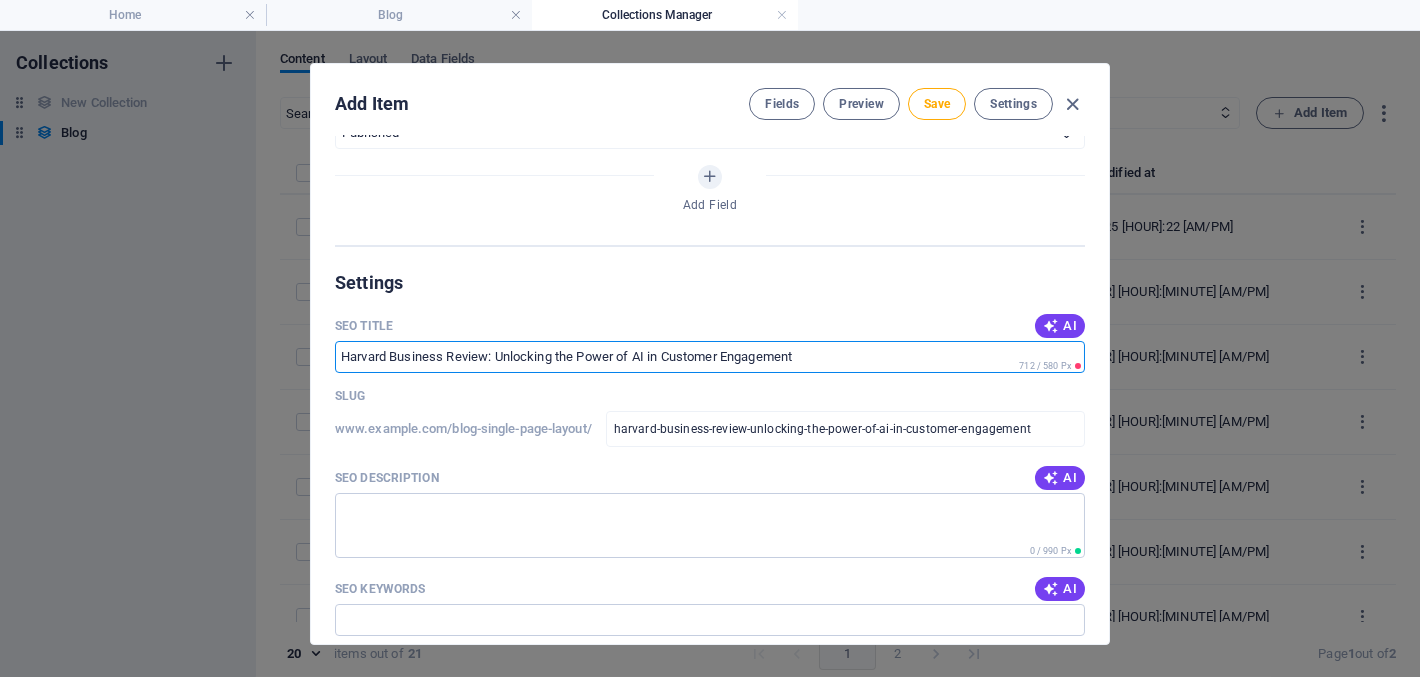 drag, startPoint x: 839, startPoint y: 355, endPoint x: 939, endPoint y: 355, distance: 100 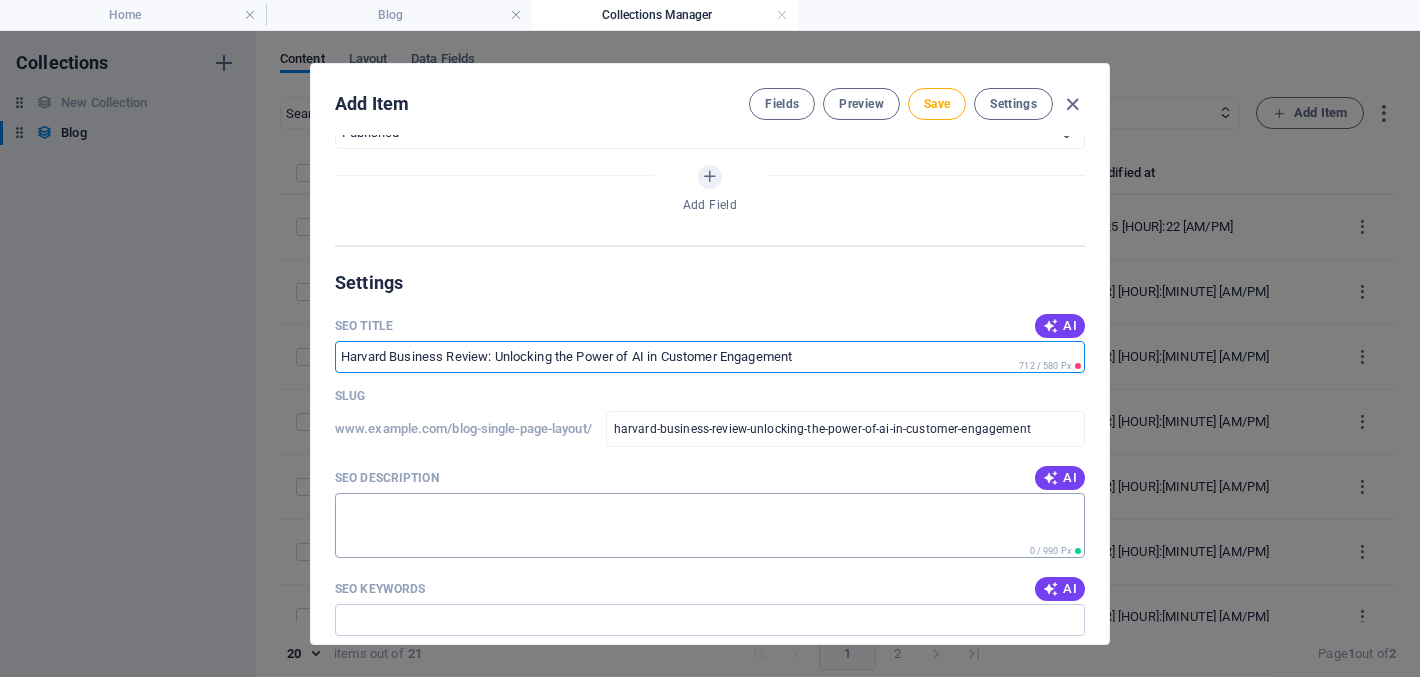 click on "SEO Description" at bounding box center (710, 525) 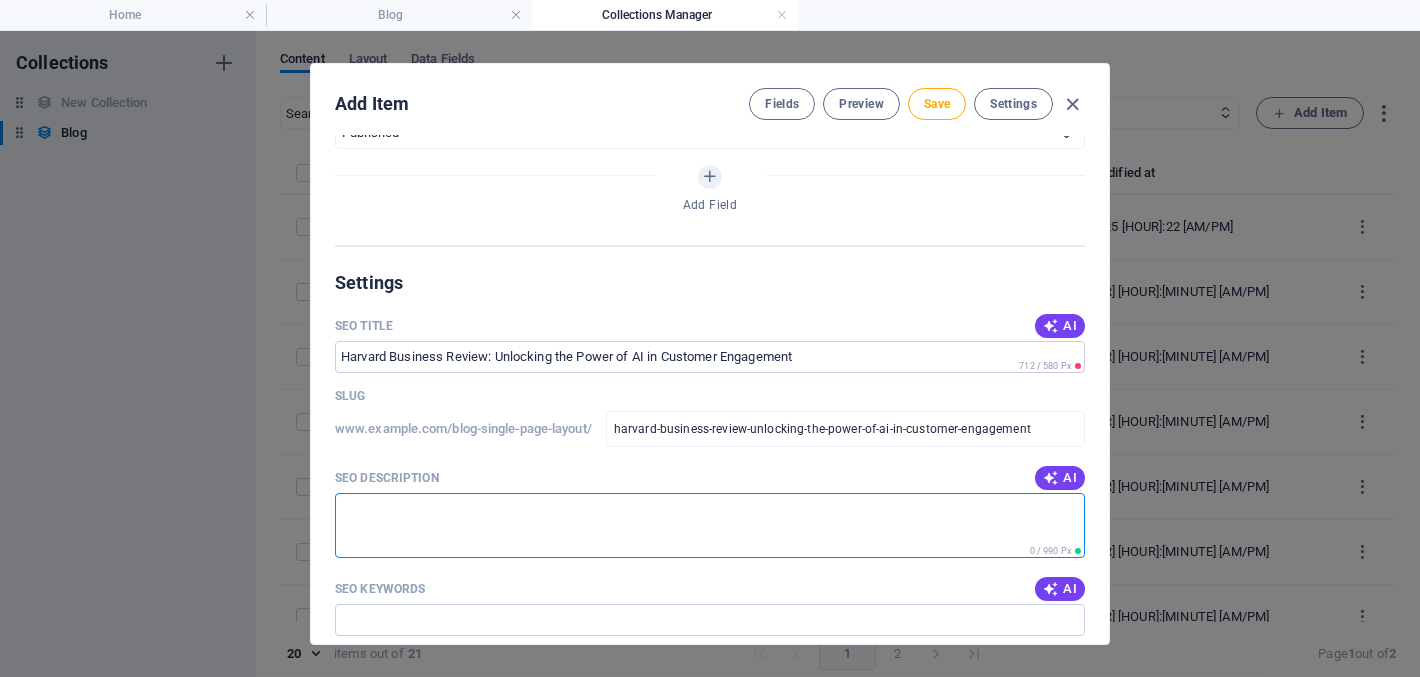 paste on "Unlocking the Power of AI in Customer Engagement" 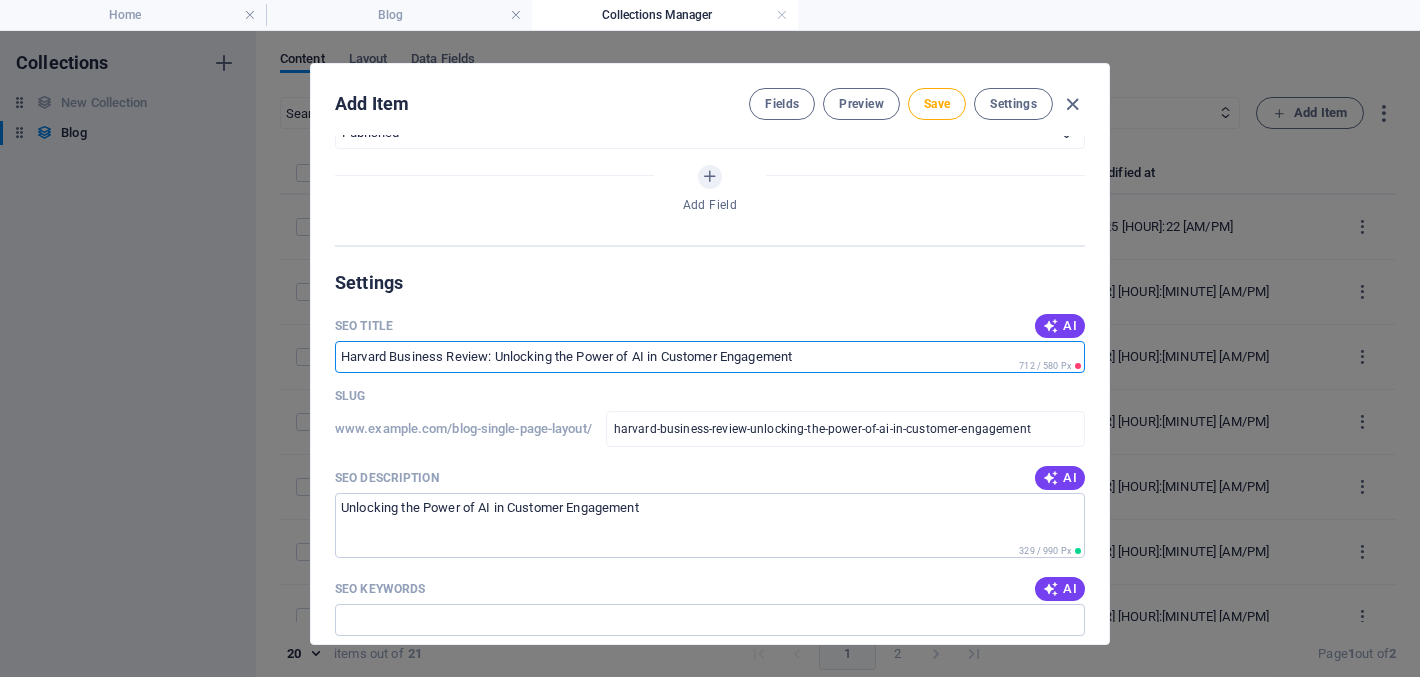 drag, startPoint x: 840, startPoint y: 350, endPoint x: 779, endPoint y: 350, distance: 61 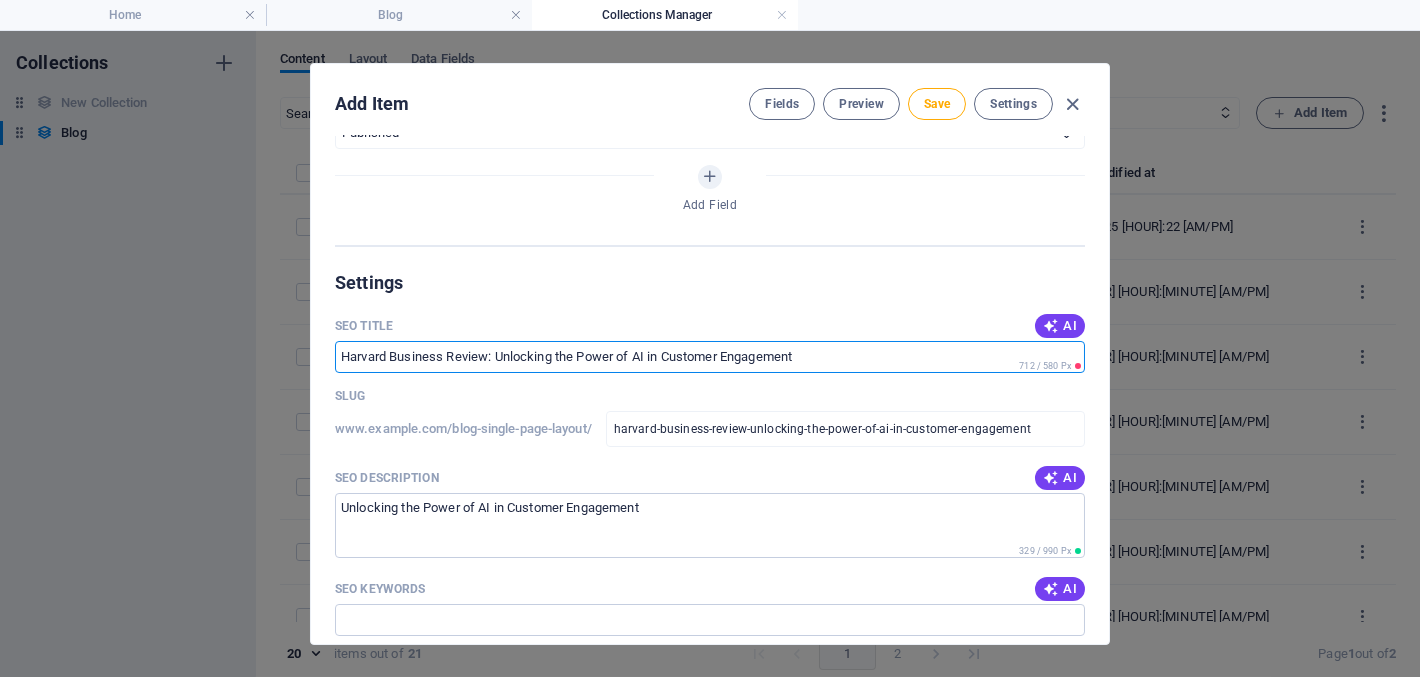 click on "SEO Title" at bounding box center [710, 357] 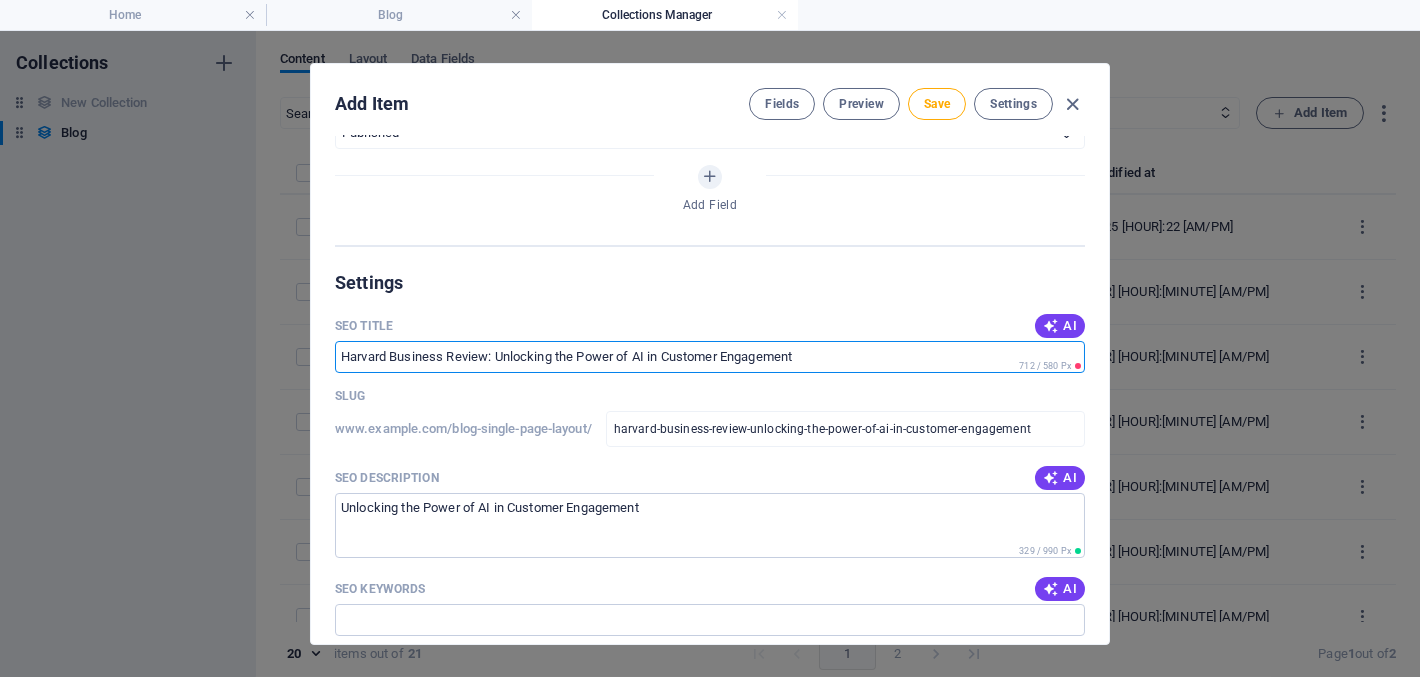 drag, startPoint x: 801, startPoint y: 350, endPoint x: 372, endPoint y: 339, distance: 429.141 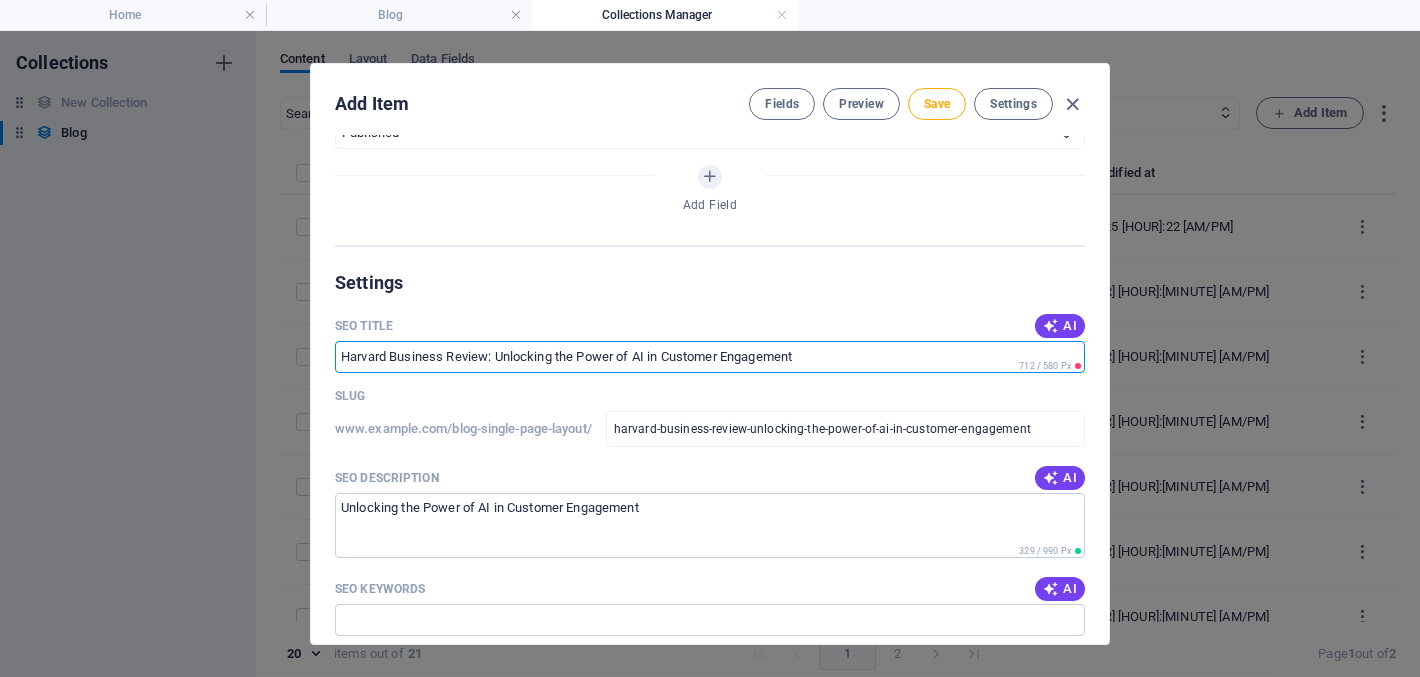 click on "SEO Title" at bounding box center [710, 357] 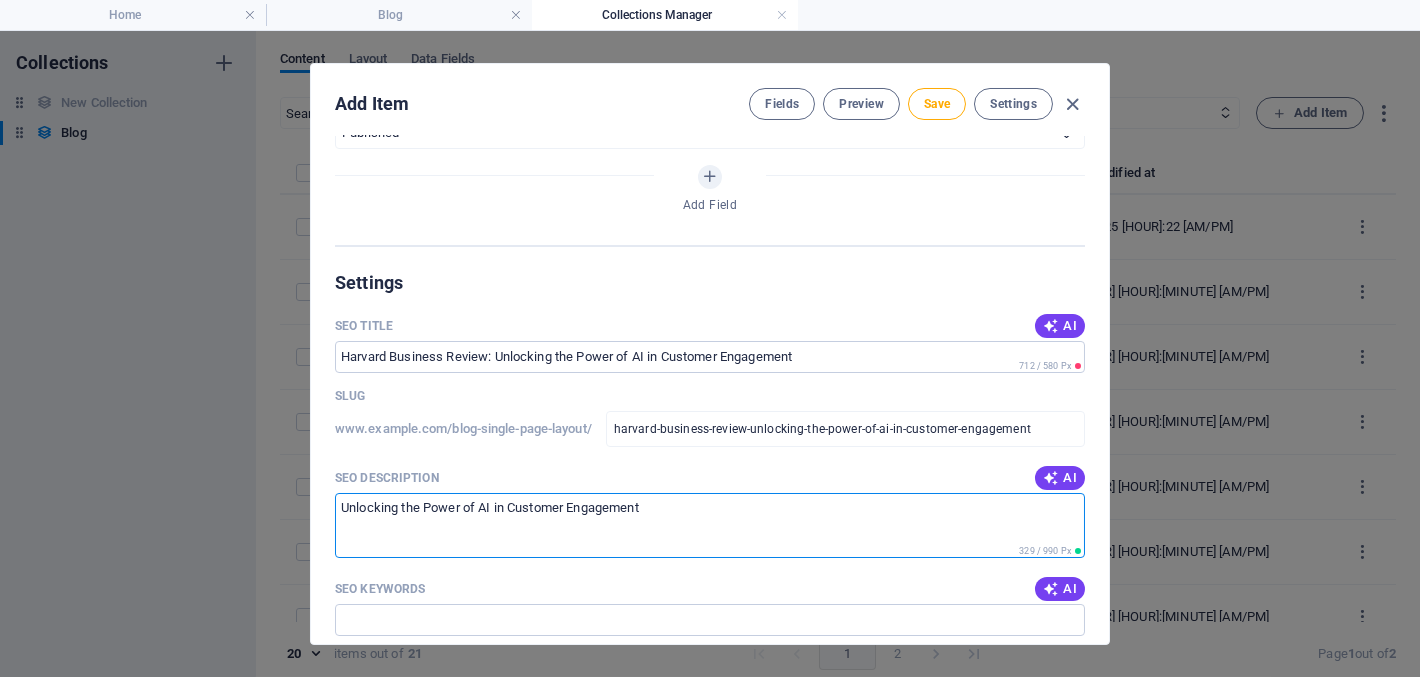 click on "Unlocking the Power of AI in Customer Engagement" at bounding box center (710, 525) 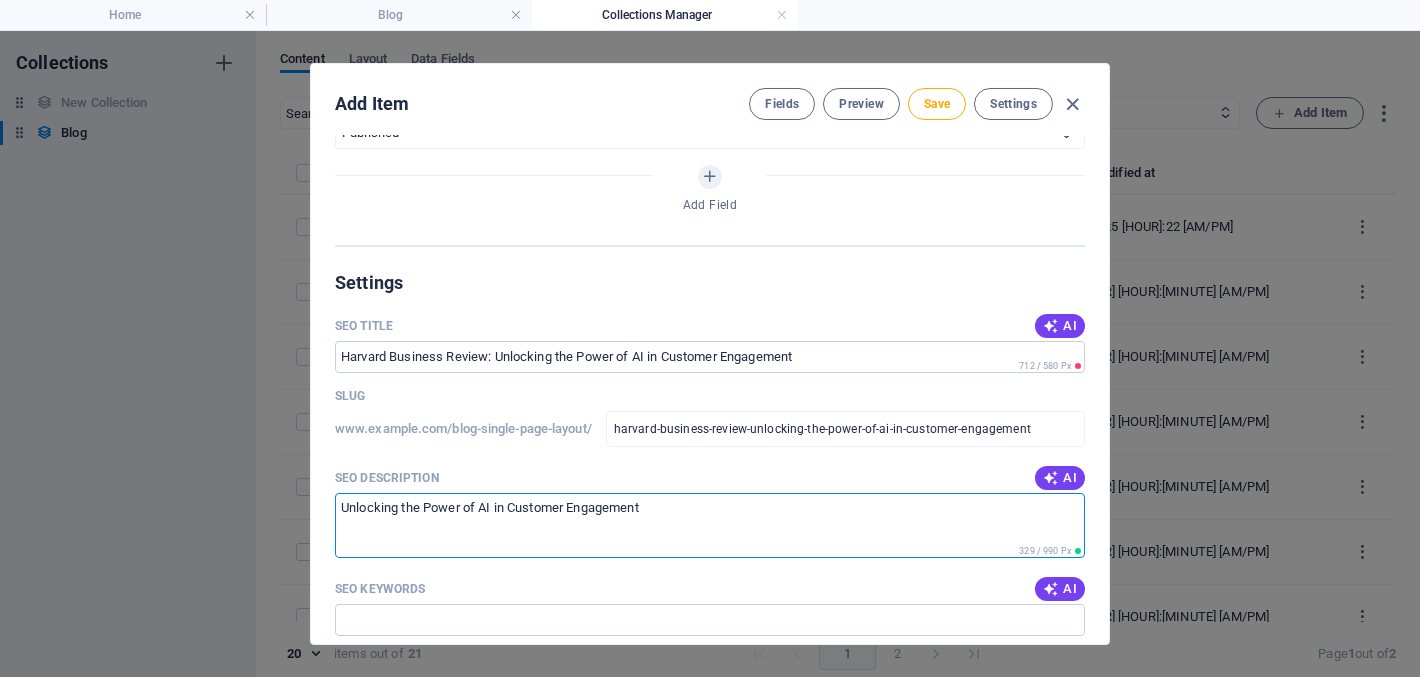 click on "Unlocking the Power of AI in Customer Engagement" at bounding box center (710, 525) 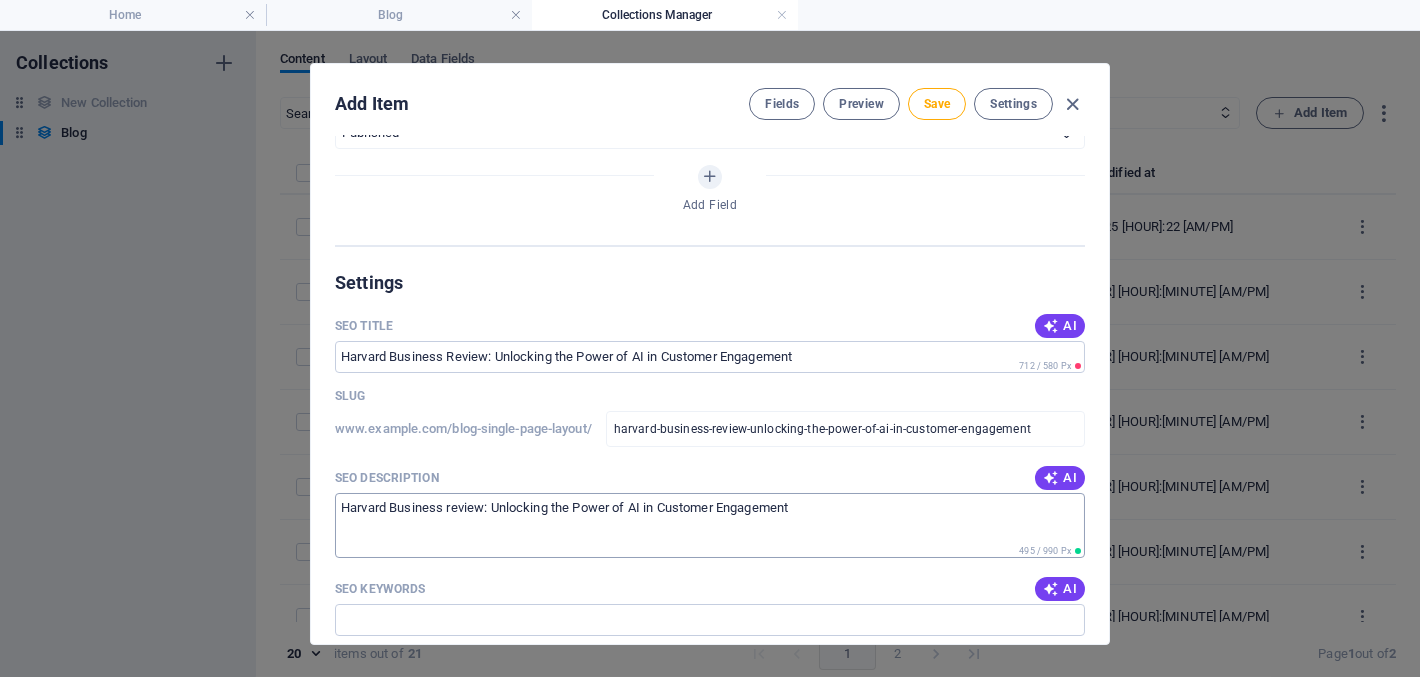 click on "Harvard Business review: Unlocking the Power of AI in Customer Engagement" at bounding box center [710, 525] 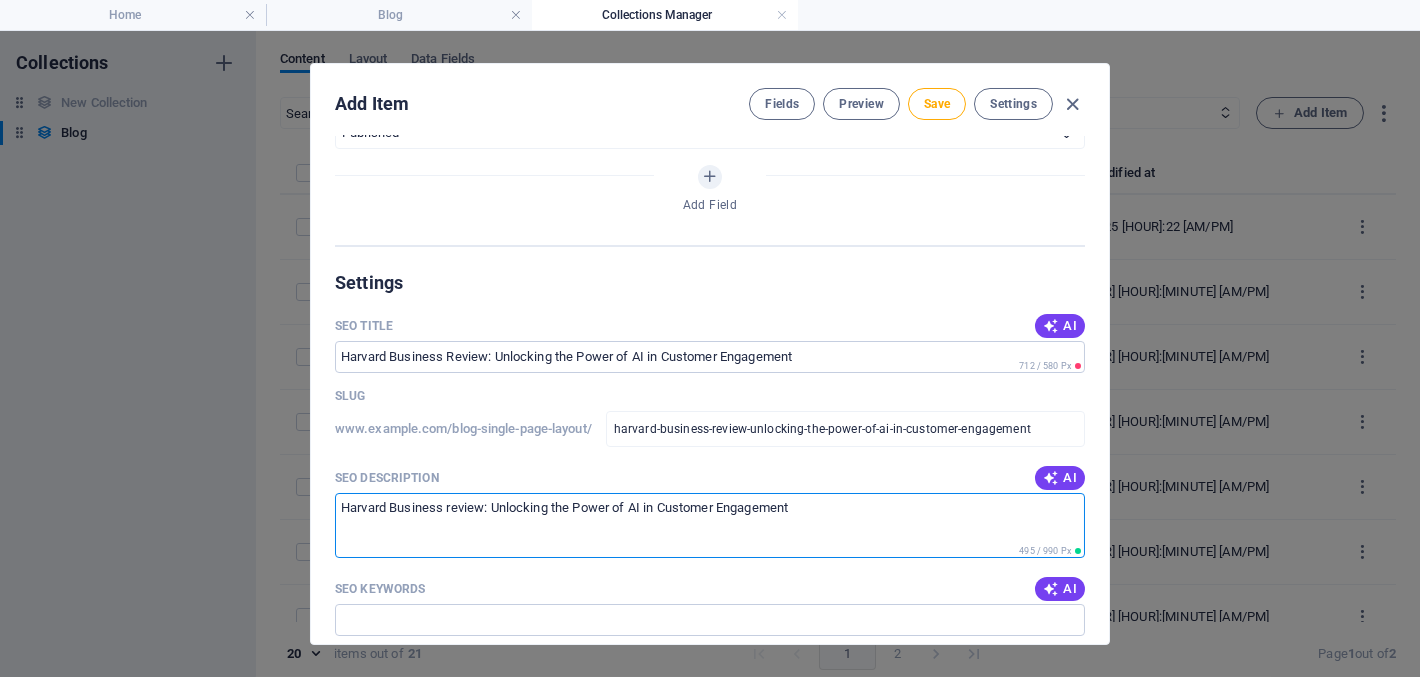 click on "Harvard Business review: Unlocking the Power of AI in Customer Engagement" at bounding box center (710, 525) 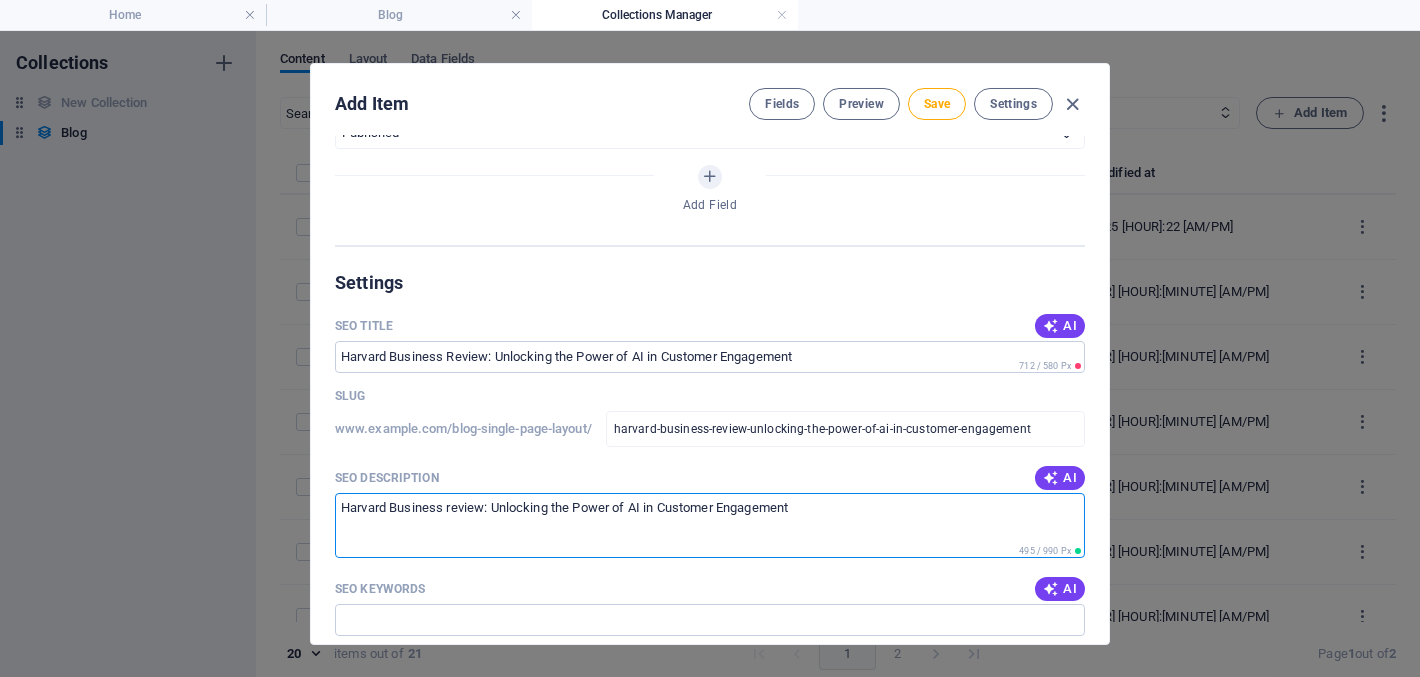 paste on "Based on research by Harvard Business Review Analytic Services in association with Infobip ([YEAR])
In today’s rapidly evolving digital landscape, customer expectations are higher than ever. Organisations are under increasing pressure to deliver seamless, real-time, and personalised communication across diverse digital channels. The emergence of generative and conversational AI presents a significant opportunity to transform these engagements into strategic advantages." 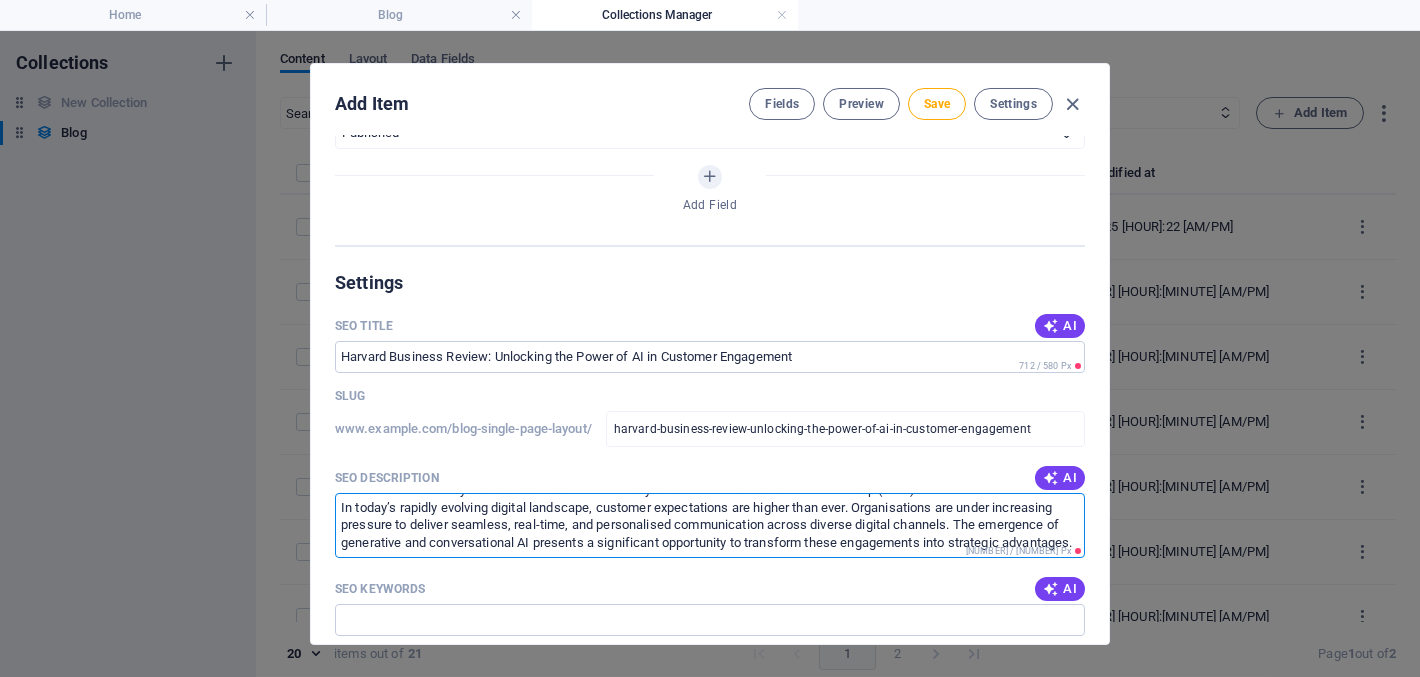 scroll, scrollTop: 71, scrollLeft: 0, axis: vertical 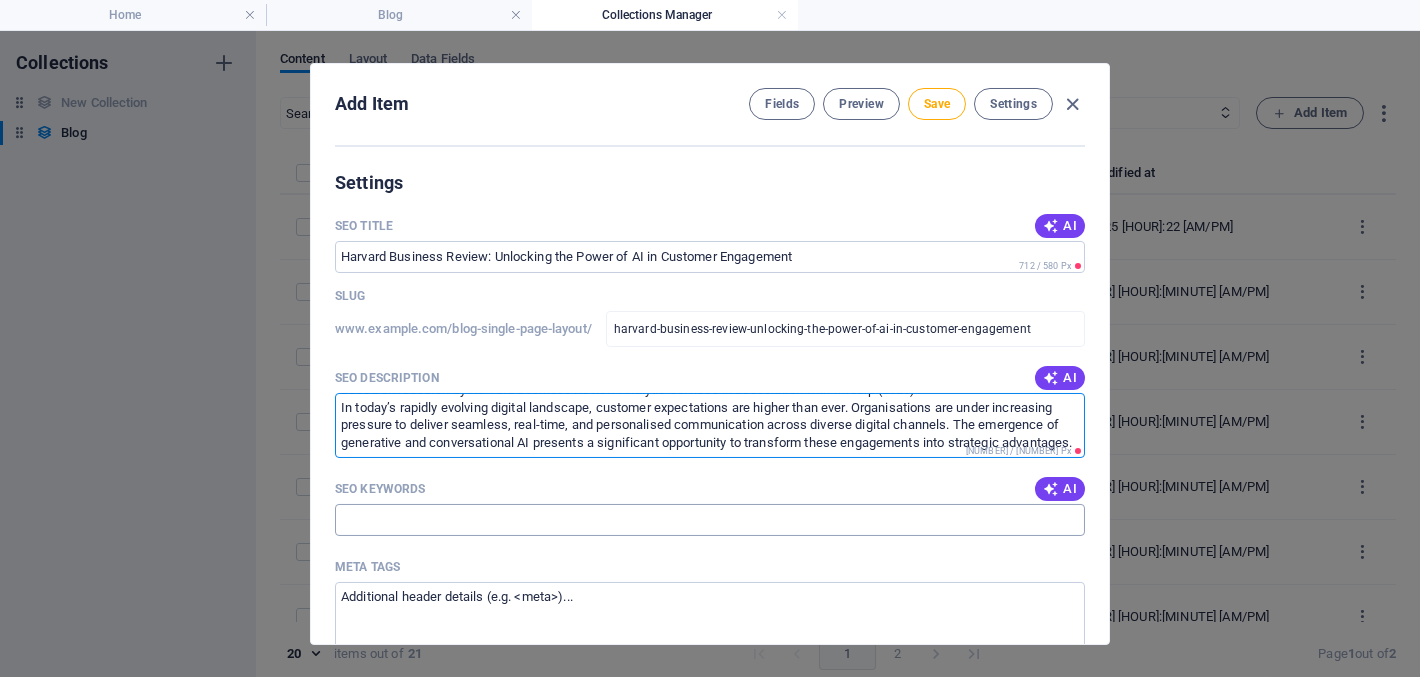 type on "Harvard Business review: Unlocking the Power of AI in Customer Engagement
Based on research by Harvard Business Review Analytic Services in association with Infobip (2025)
In today’s rapidly evolving digital landscape, customer expectations are higher than ever. Organisations are under increasing pressure to deliver seamless, real-time, and personalised communication across diverse digital channels. The emergence of generative and conversational AI presents a significant opportunity to transform these engagements into strategic advantages." 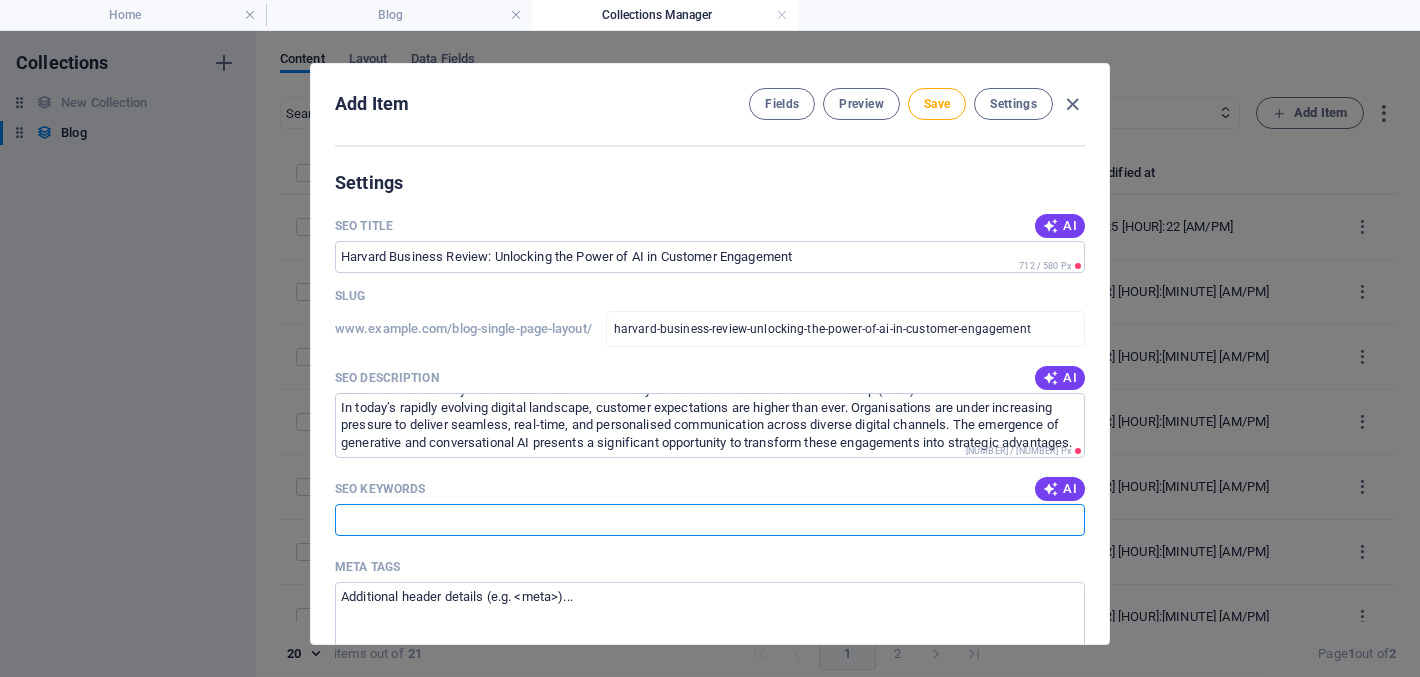 click on "SEO Keywords" at bounding box center (710, 520) 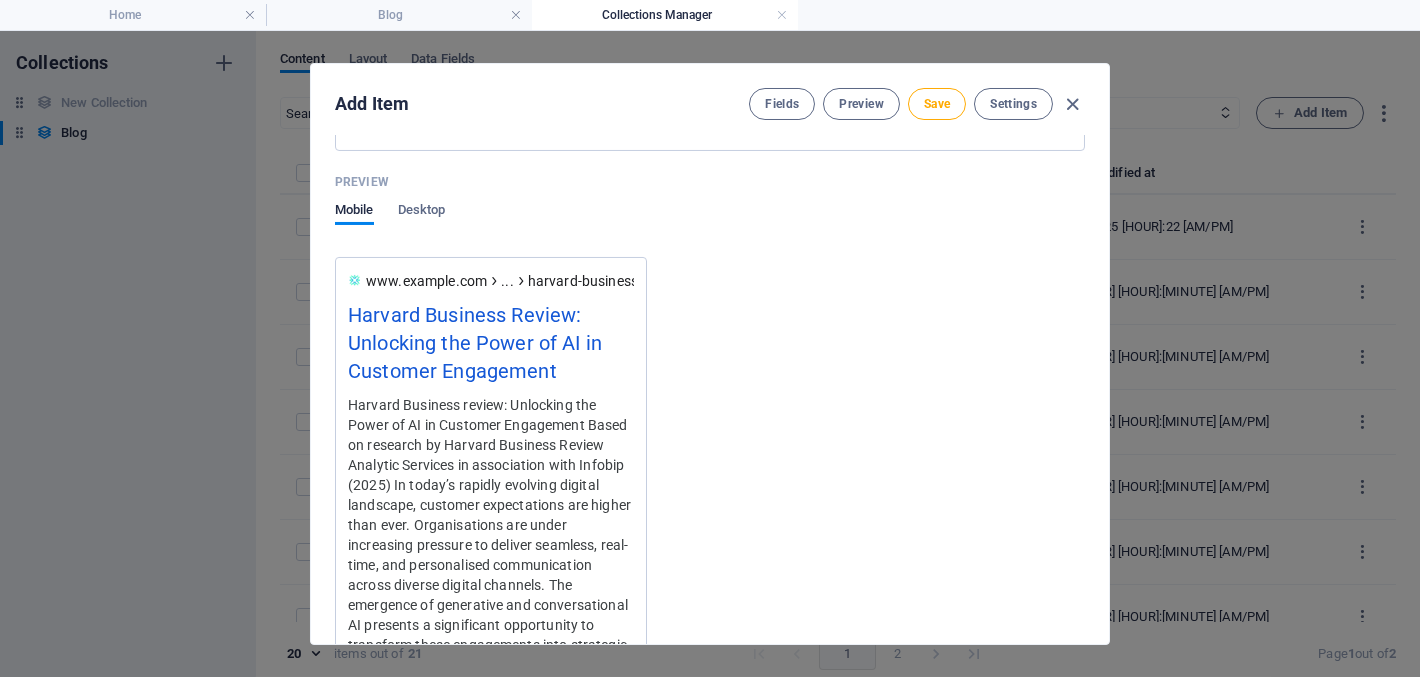 scroll, scrollTop: 1800, scrollLeft: 0, axis: vertical 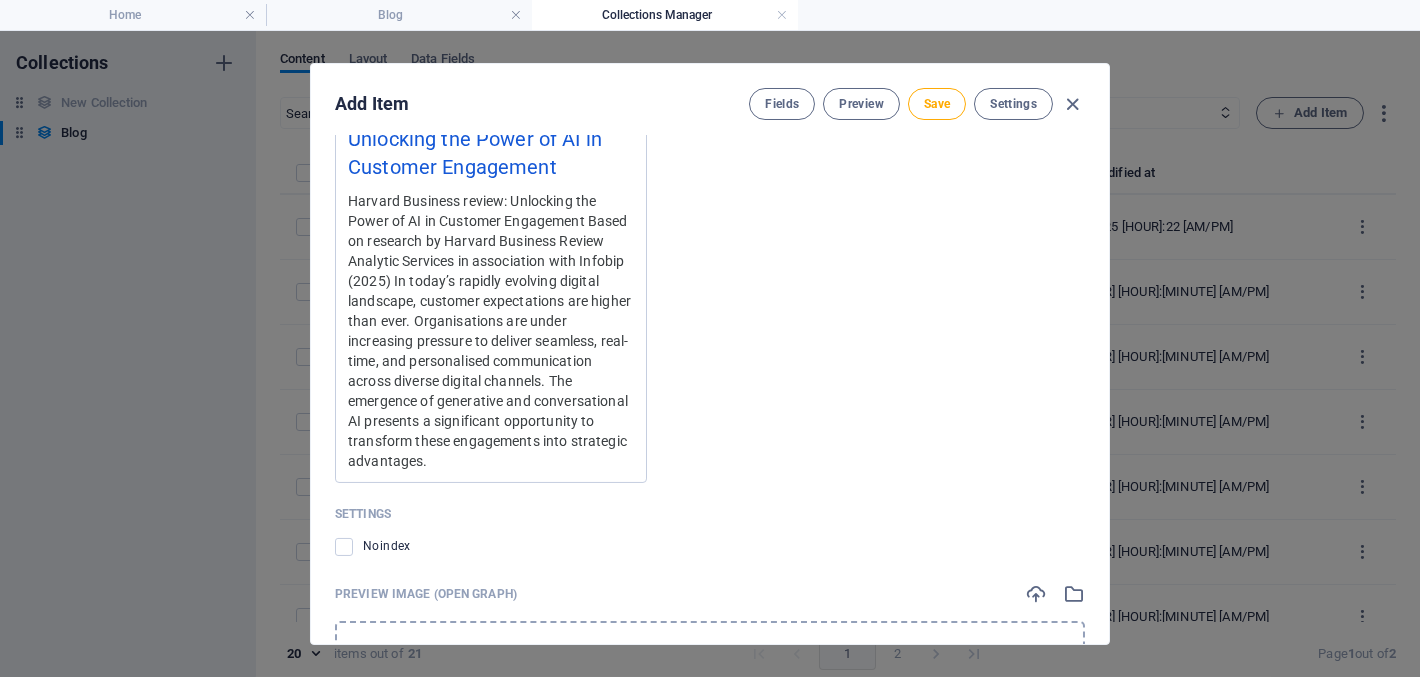 click at bounding box center (710, 672) 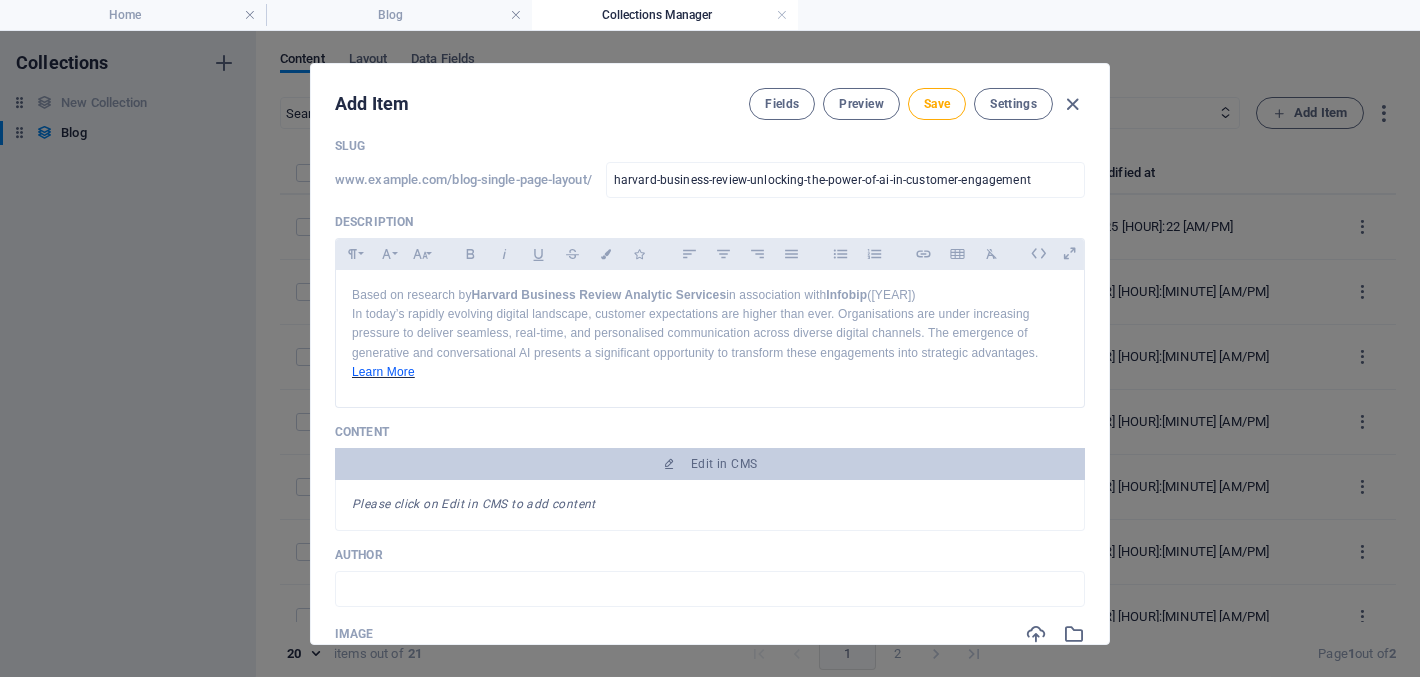 scroll, scrollTop: 0, scrollLeft: 0, axis: both 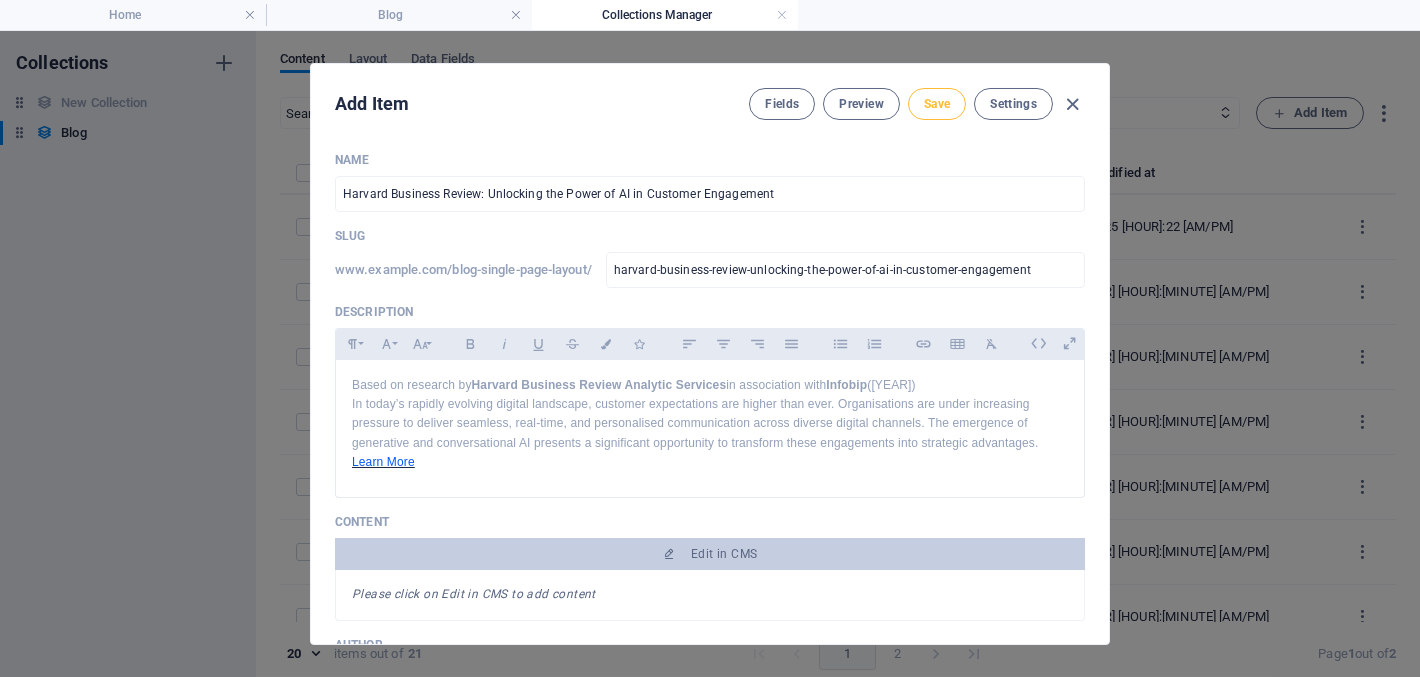 click on "Save" at bounding box center (937, 104) 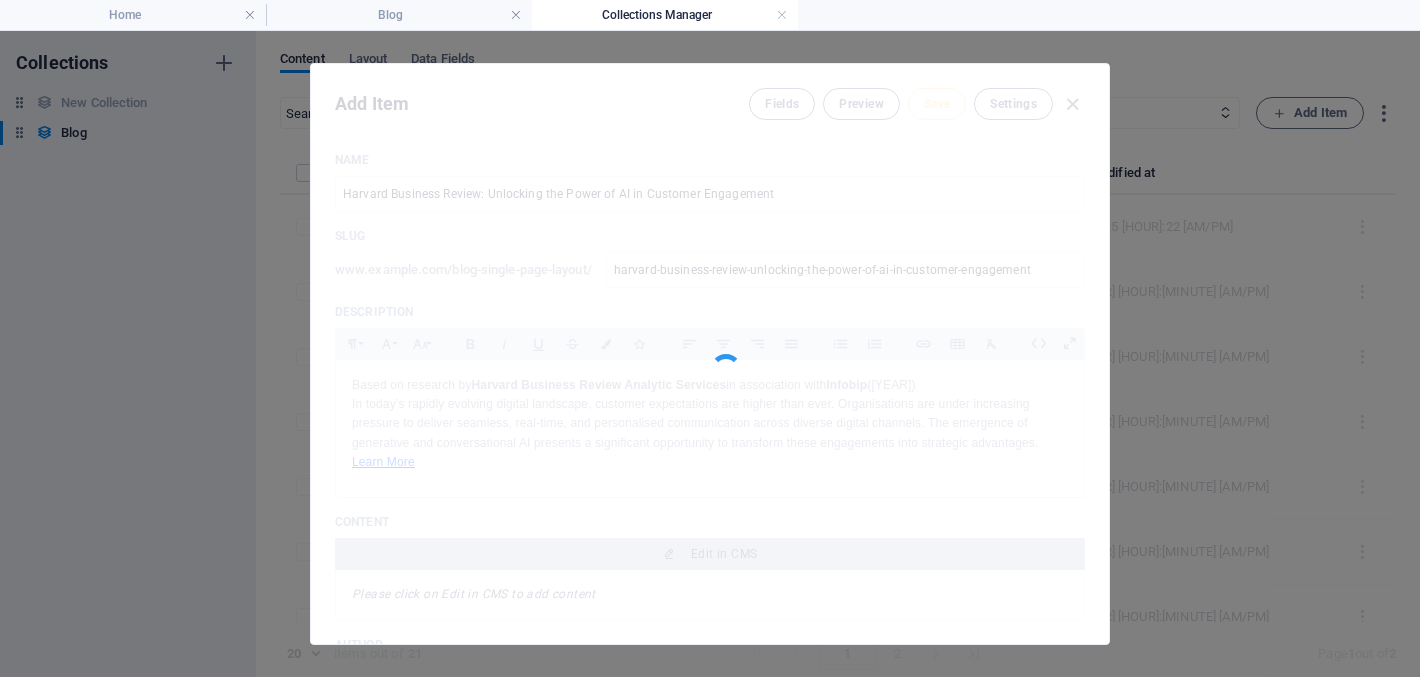 type on "harvard-business-review-unlocking-the-power-of-ai-in-customer-engagement" 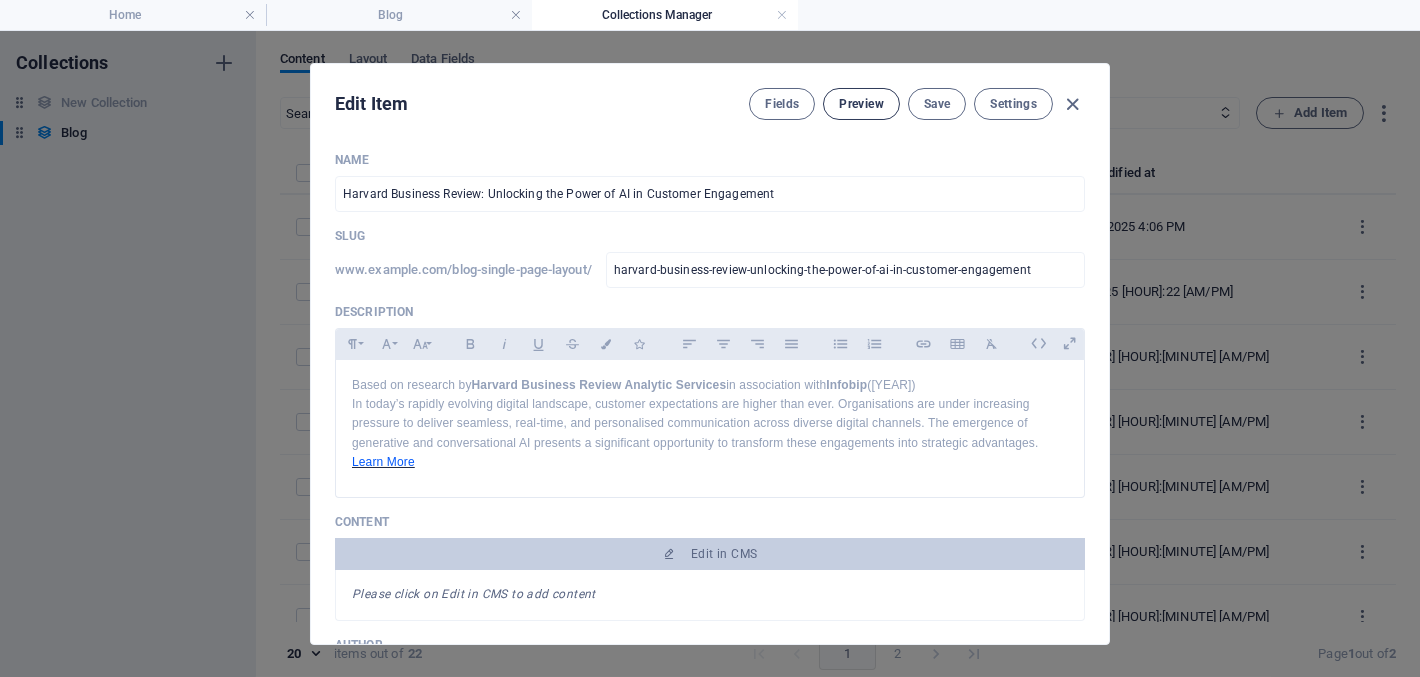 click on "Preview" at bounding box center (861, 104) 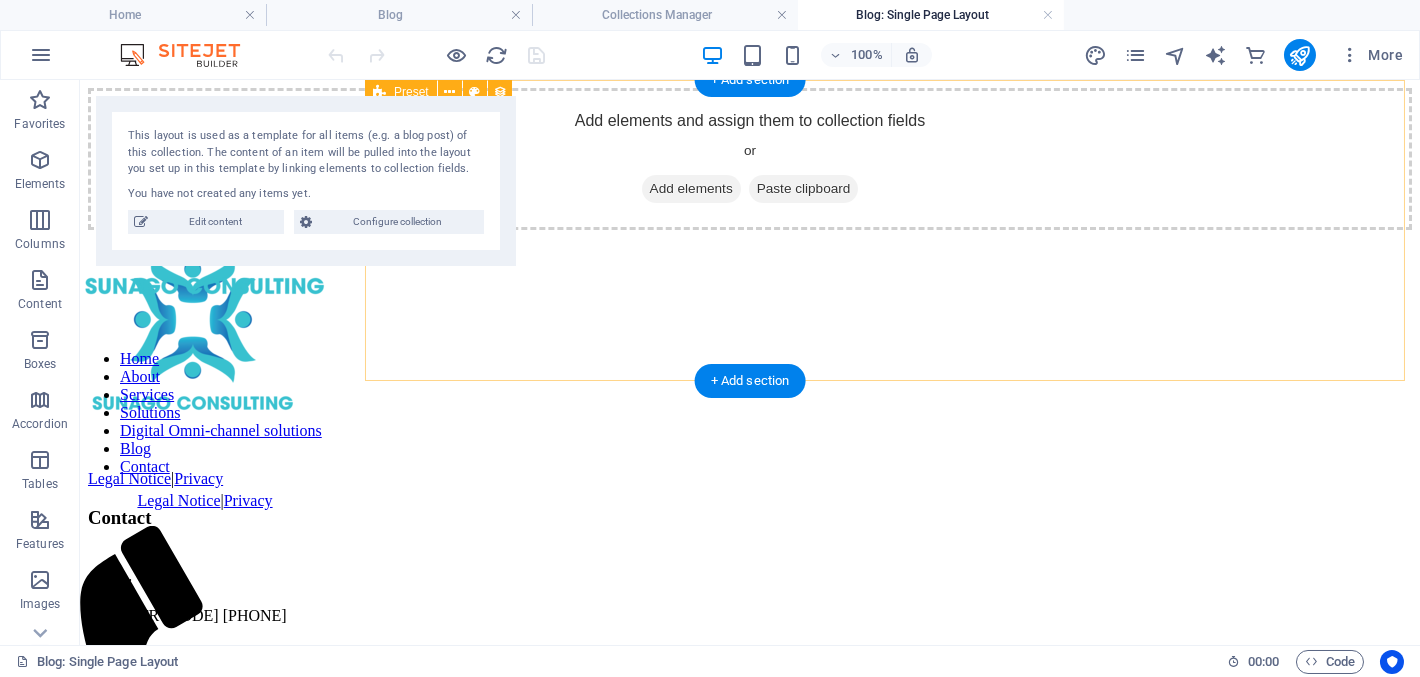 scroll, scrollTop: 0, scrollLeft: 0, axis: both 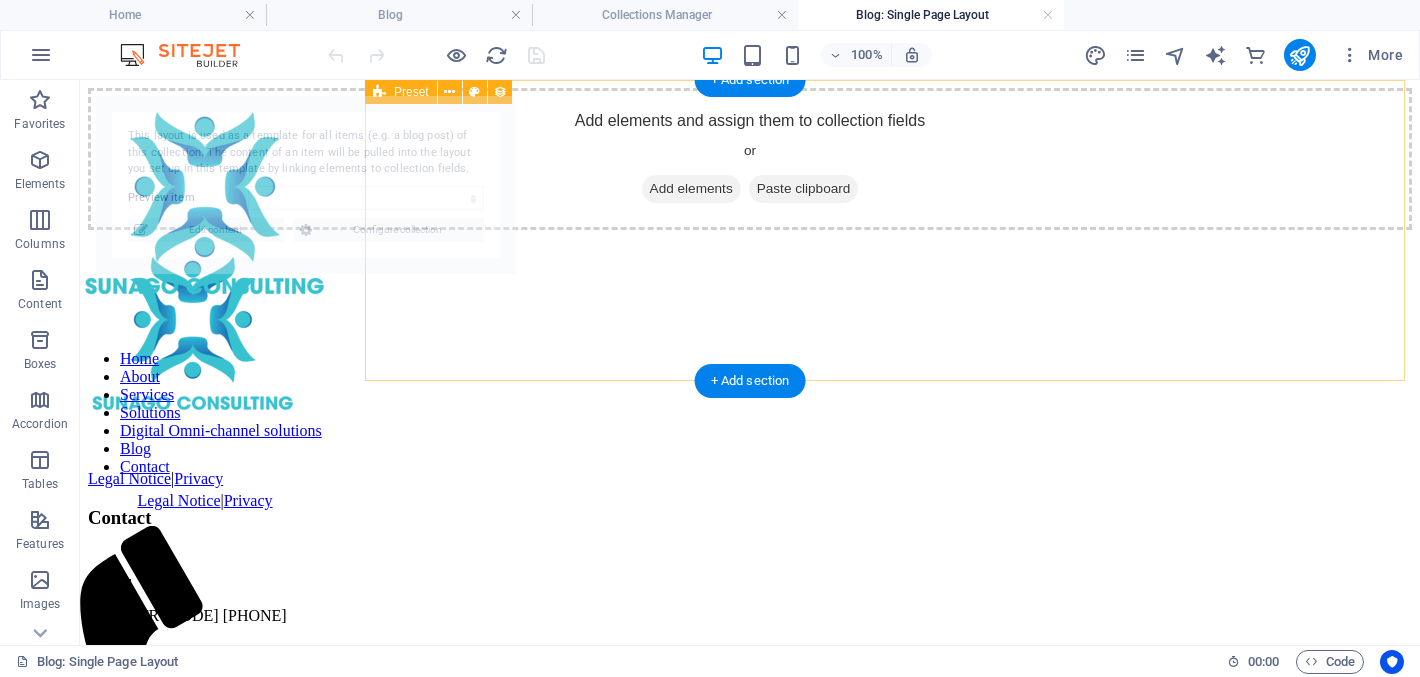 select on "Element #[NUMBER]" 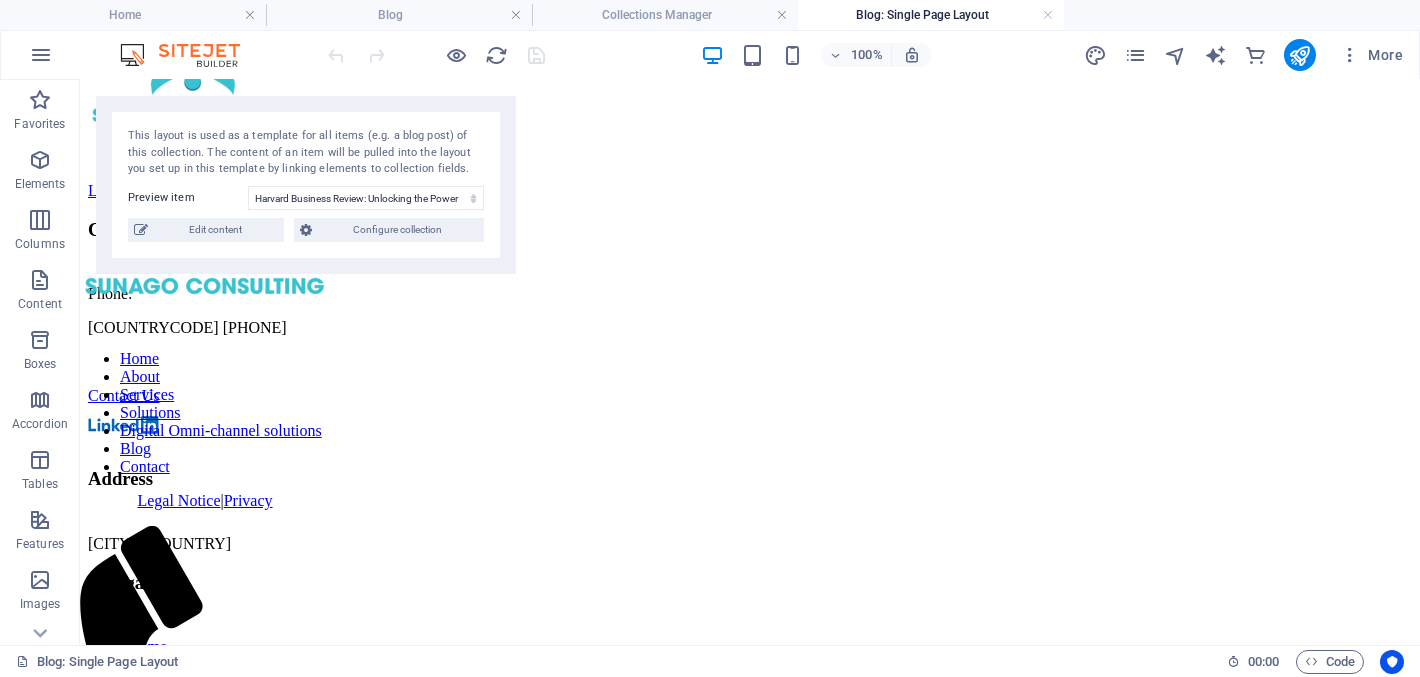 scroll, scrollTop: 0, scrollLeft: 0, axis: both 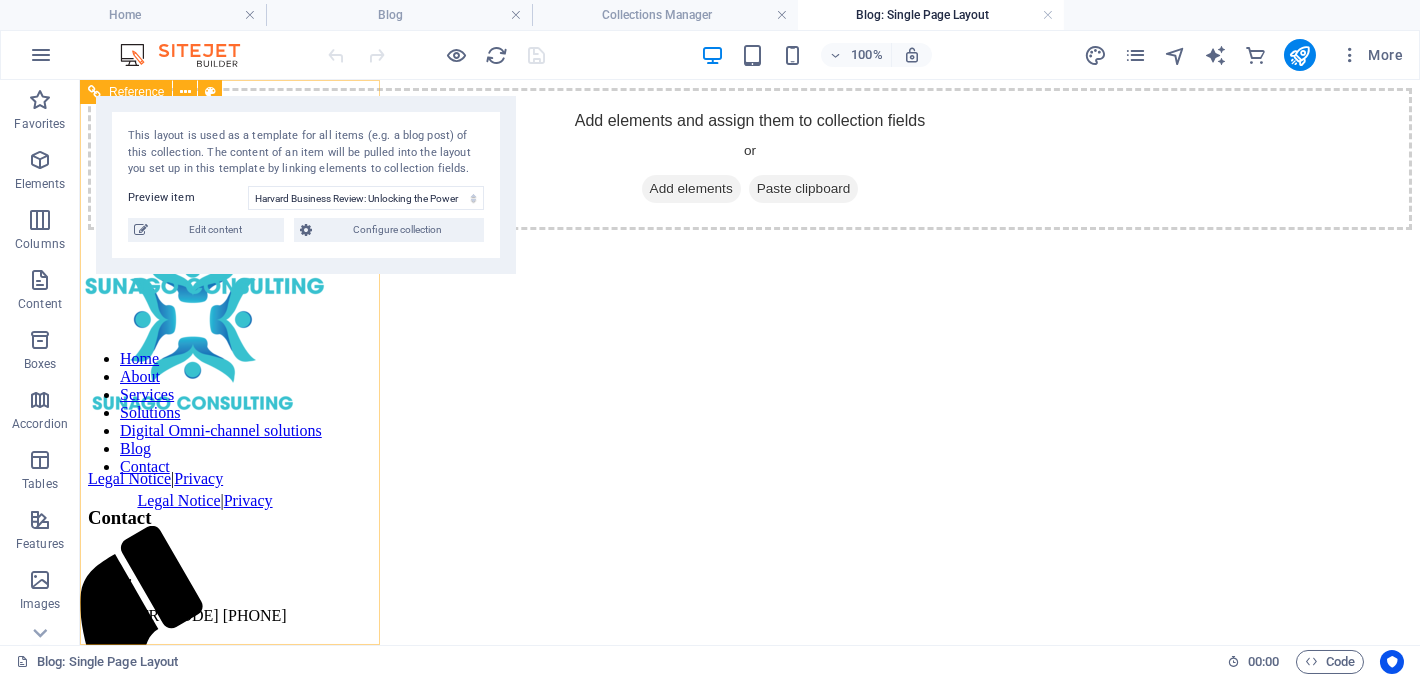 click on "Home About Services Solutions Digital Omni-channel solutions  Blog Contact" at bounding box center [205, 413] 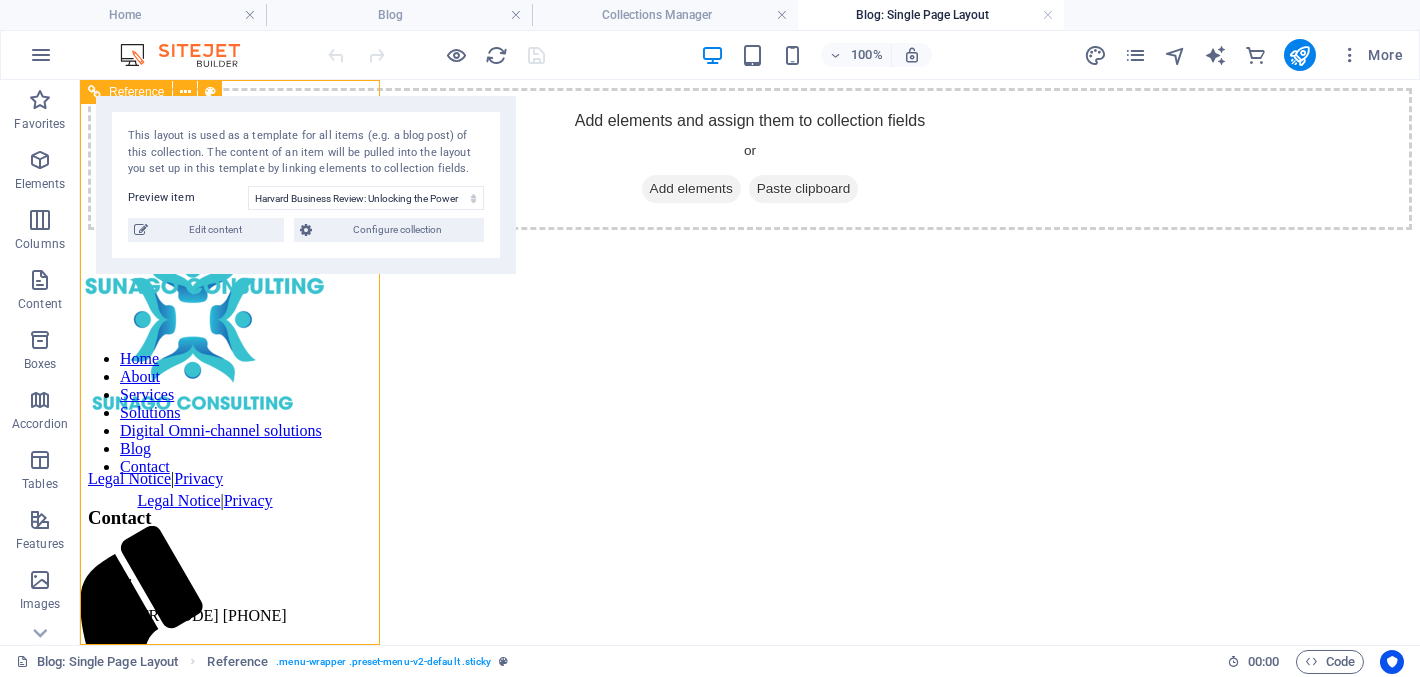 click on "Home About Services Solutions Digital Omni-channel solutions  Blog Contact" at bounding box center [205, 413] 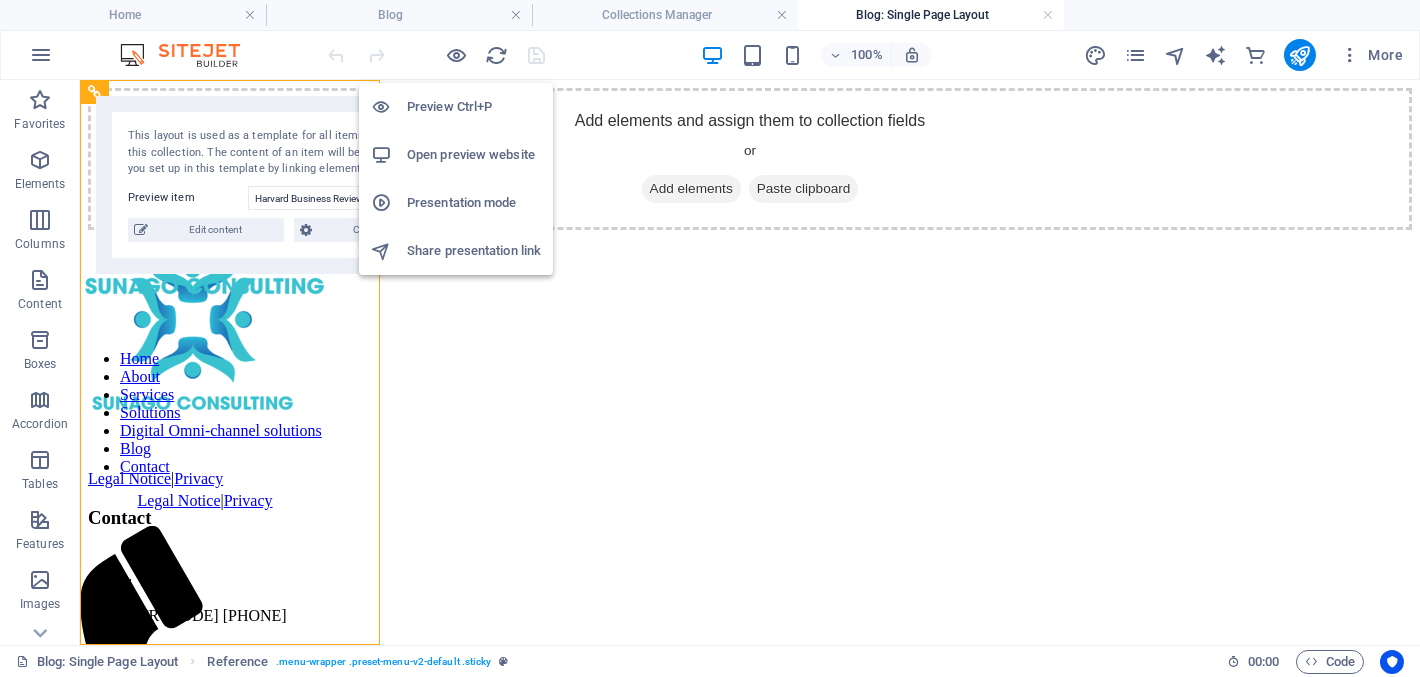 click on "Open preview website" at bounding box center [474, 155] 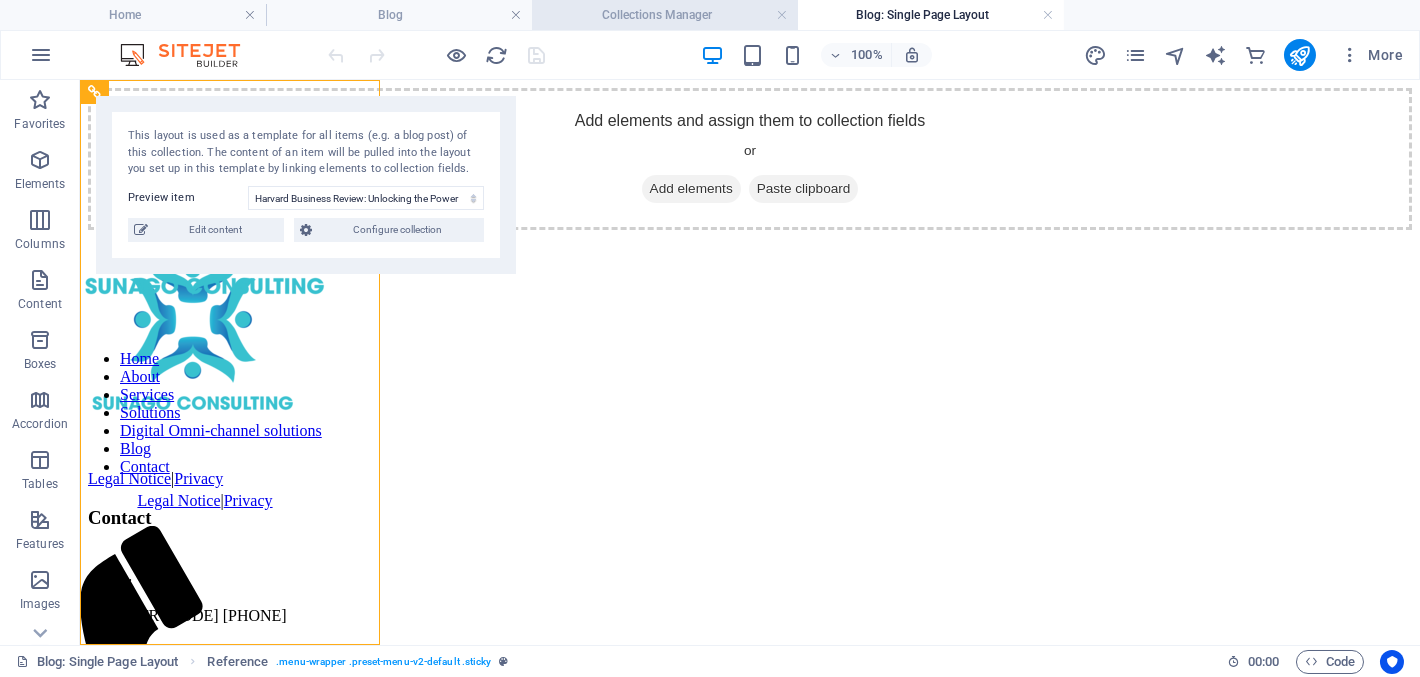 click on "Collections Manager" at bounding box center (665, 15) 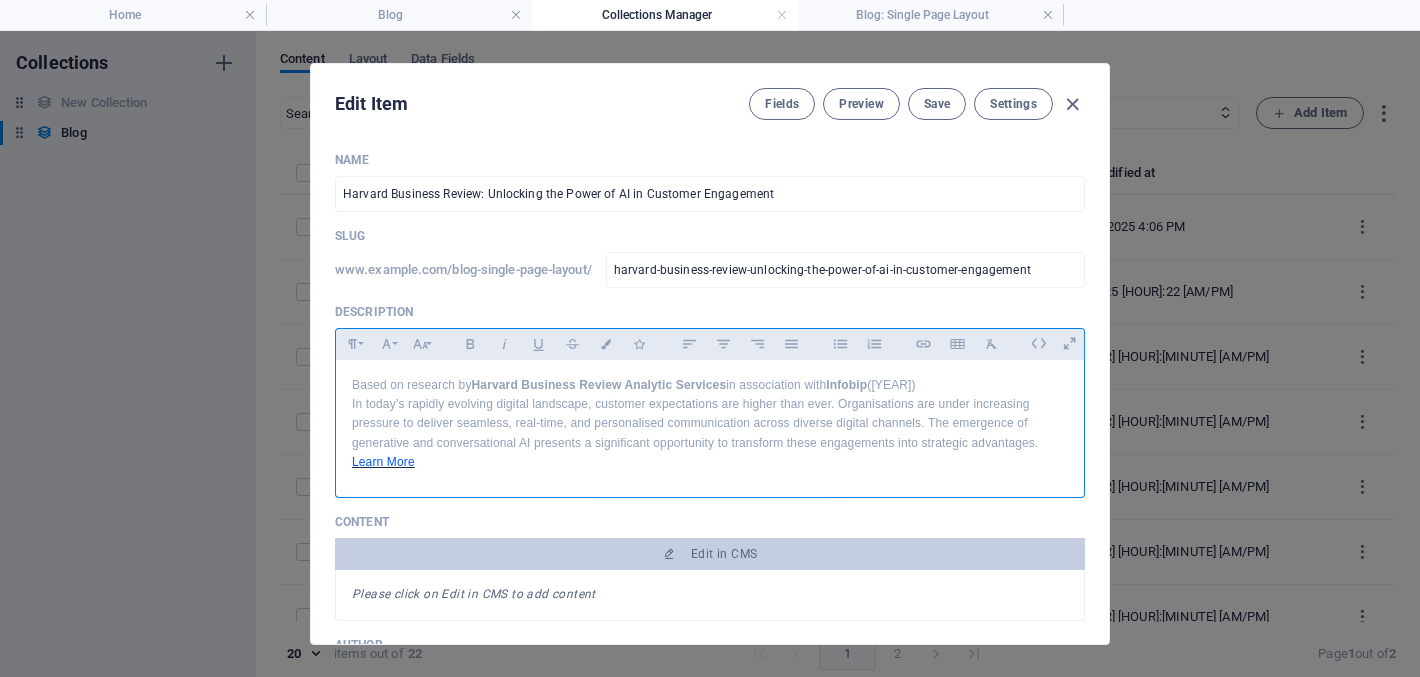 click on "Based on research by  Harvard Business Review Analytic Services  in association with  Infobip  ([YEAR])" at bounding box center [710, 385] 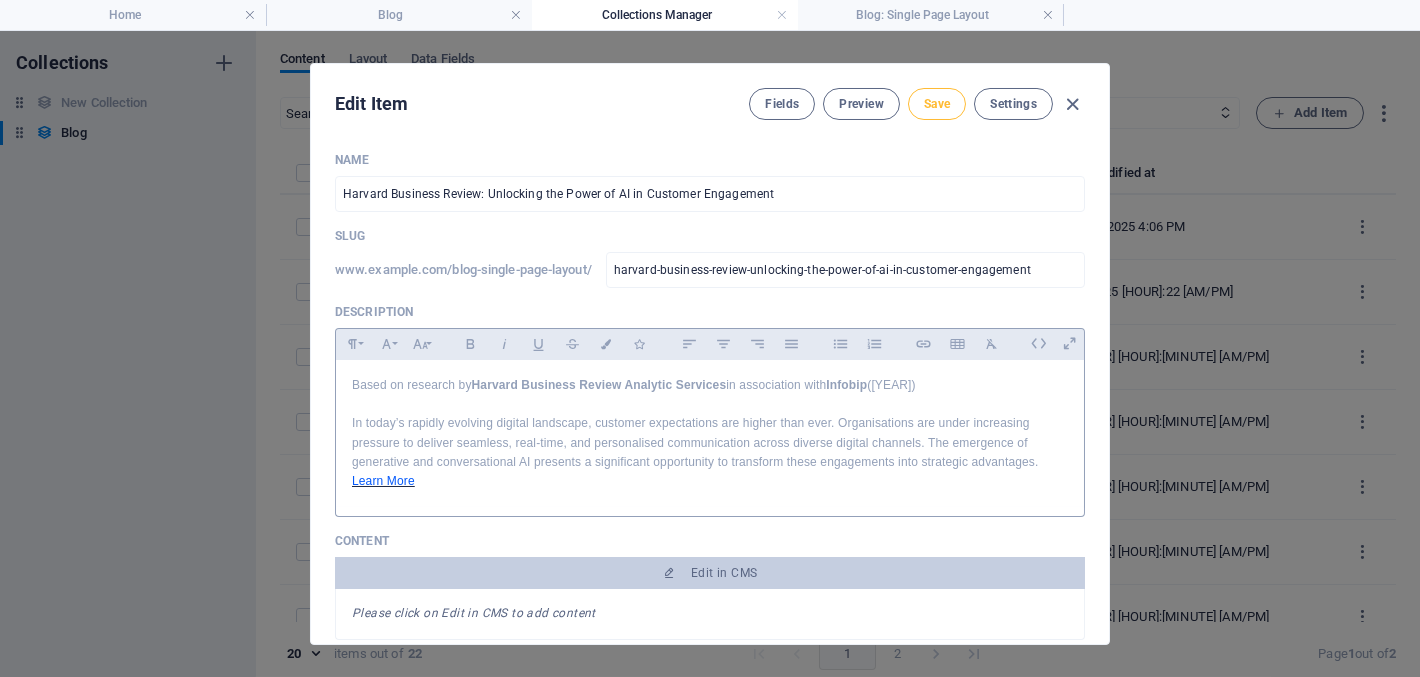 click on "Save" at bounding box center (937, 104) 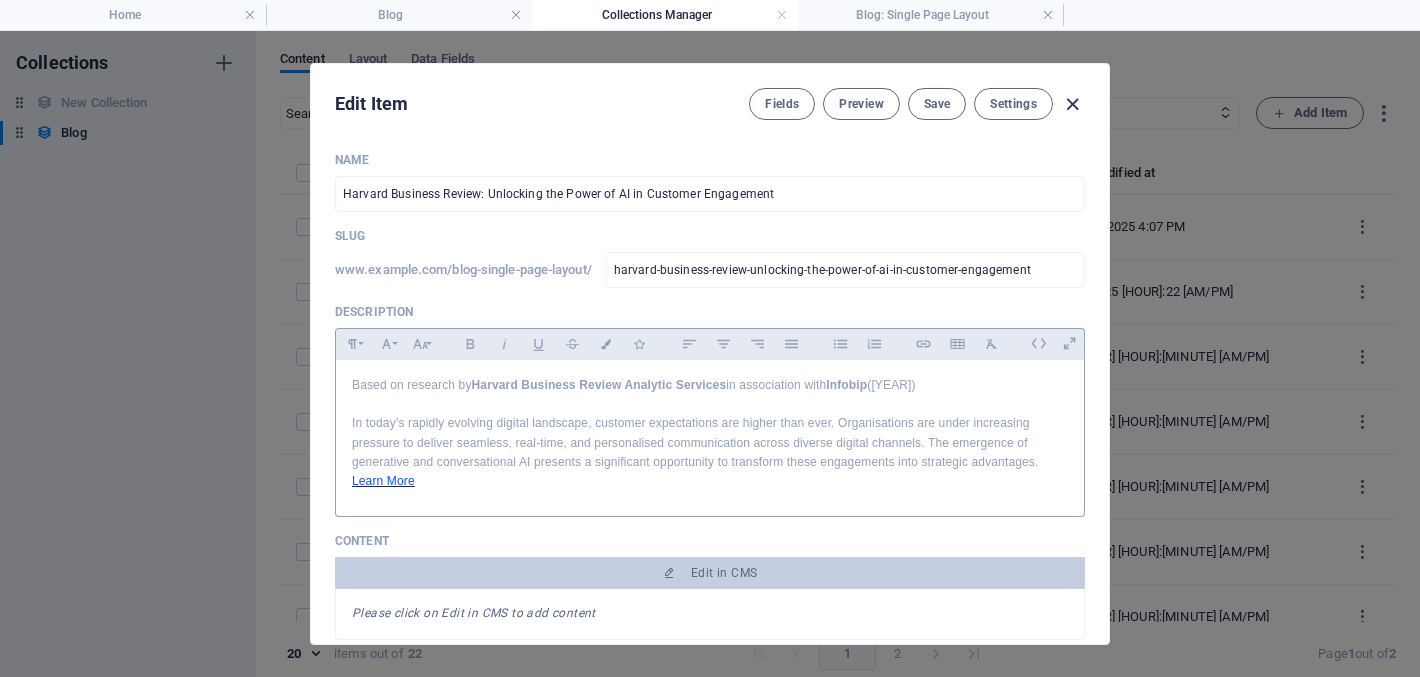 click at bounding box center [1073, 104] 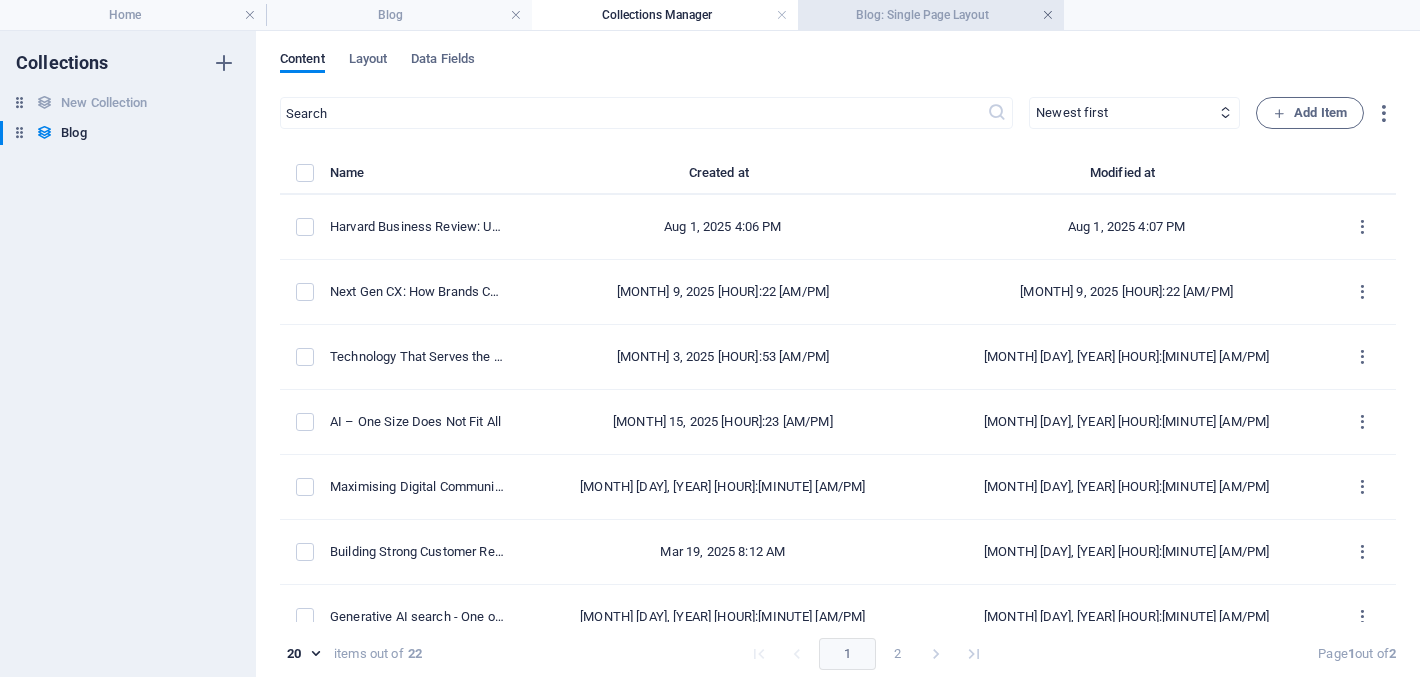 click at bounding box center [1048, 15] 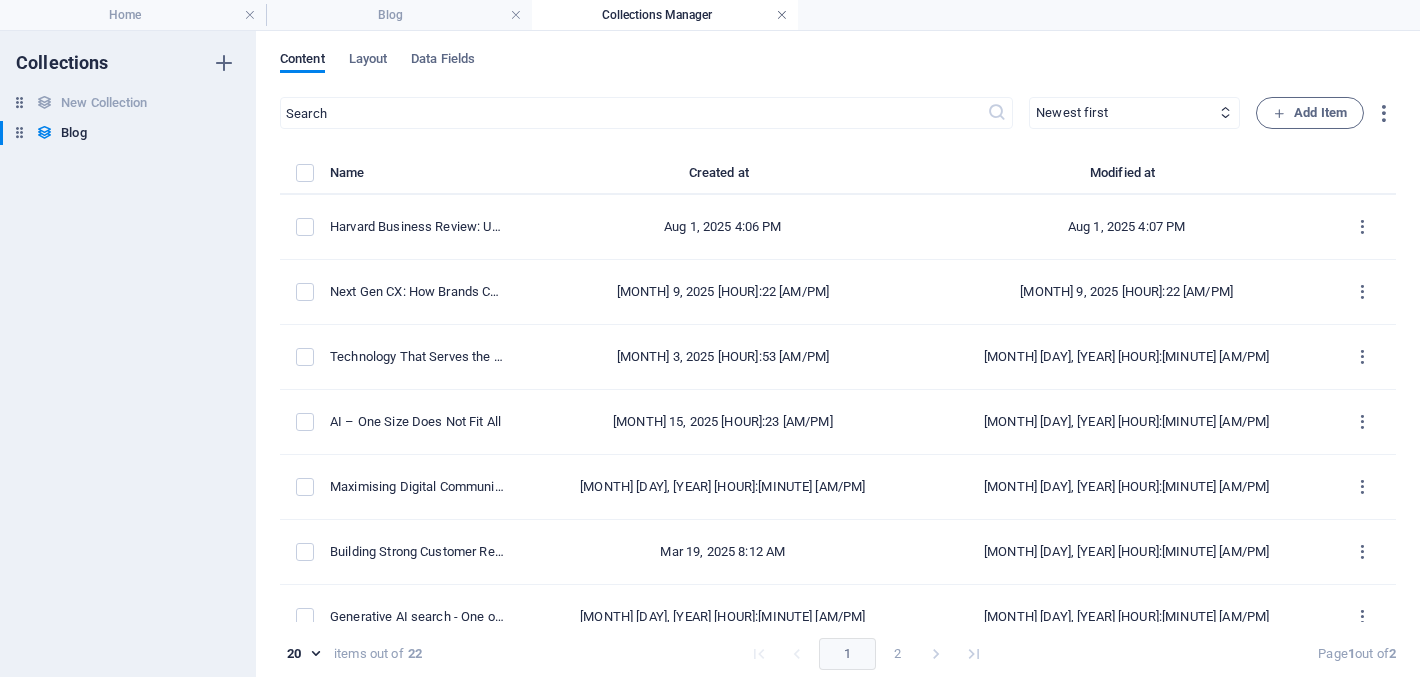 click at bounding box center [782, 15] 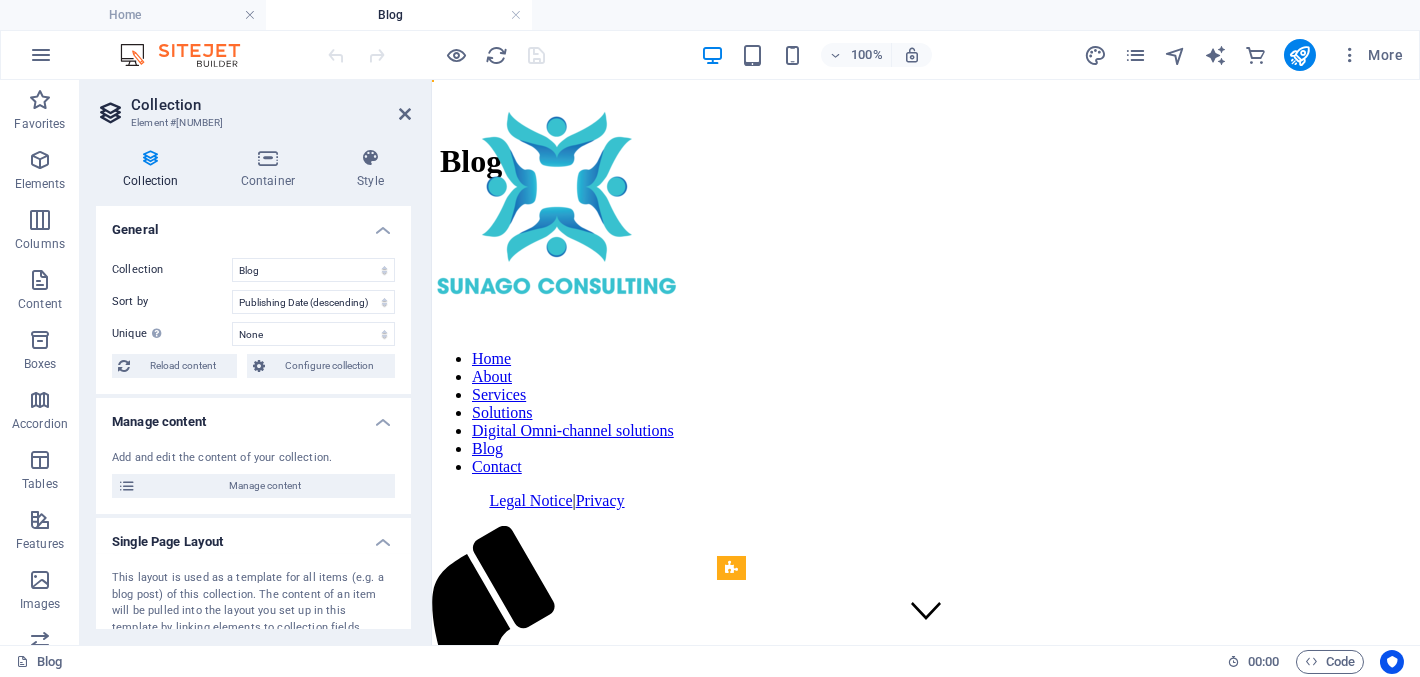 scroll, scrollTop: 99, scrollLeft: 0, axis: vertical 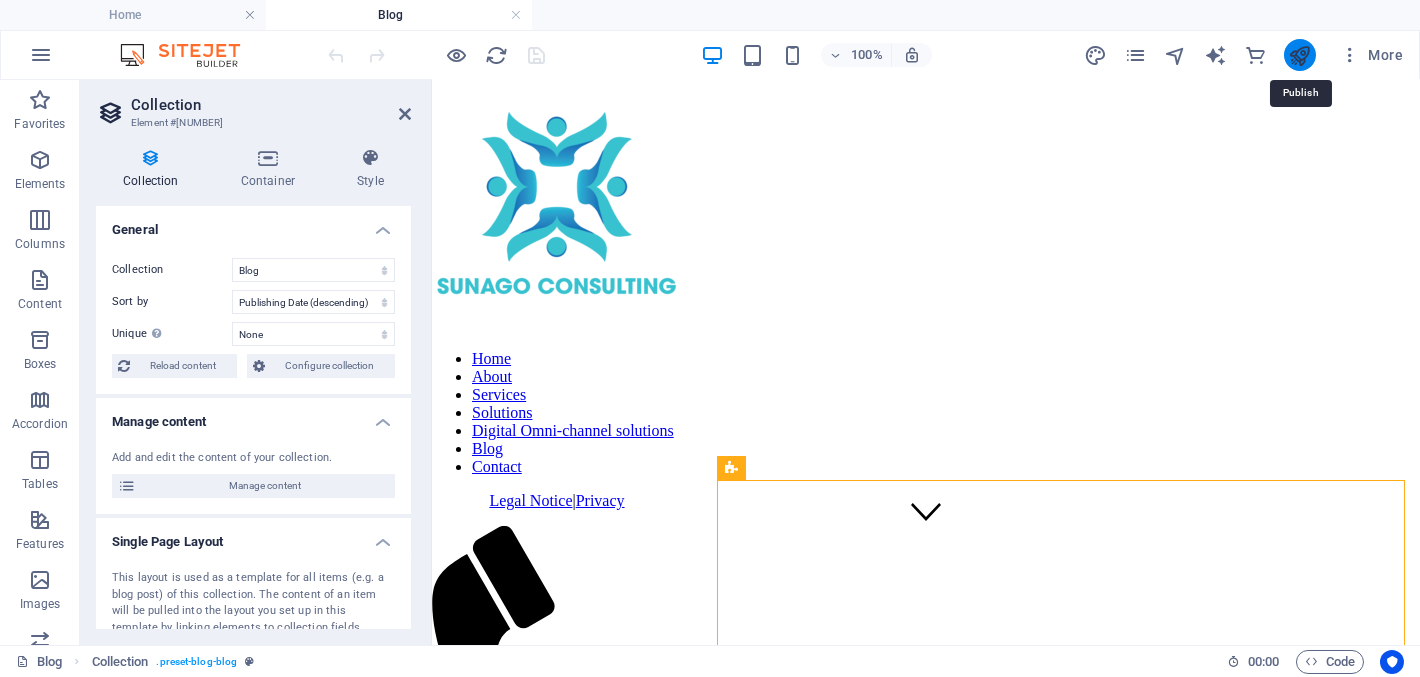 click at bounding box center [1299, 55] 